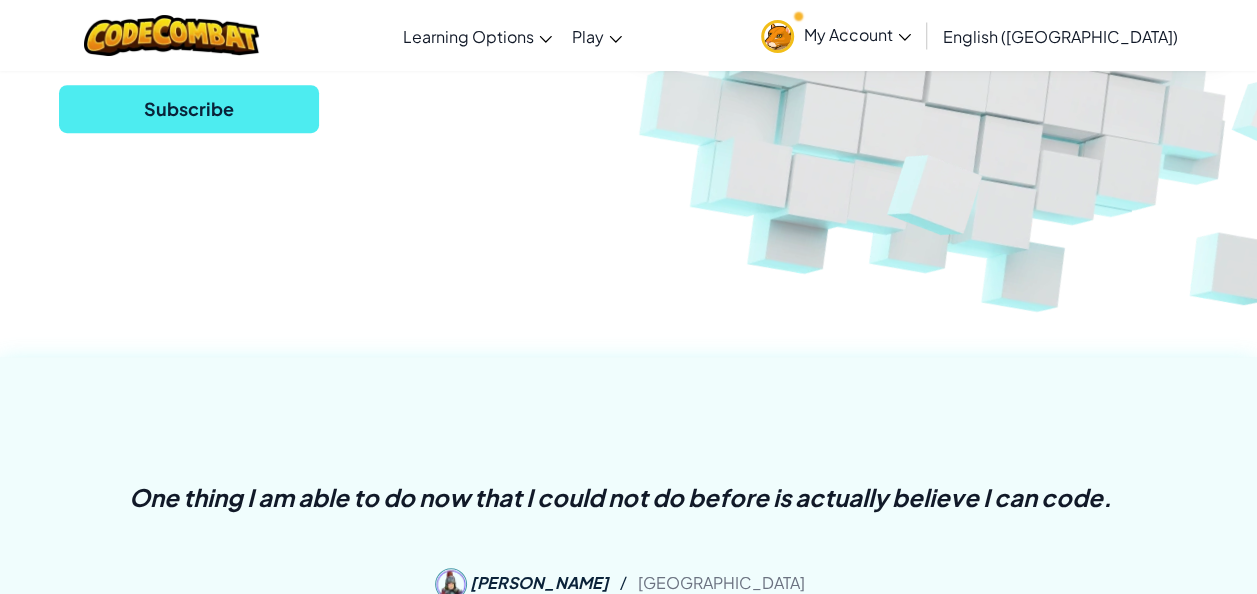 scroll, scrollTop: 544, scrollLeft: 0, axis: vertical 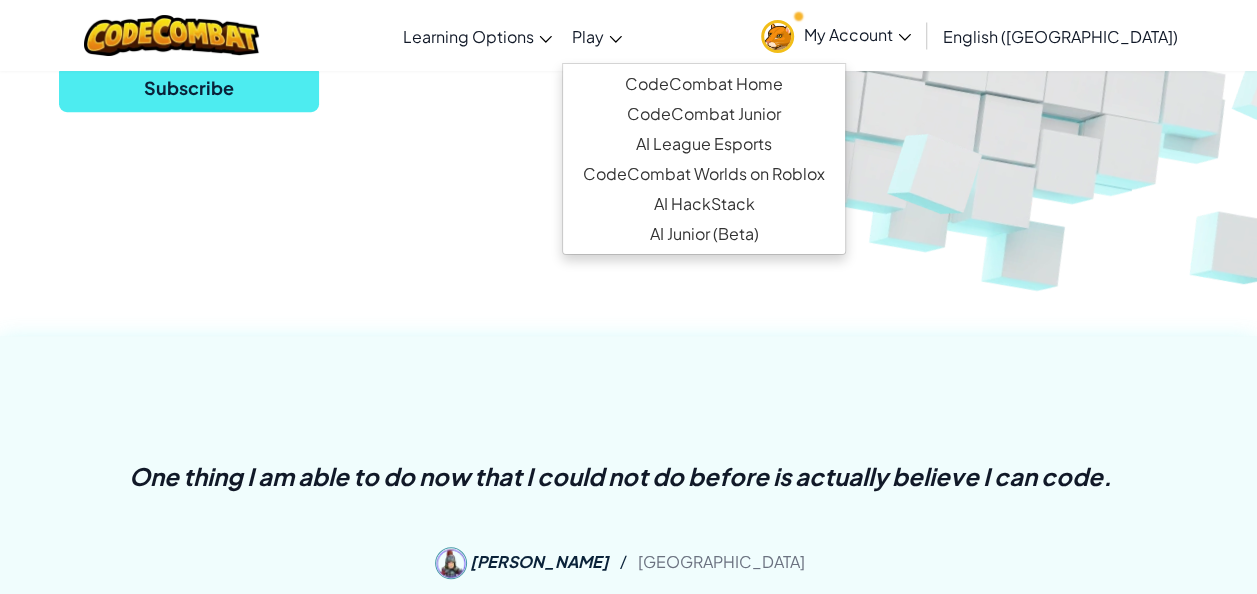 click on "Play" at bounding box center [597, 36] 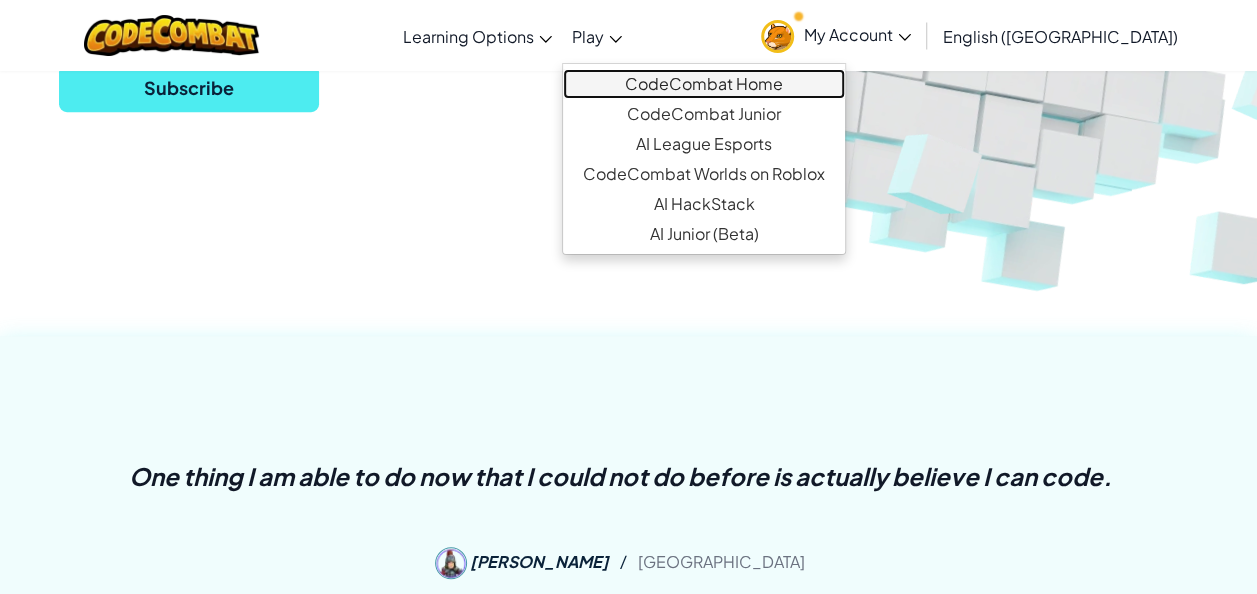 click on "CodeCombat Home" at bounding box center (704, 84) 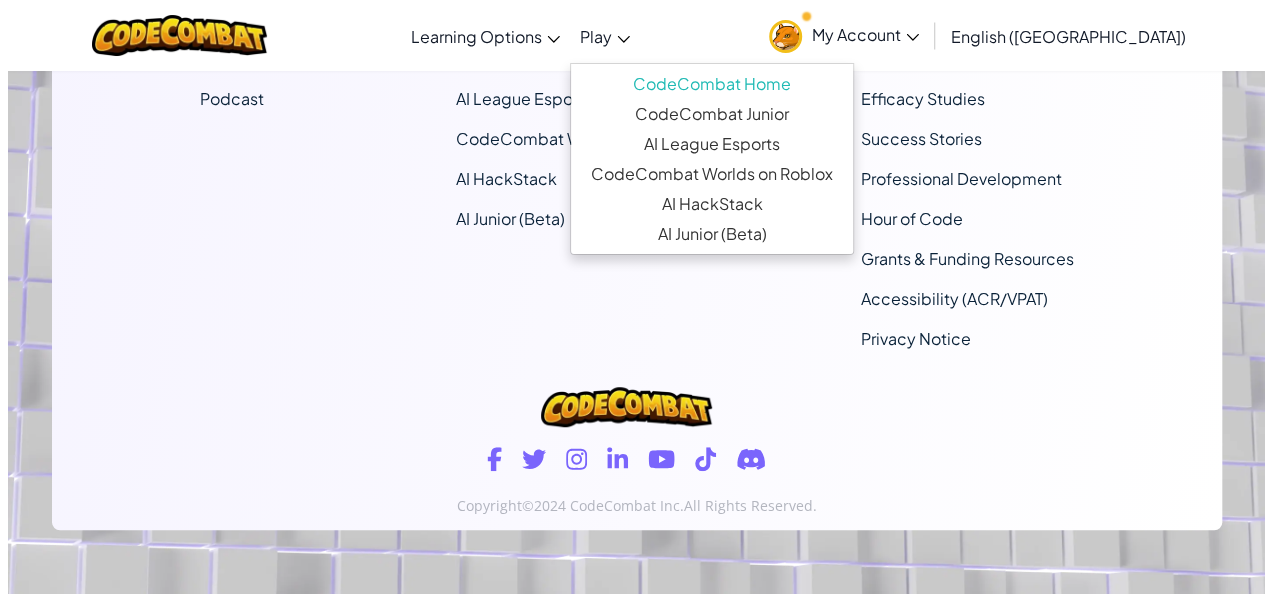 scroll, scrollTop: 0, scrollLeft: 0, axis: both 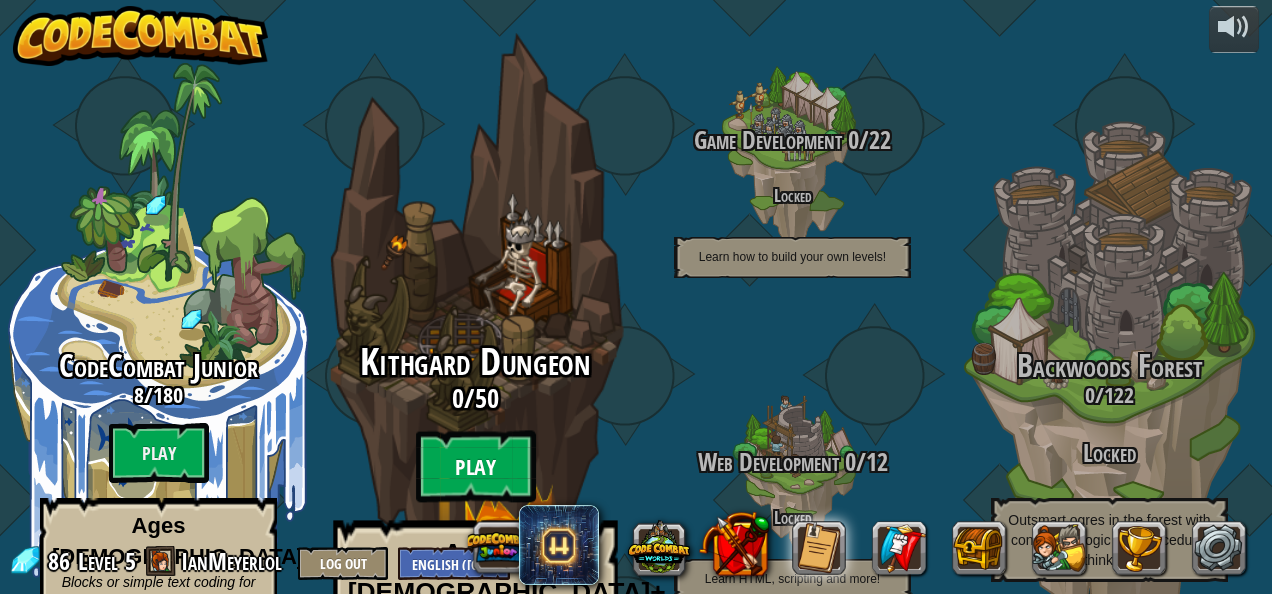 click on "Play" at bounding box center (476, 467) 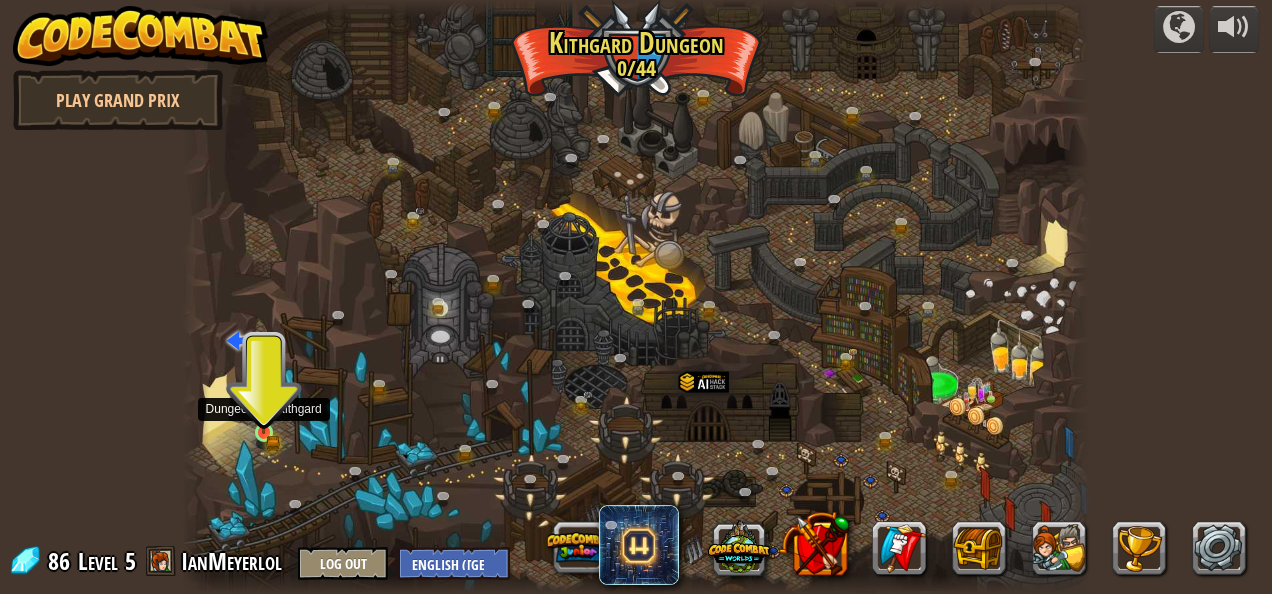 click at bounding box center [263, 410] 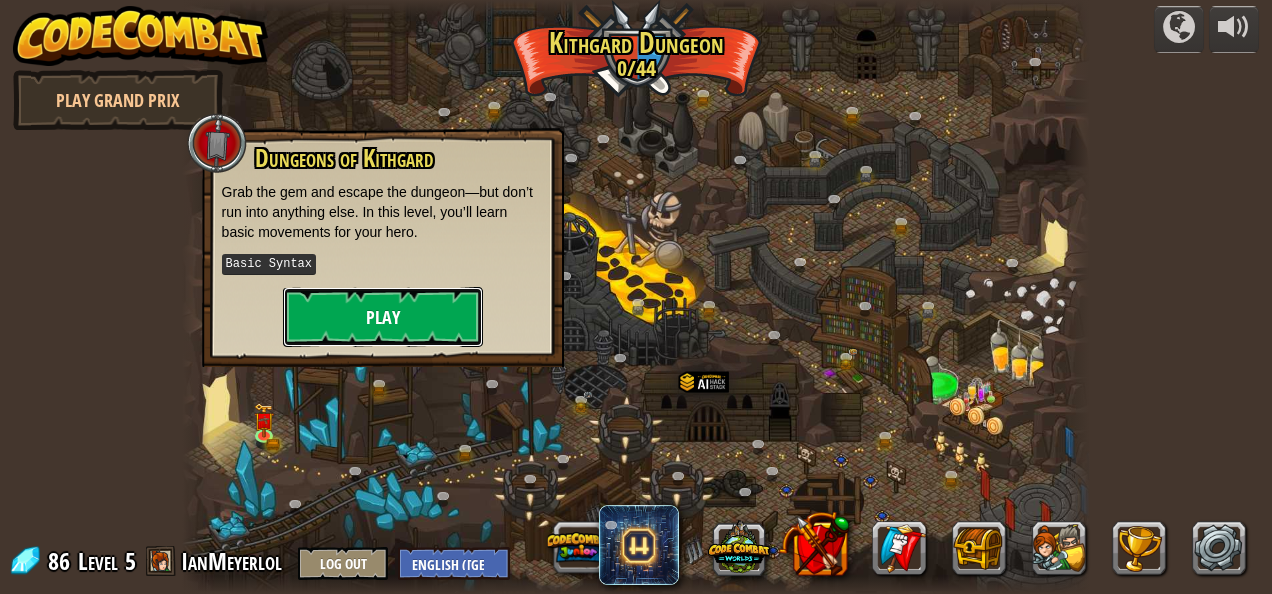 click on "Play" at bounding box center [383, 317] 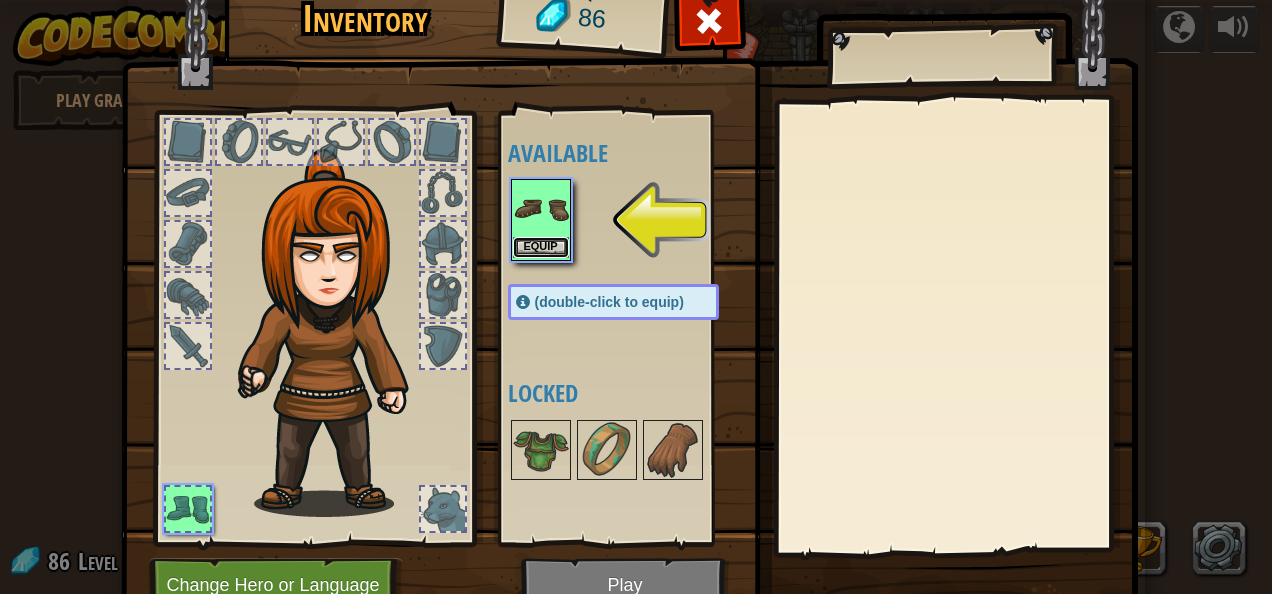 click on "Equip" at bounding box center [541, 247] 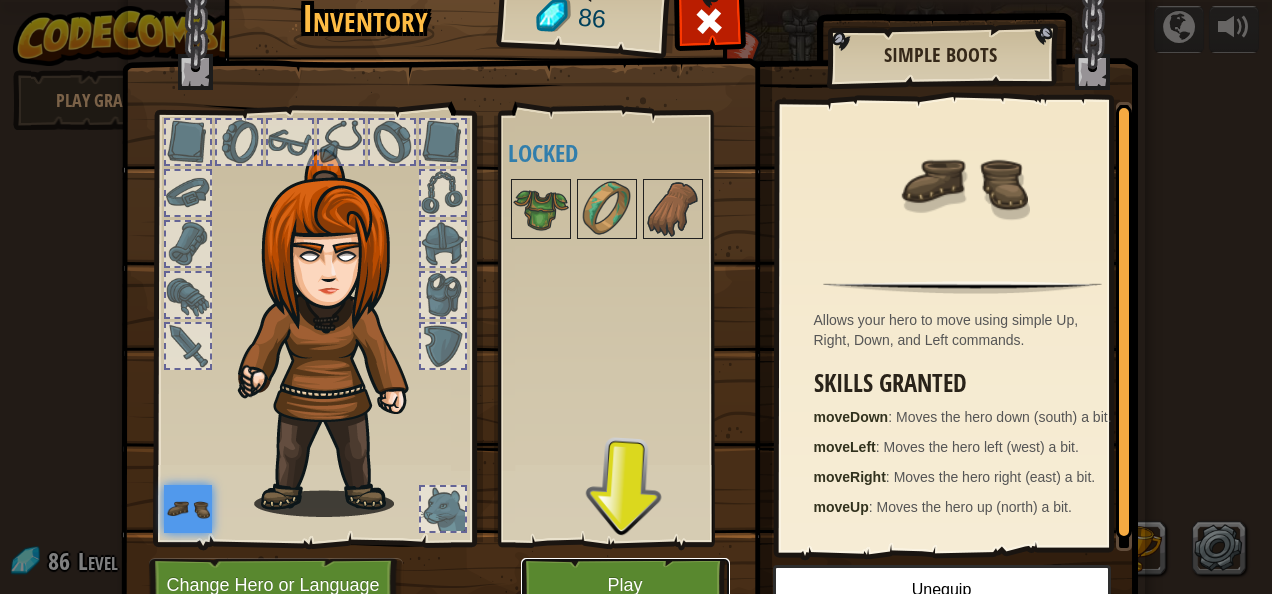 click on "Play" at bounding box center (625, 585) 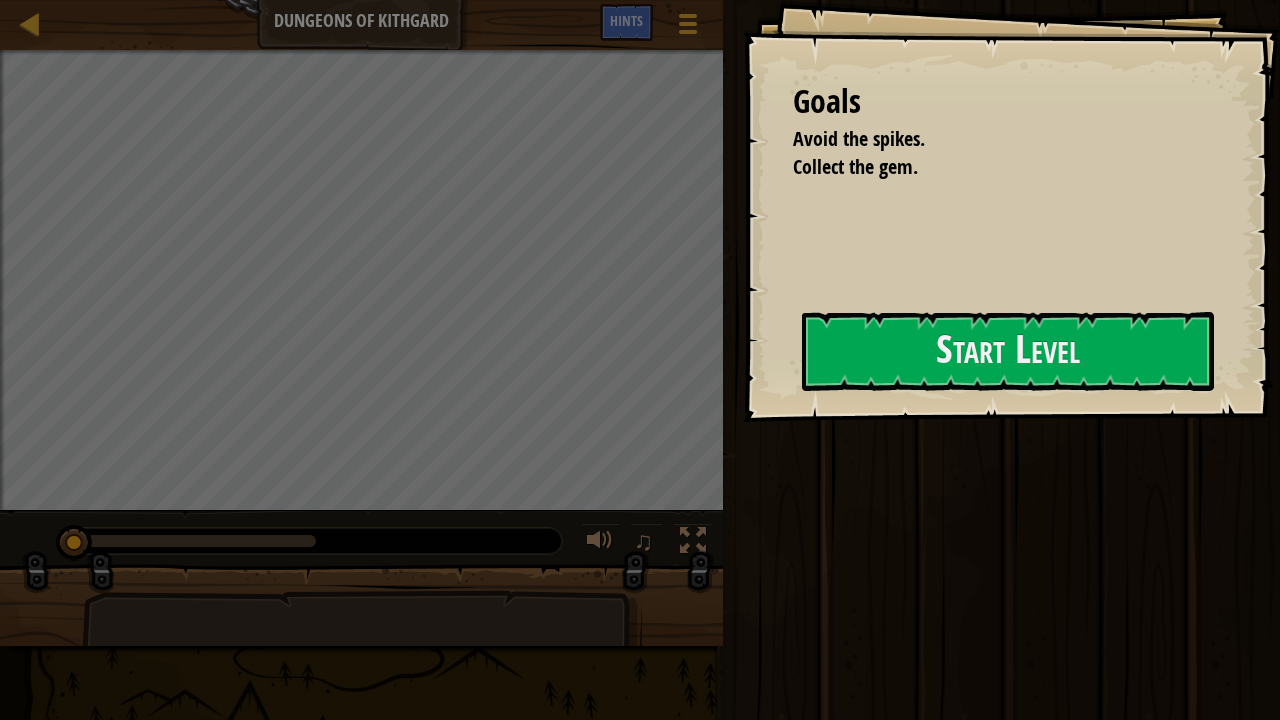 click on "Goals Avoid the spikes. Collect the gem. Start Level Error loading from server. Try refreshing the page. You'll need a subscription to play this level. Subscribe You'll need to join a course to play this level. Back to my courses Ask your teacher to assign a license to you so you can continue to play CodeCombat! Back to my courses This level is locked. Back to my courses Map Dungeons of Kithgard Game Menu Done Hints 1     הההההההההההההההההההההההההההההההההההההההההההההההההההההההההההההההההההההההההההההההההההההההההההההההההההההההההההההההההההההההההההההההההההההההההההההההההההההההההההההההההההההההההההההההההההההההההההההההההההההההההההההההההההההההההההההההההההההההההההההההההההההההההההההההה Solution × Run Submit Done × Fix Your Code Need help? Ask the AI Collect the gem." at bounding box center [640, 360] 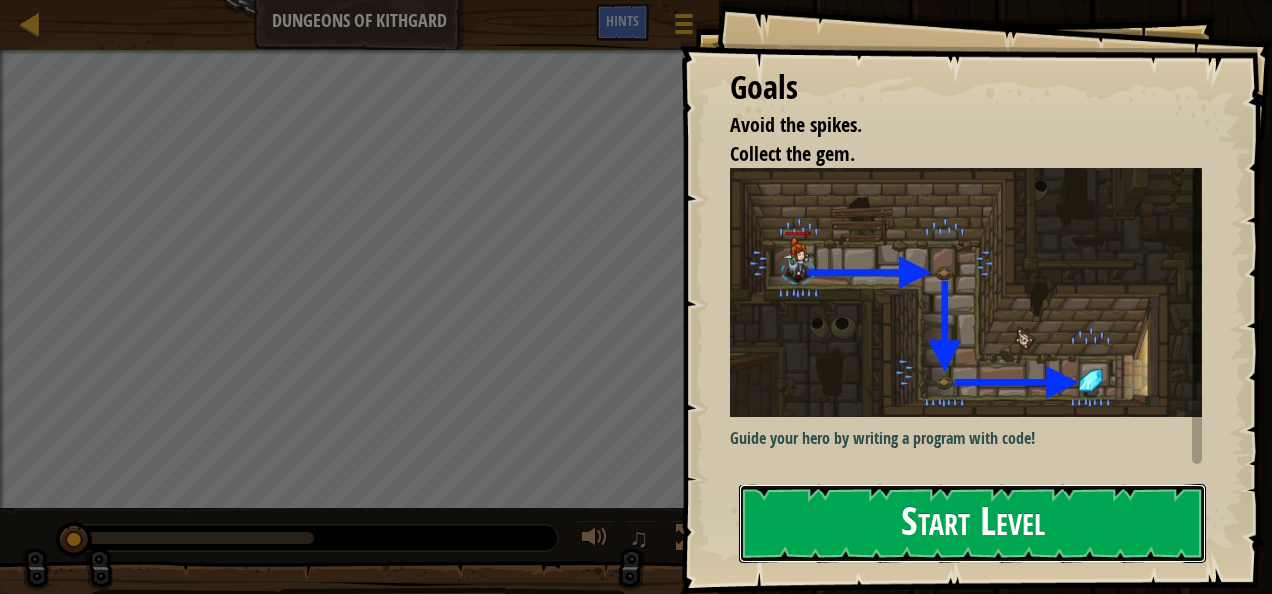 click on "Start Level" at bounding box center (972, 523) 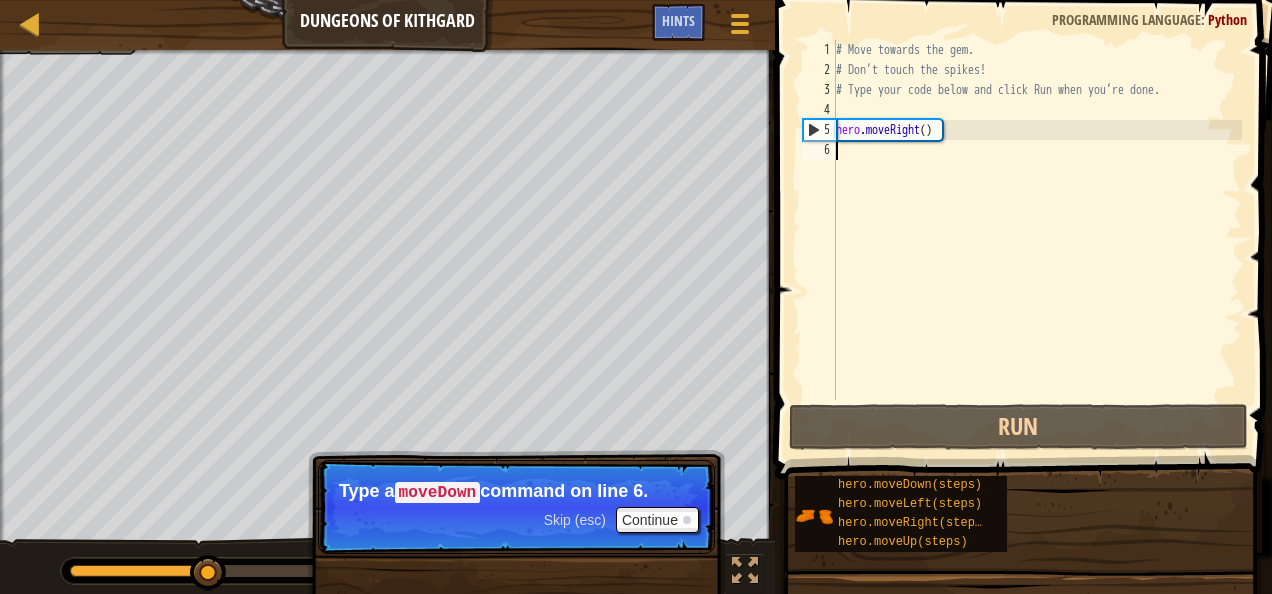 click on "# Move towards the gem. # Don’t touch the spikes! # Type your code below and click Run when you’re done. hero . moveRight ( )" at bounding box center [1037, 240] 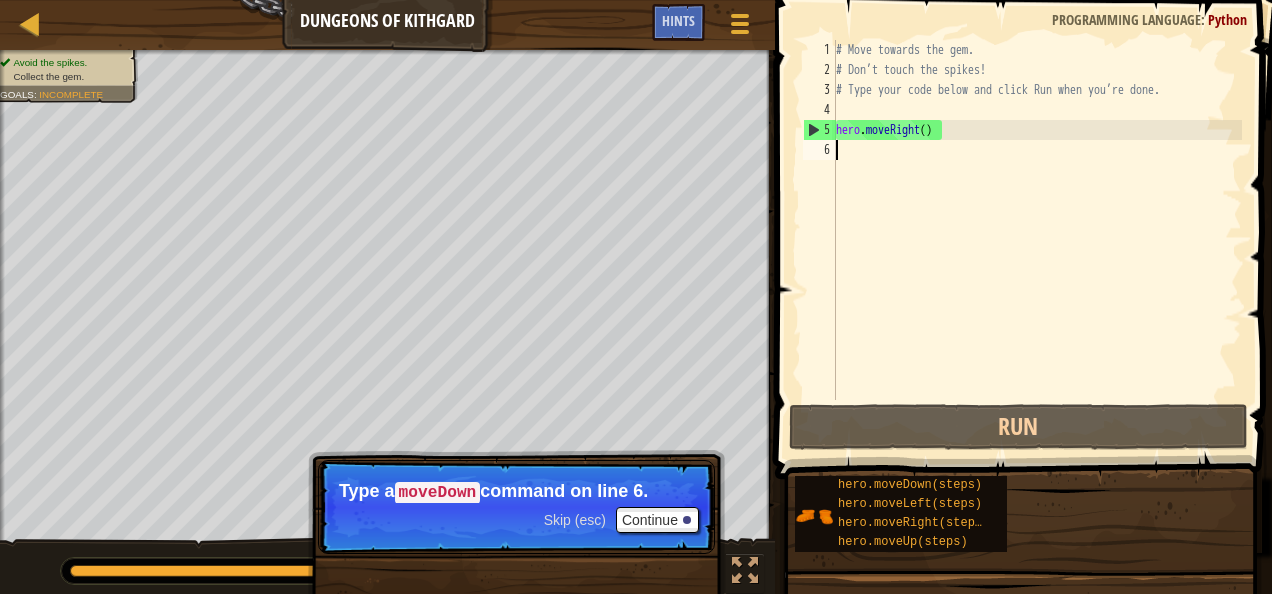 click on "# Move towards the gem. # Don’t touch the spikes! # Type your code below and click Run when you’re done. hero . moveRight ( )" at bounding box center (1037, 240) 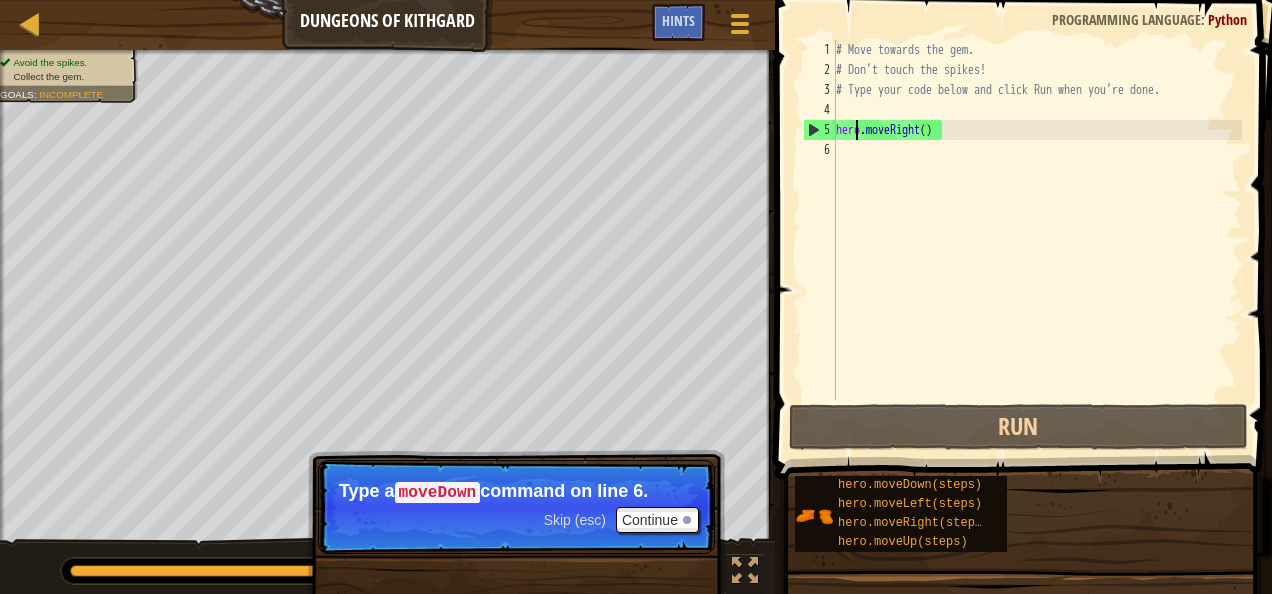 click on "# Move towards the gem. # Don’t touch the spikes! # Type your code below and click Run when you’re done. hero . moveRight ( )" at bounding box center [1037, 240] 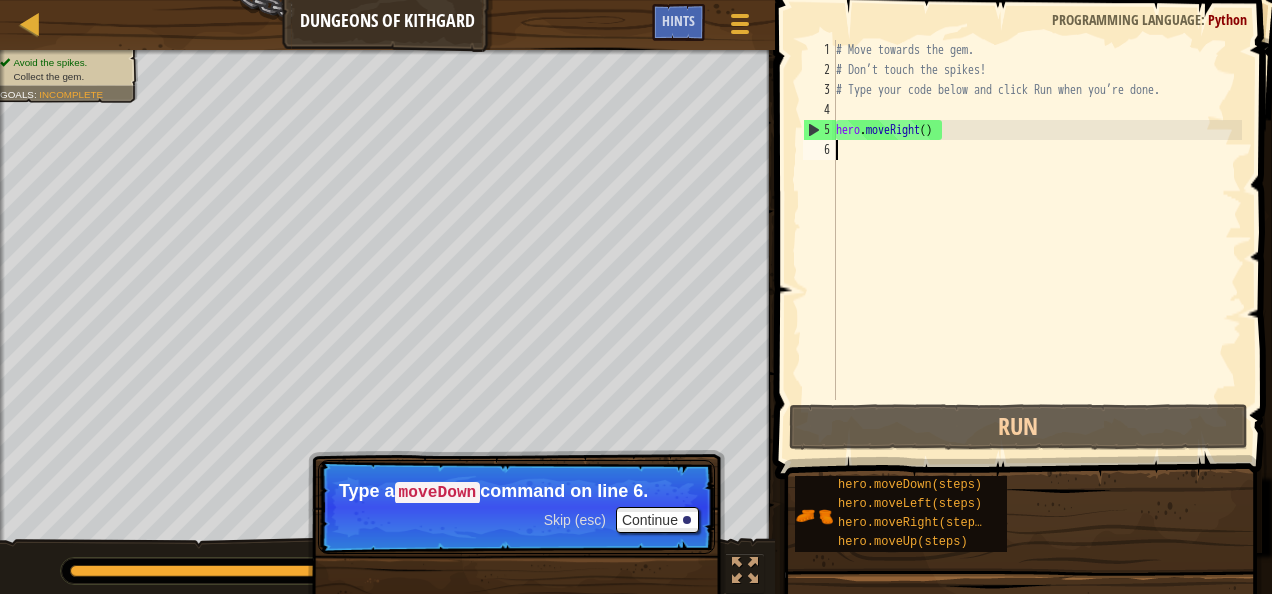 scroll, scrollTop: 9, scrollLeft: 0, axis: vertical 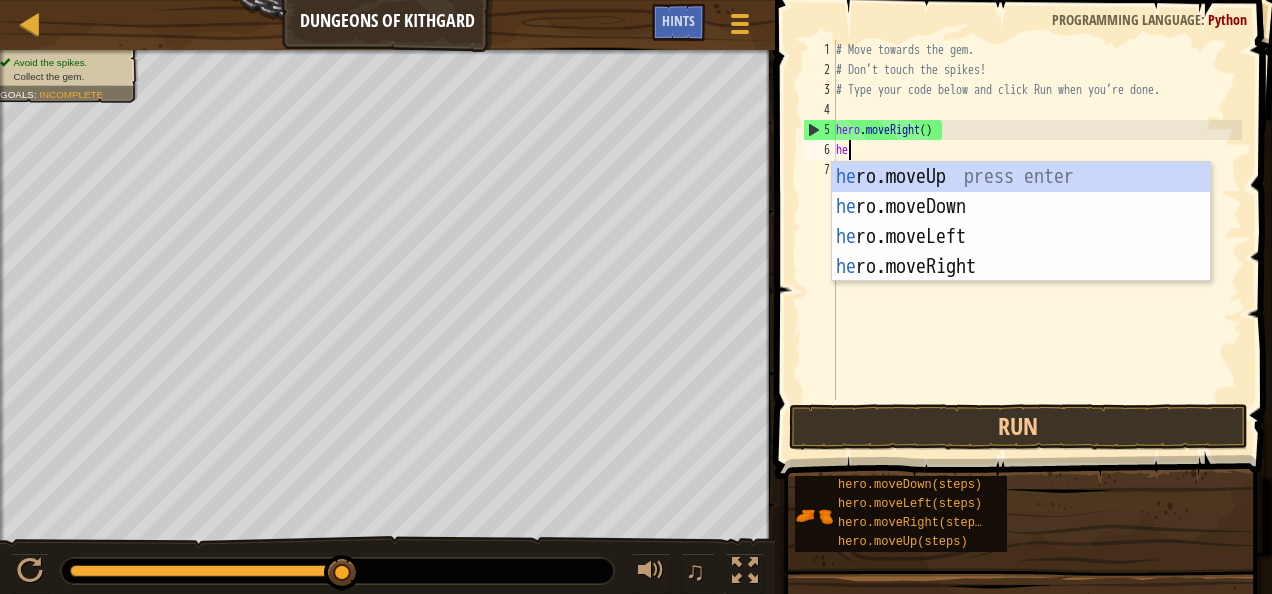 type on "her" 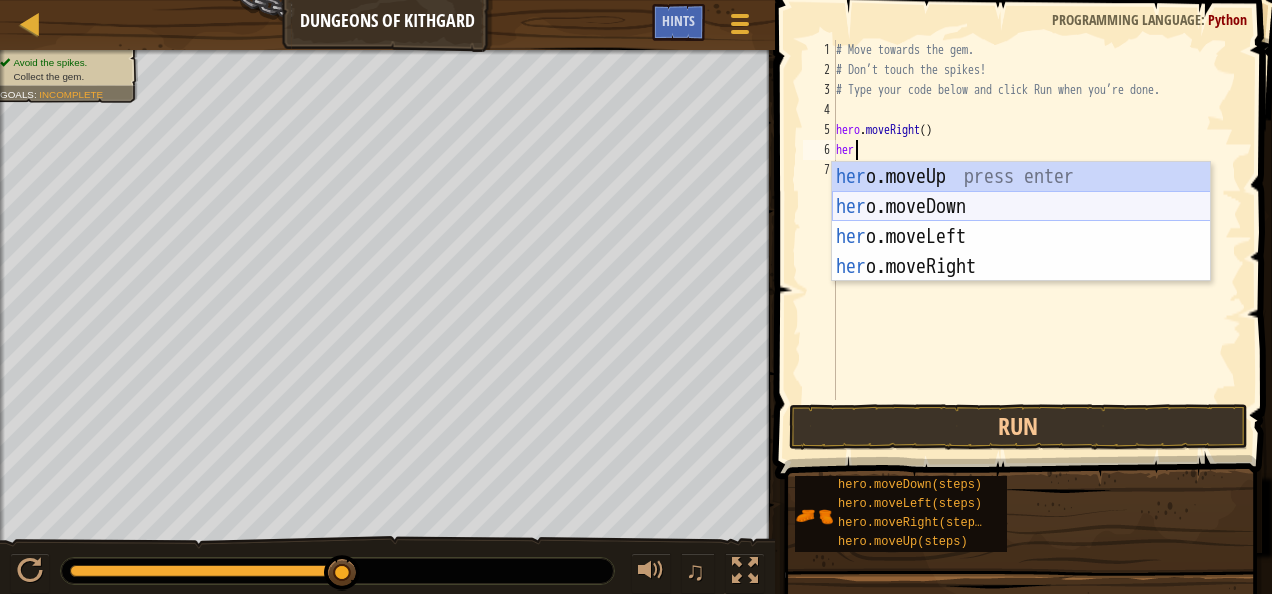 click on "her o.moveUp press enter her o.moveDown press enter her o.moveLeft press enter her o.moveRight press enter" at bounding box center (1021, 252) 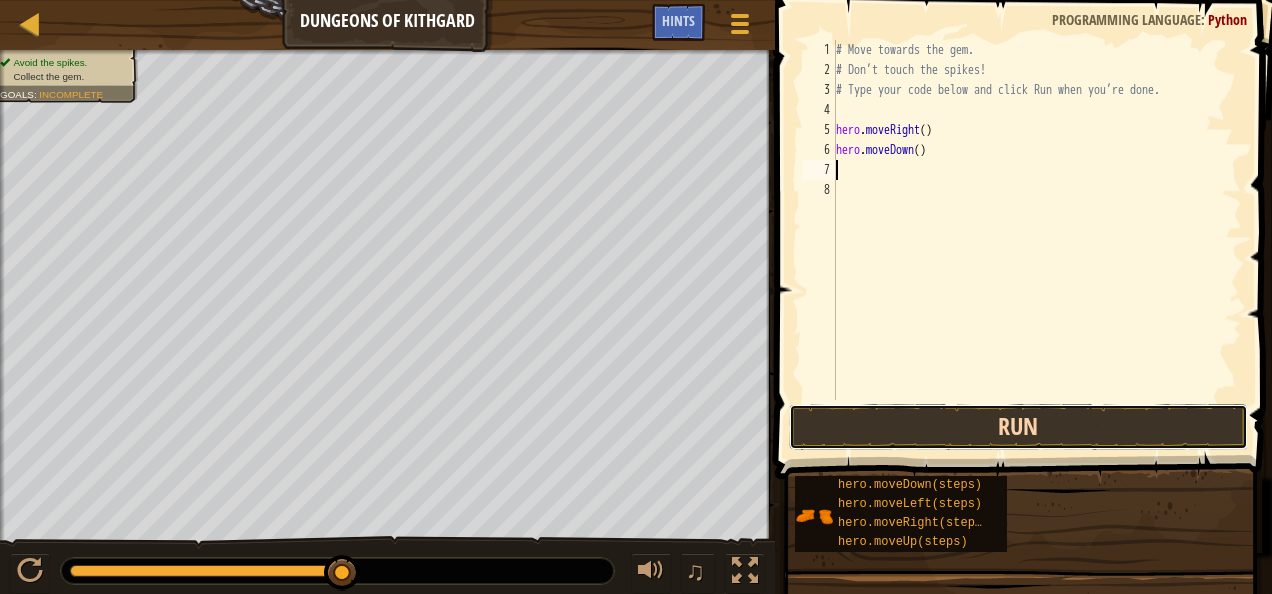 click on "Run" at bounding box center (1018, 427) 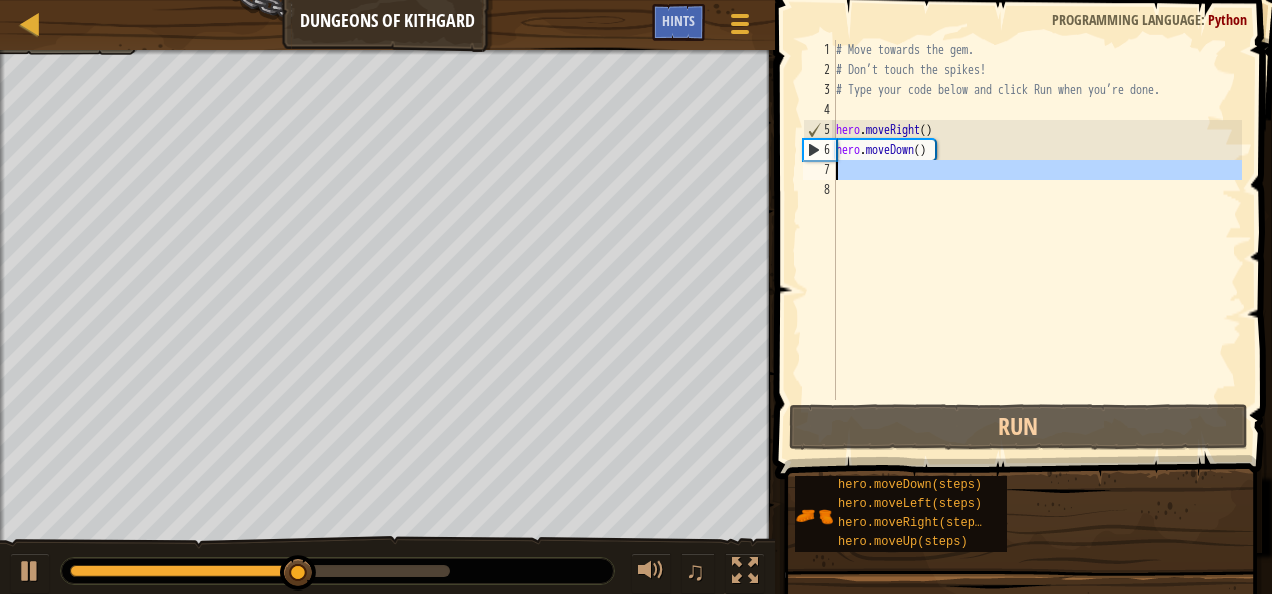 click on "7" at bounding box center (819, 170) 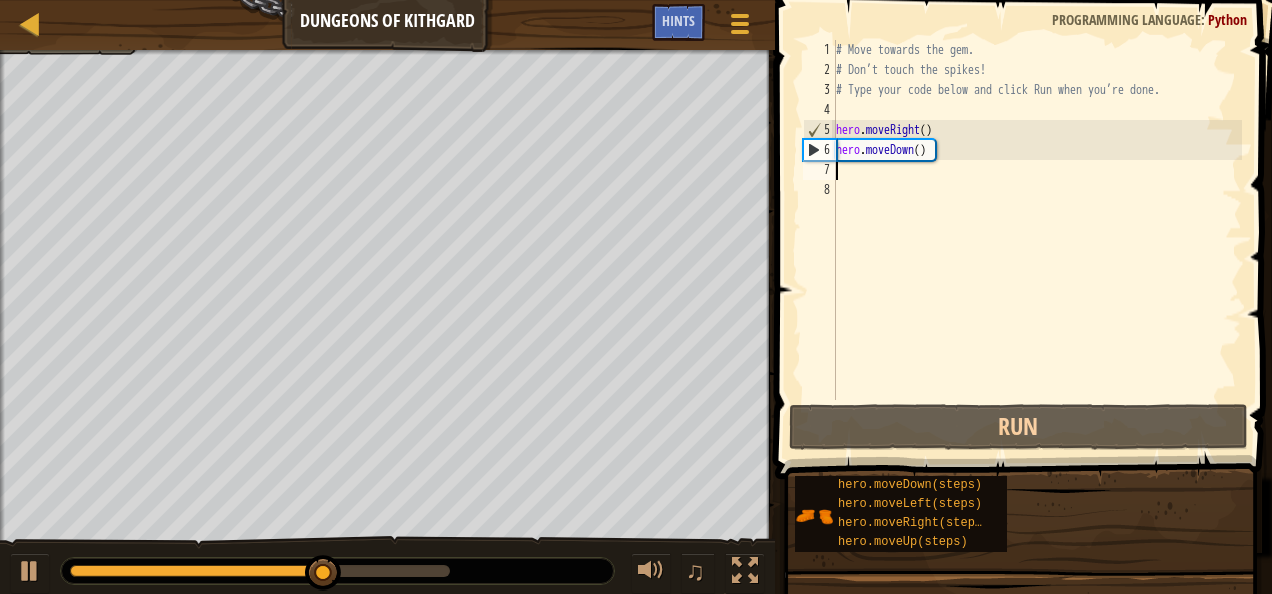 click on "# Move towards the gem. # Don’t touch the spikes! # Type your code below and click Run when you’re done. hero . moveRight ( ) hero . moveDown ( )" at bounding box center [1037, 240] 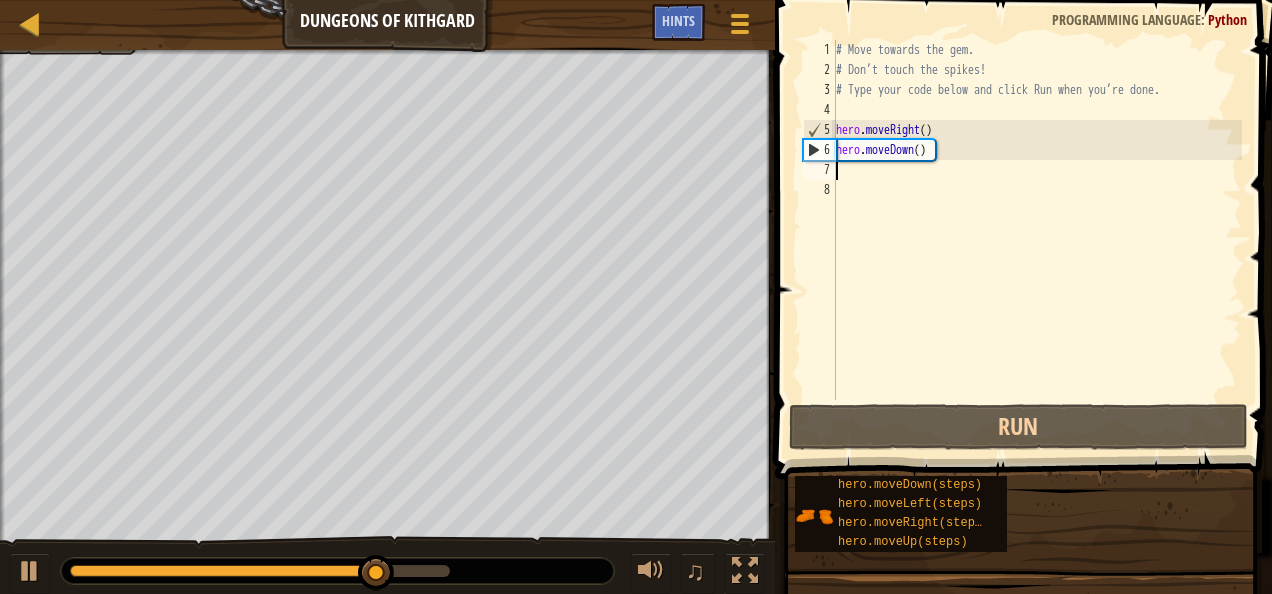 type on "h" 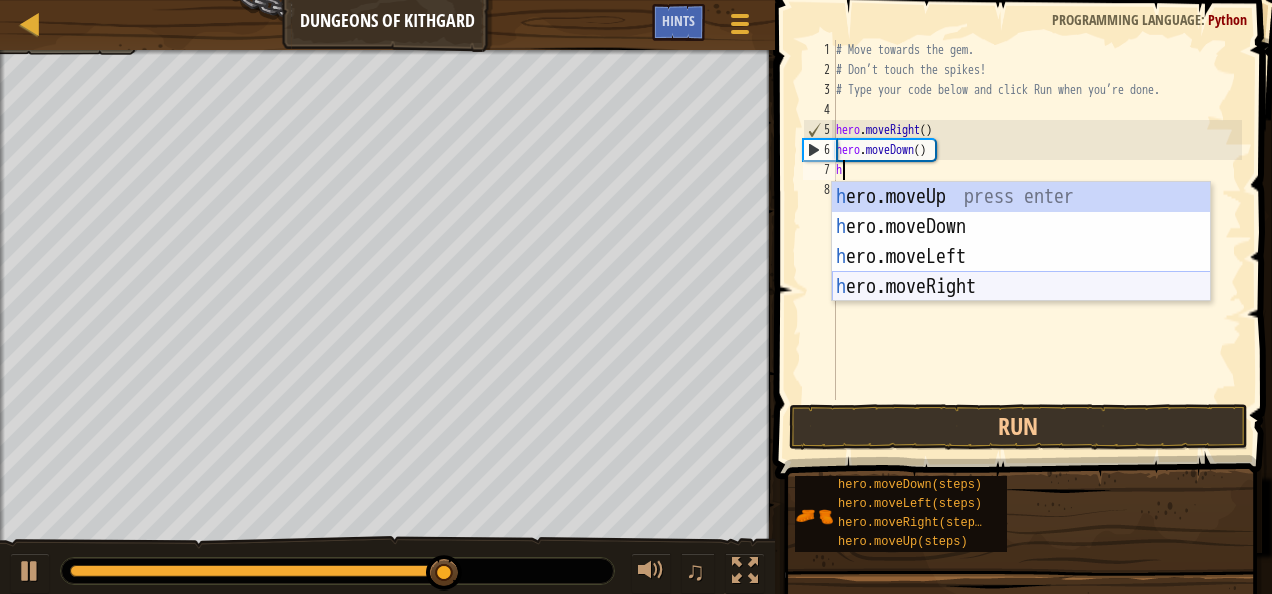 click on "h ero.moveUp press enter h ero.moveDown press enter h ero.moveLeft press enter h ero.moveRight press enter" at bounding box center [1021, 272] 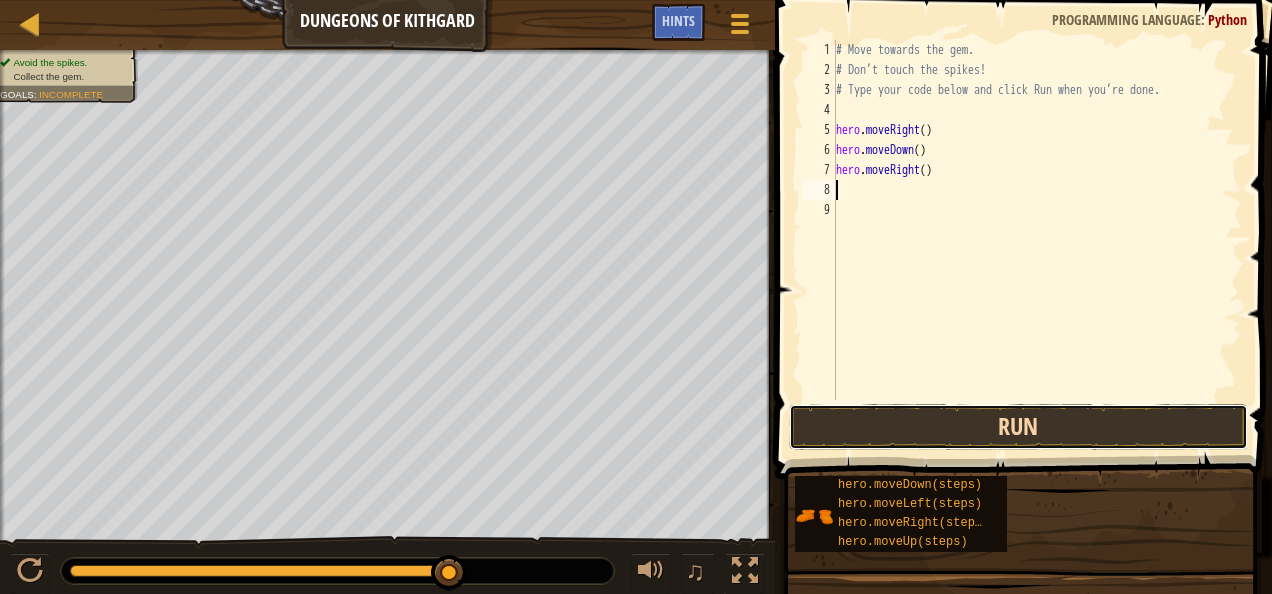 click on "Run" at bounding box center [1018, 427] 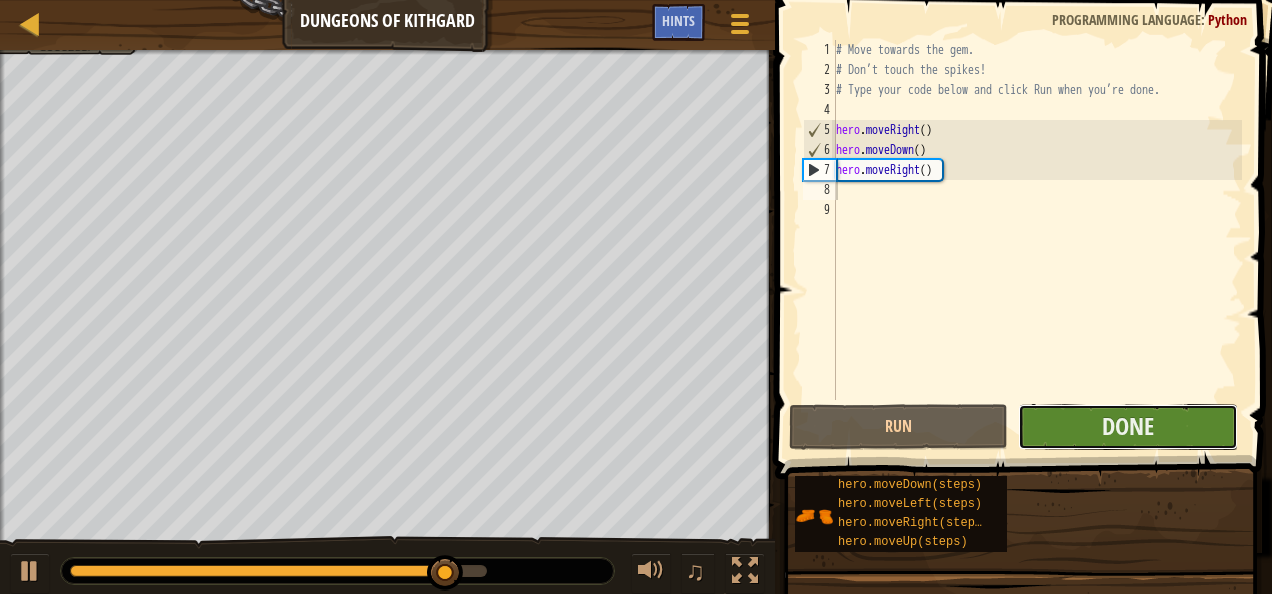 click on "Done" at bounding box center [1127, 427] 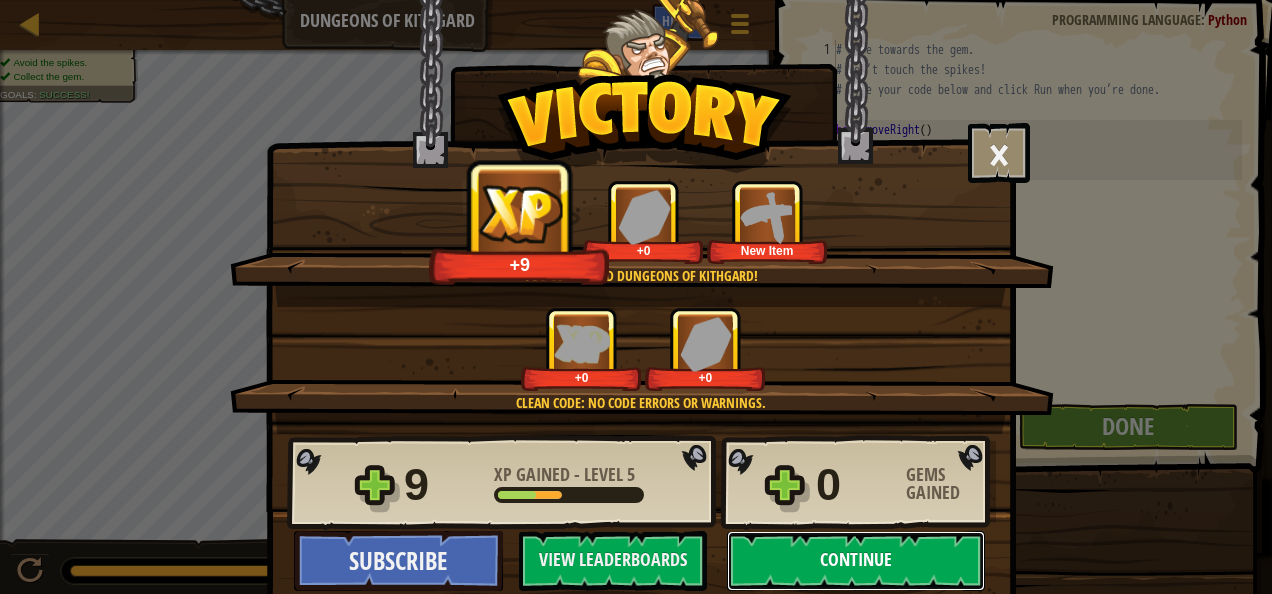 click on "Continue" at bounding box center (856, 561) 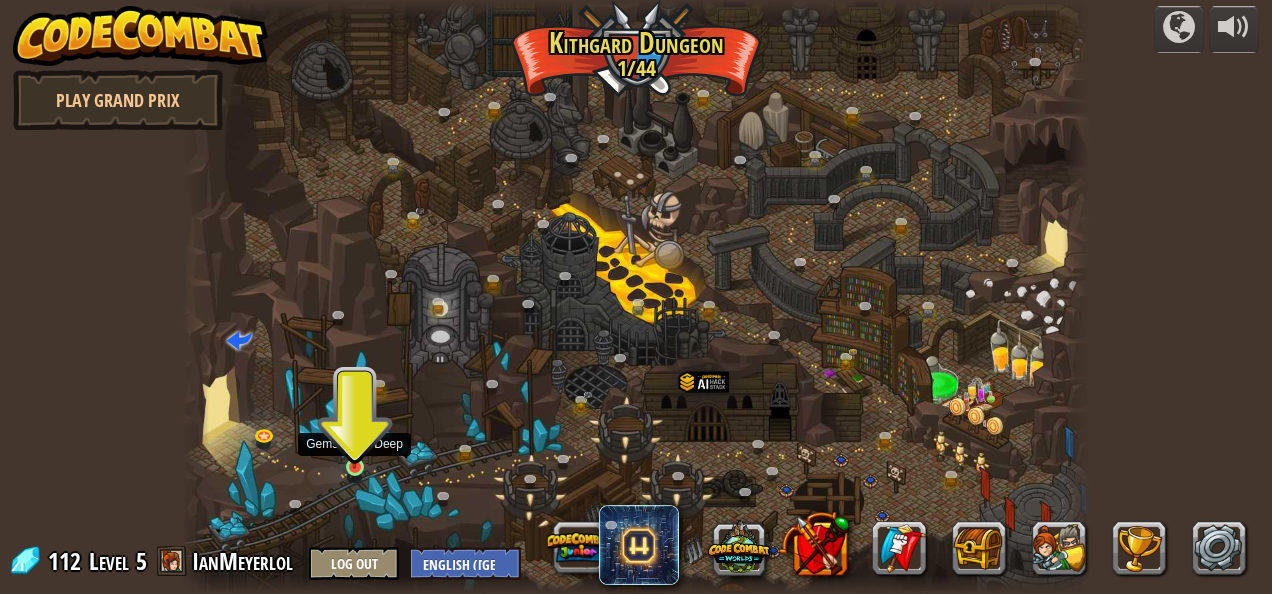 click at bounding box center (354, 444) 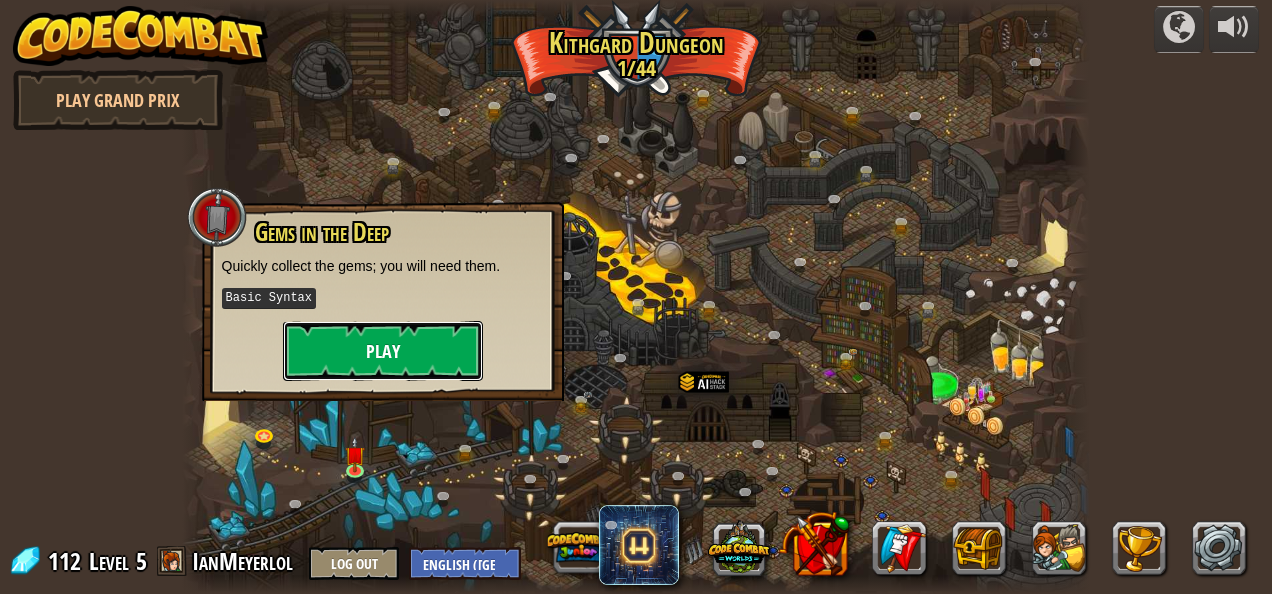click on "Play" at bounding box center [383, 351] 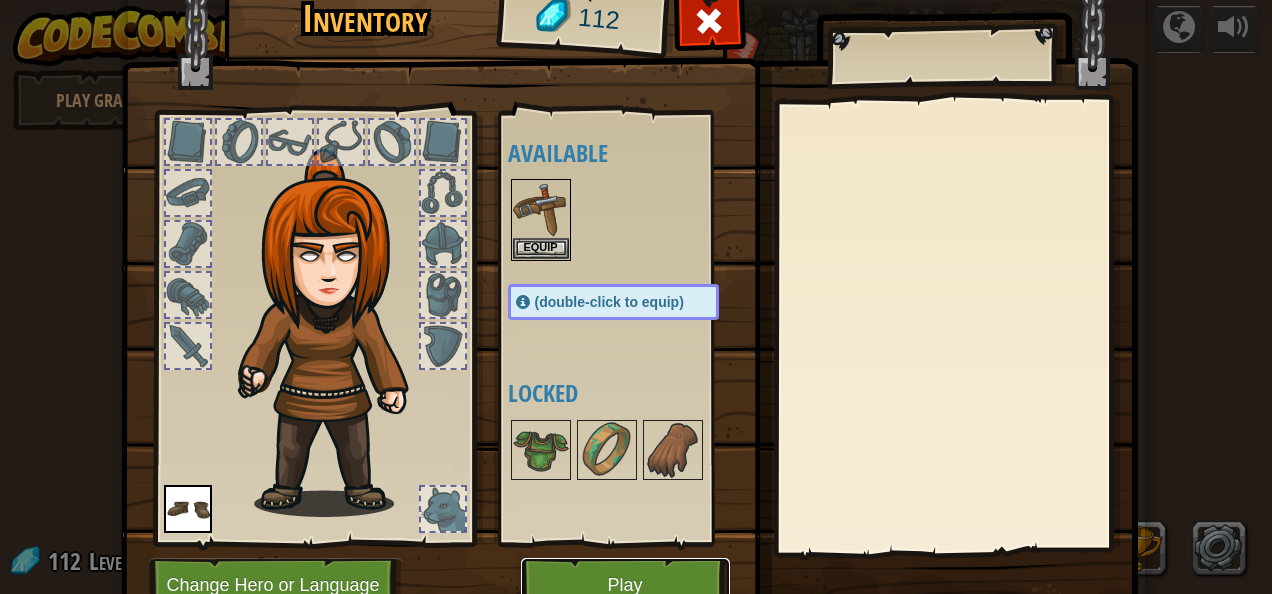 click on "Play" at bounding box center [625, 585] 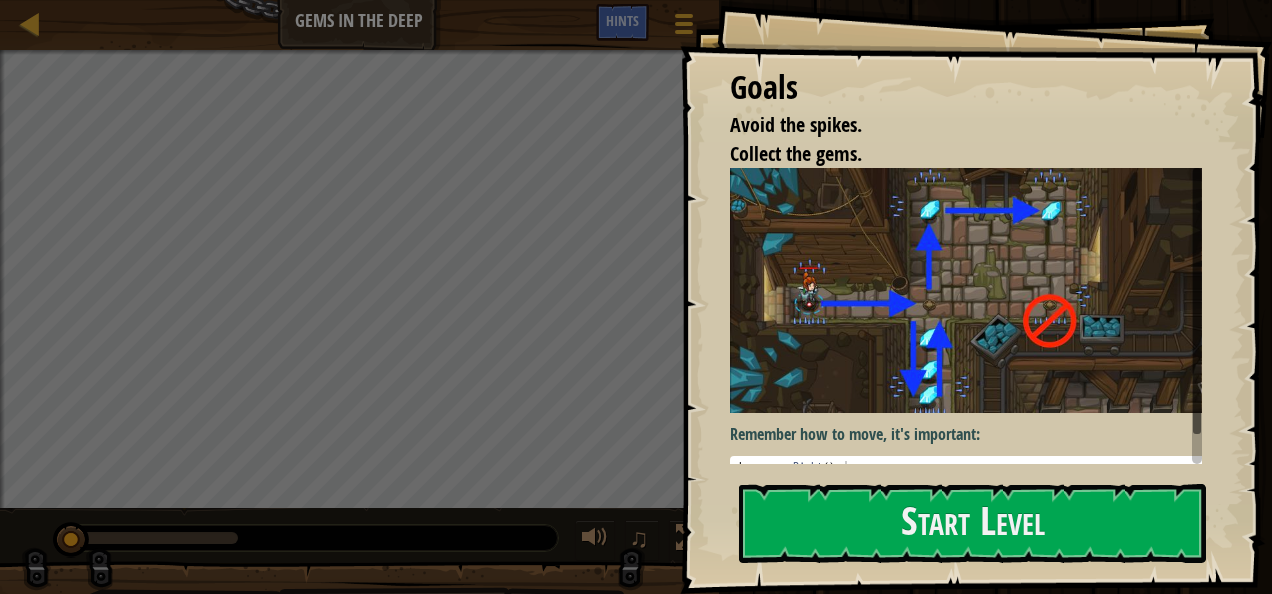 click on "Remember how to move, it's important:
1 hero . moveRight ( )     הההההההההההההההההההההההההההההההההההההההההההההההההההההההההההההההההההההההההההההההההההההההההההההההההההההההההההההההההההההההההההההההההההההההההההההההההההההההההההההההההההההההההההההההההההההההההההההההההההההההההההההההההההההההההההההההההההההההההההההההההההההההההההההההה XXXXXXXXXXXXXXXXXXXXXXXXXXXXXXXXXXXXXXXXXXXXXXXXXXXXXXXXXXXXXXXXXXXXXXXXXXXXXXXXXXXXXXXXXXXXXXXXXXXXXXXXXXXXXXXXXXXXXXXXXXXXXXXXXXXXXXXXXXXXXXXXXXXXXXXXXXXXXXXXXXXXXXXXXXXXXXXXXXXXXXXXXXXXXXXXXXXXXXXXXXXXXXXXXXXXXXXXXXXXXXXXXXXXXXXXXXXXXXXXXXXXXXXXXXXXXXXX" at bounding box center (973, 324) 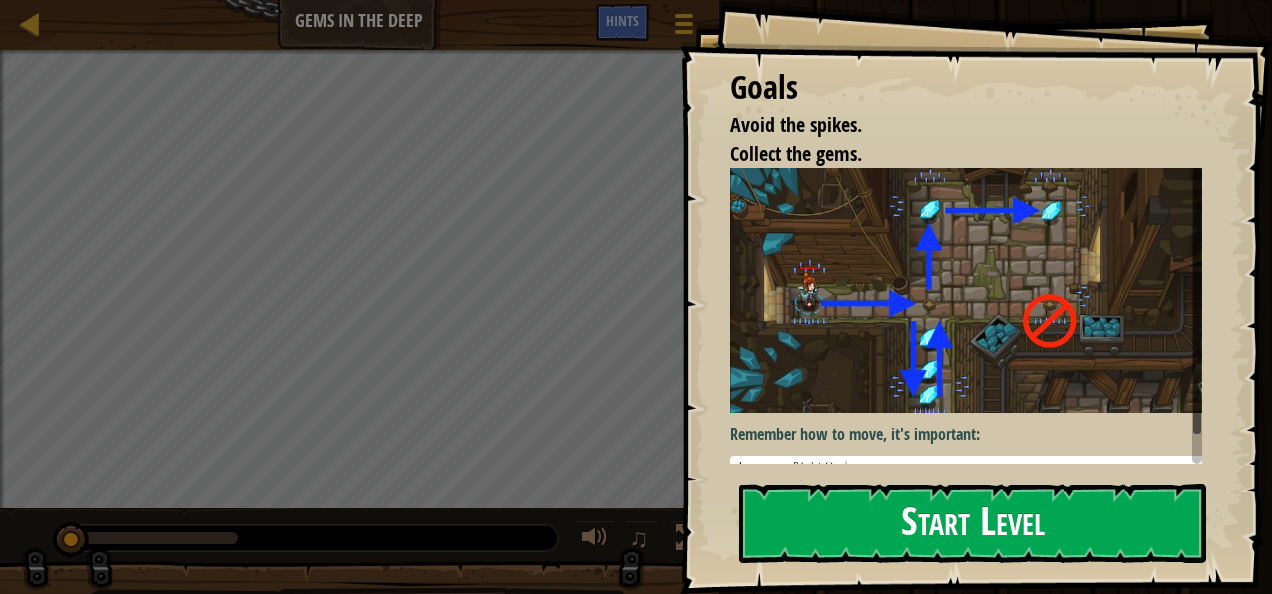 click on "Start Level" at bounding box center (972, 523) 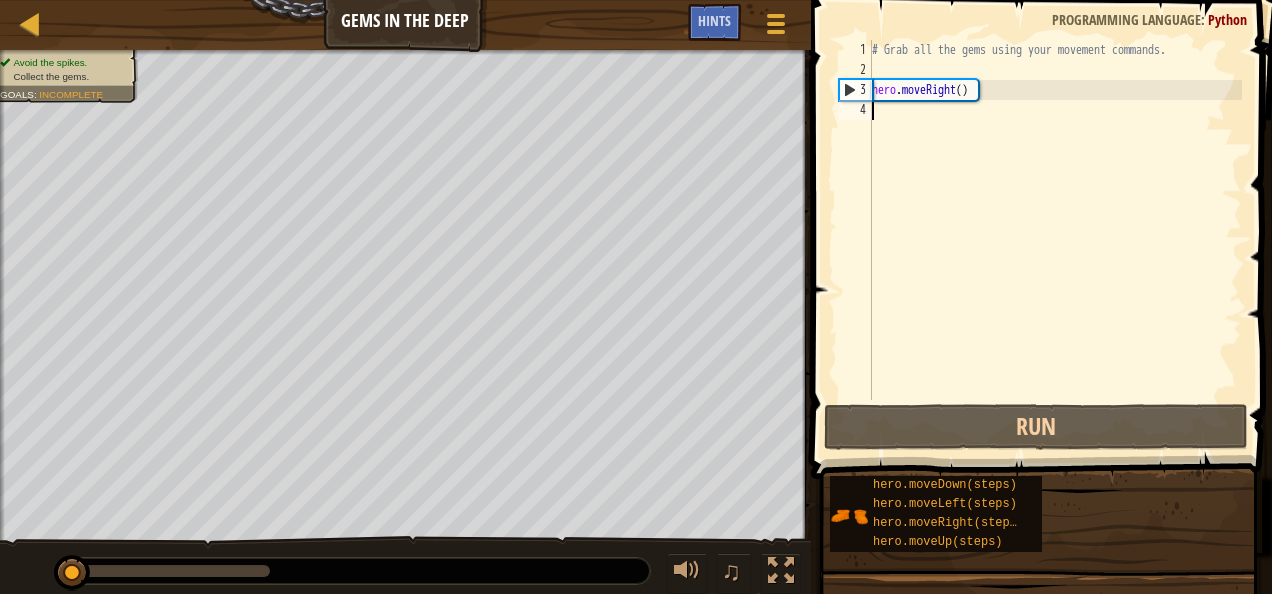 click on "4" at bounding box center (855, 110) 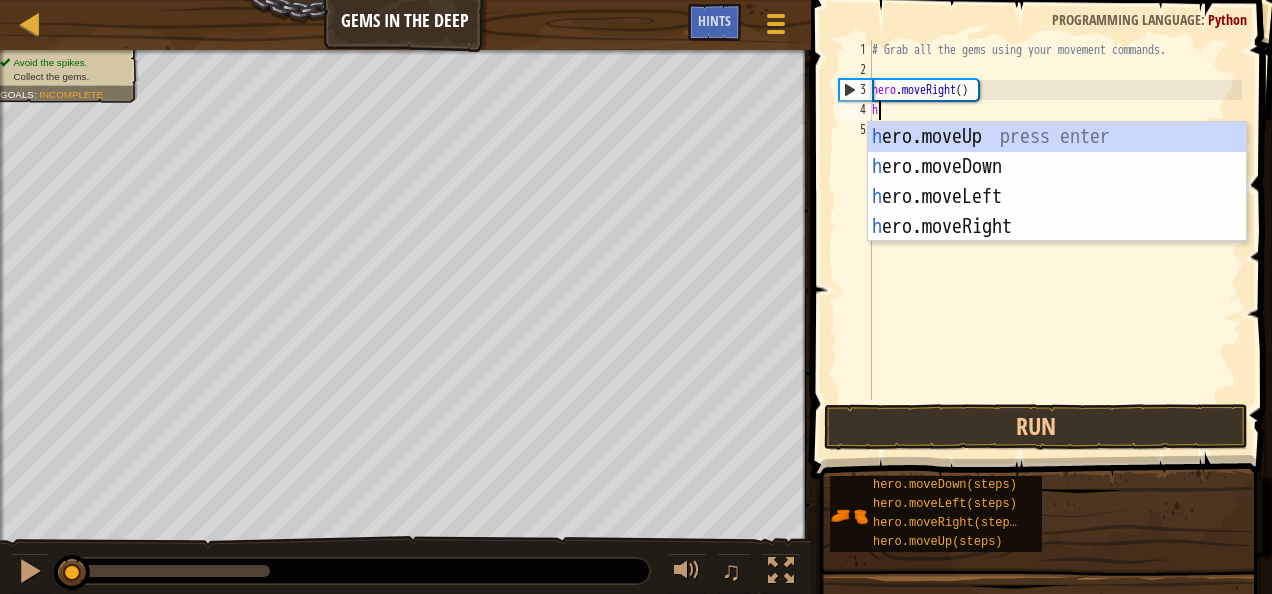 type on "her" 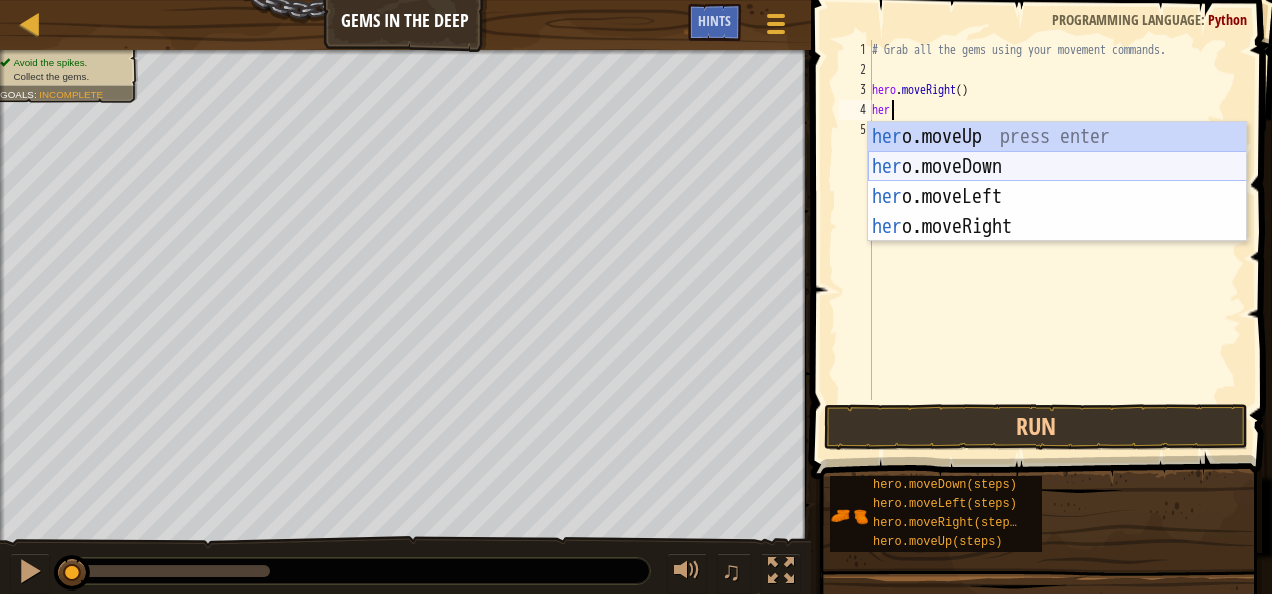 click on "her o.moveUp press enter her o.moveDown press enter her o.moveLeft press enter her o.moveRight press enter" at bounding box center [1057, 212] 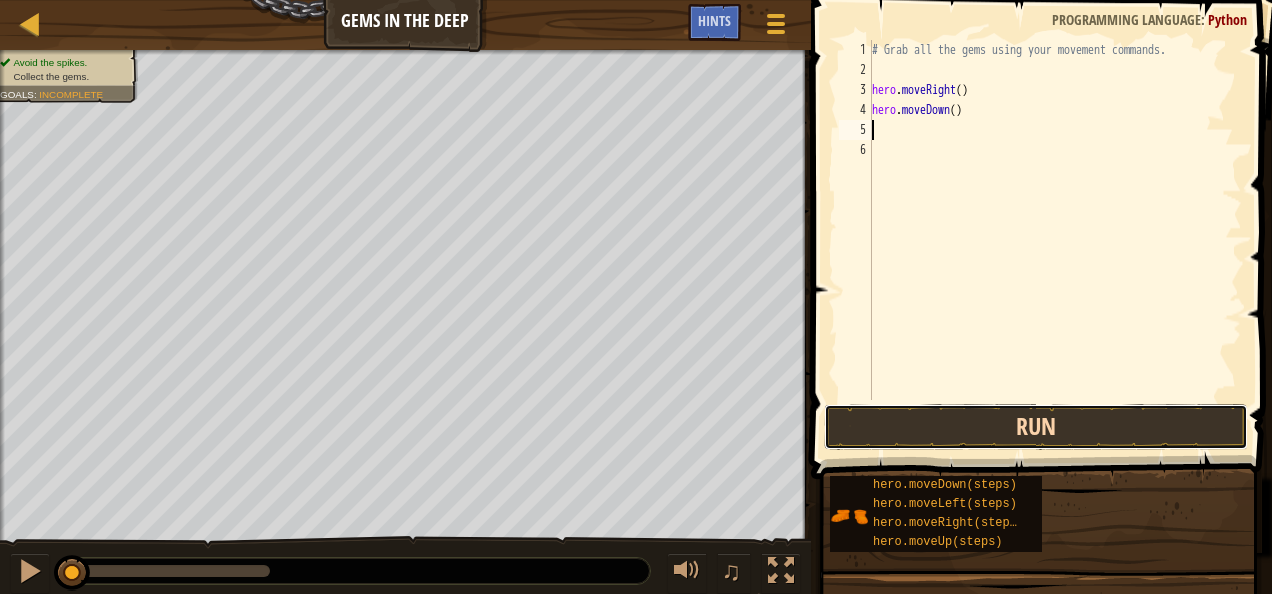 click on "Run" at bounding box center (1036, 427) 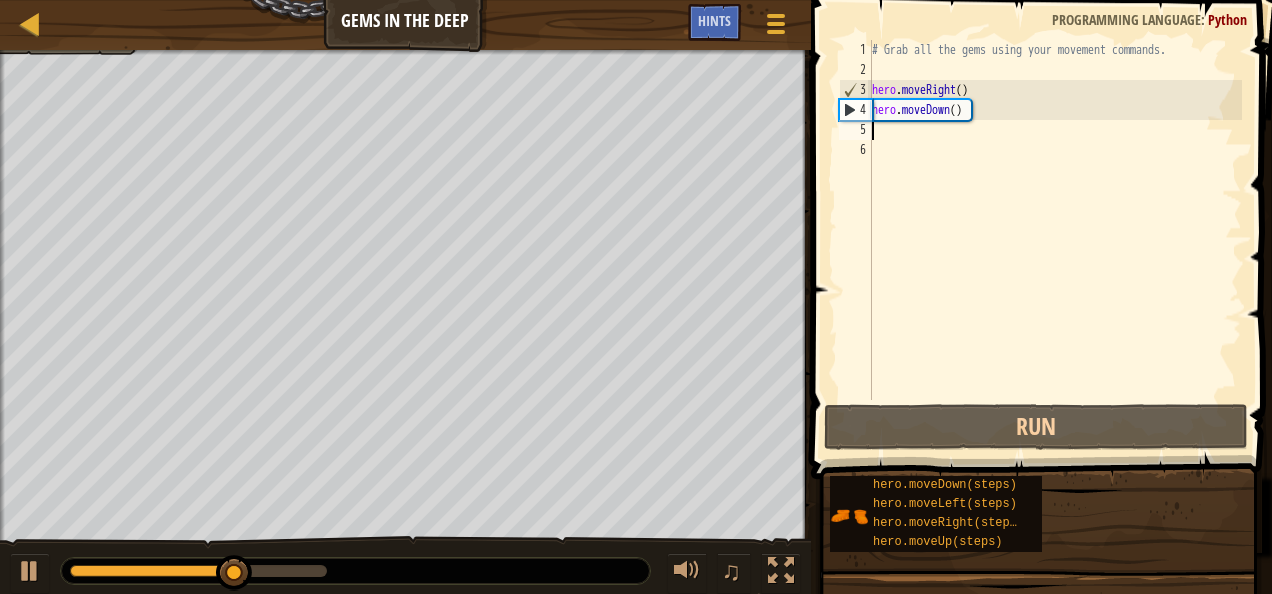 click on "5" at bounding box center (855, 130) 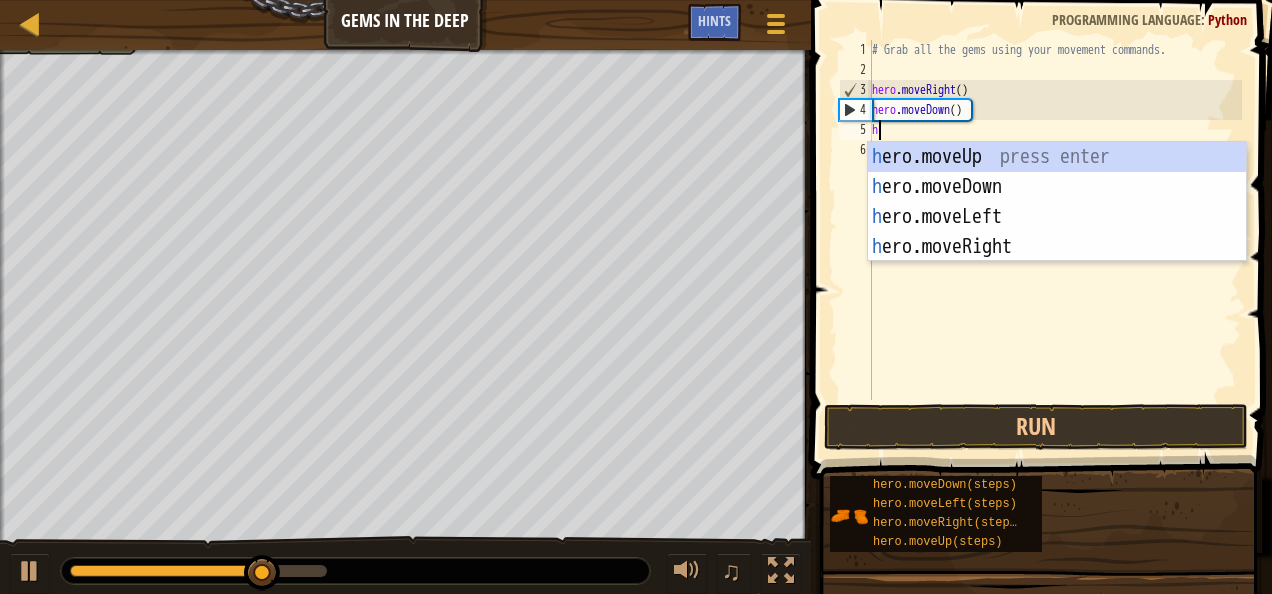 type on "her" 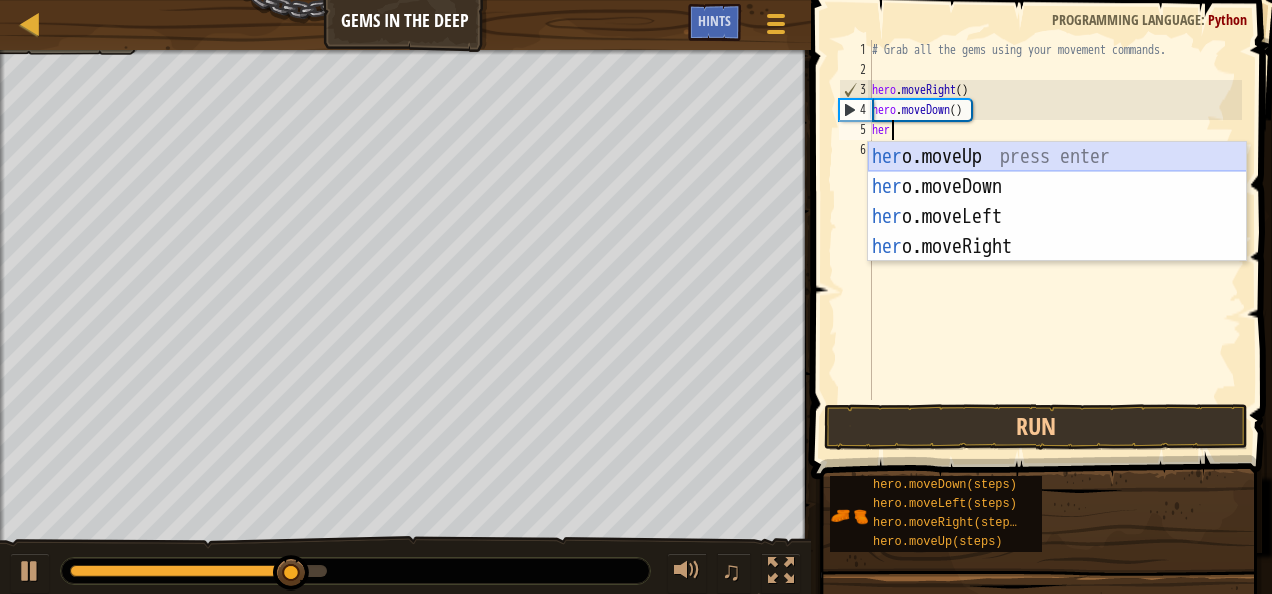 click on "her o.moveUp press enter her o.moveDown press enter her o.moveLeft press enter her o.moveRight press enter" at bounding box center (1057, 232) 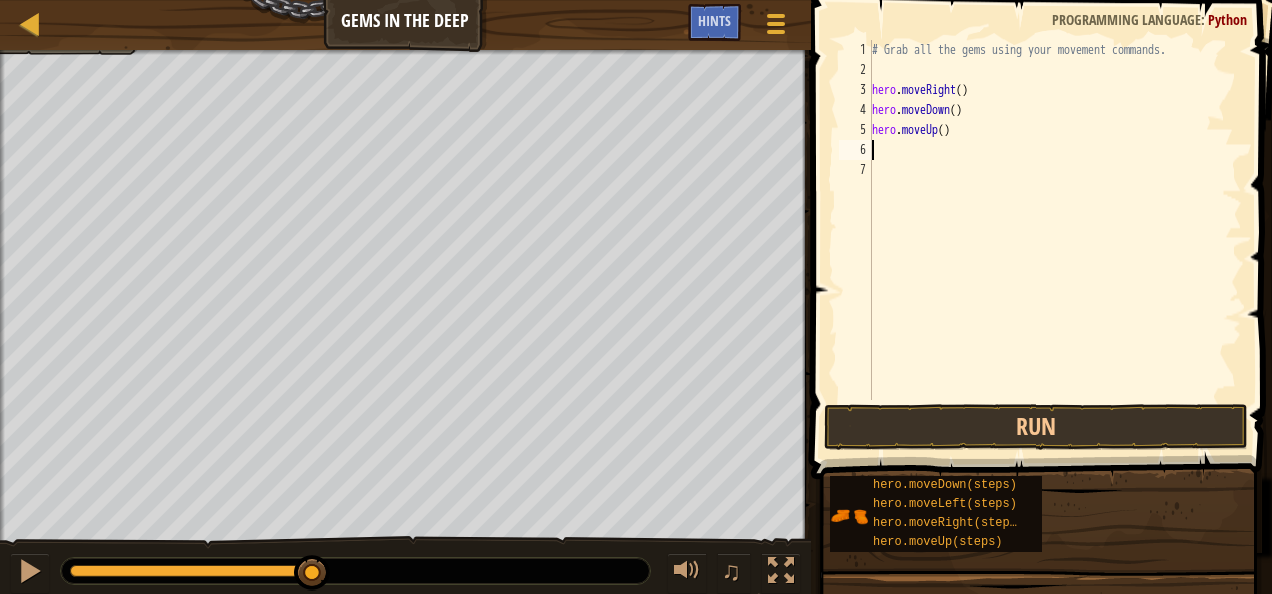 type on "he" 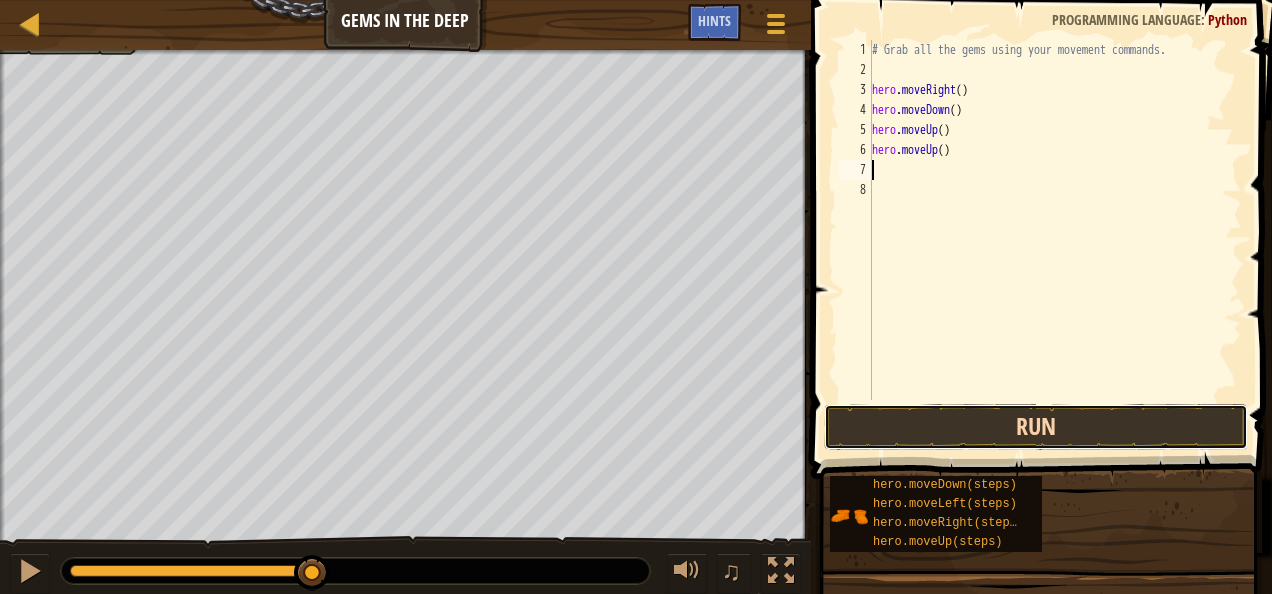 click on "Run" at bounding box center [1036, 427] 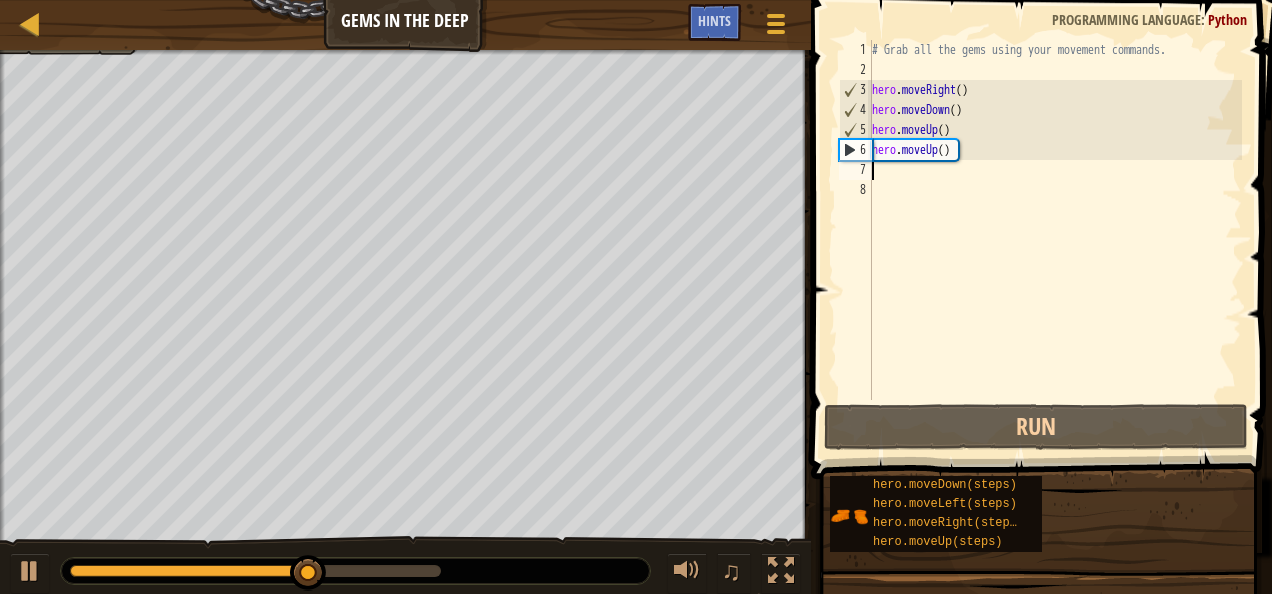 click on "# Grab all the gems using your movement commands. hero . moveRight ( ) hero . moveDown ( ) hero . moveUp ( ) hero . moveUp ( )" at bounding box center (1055, 240) 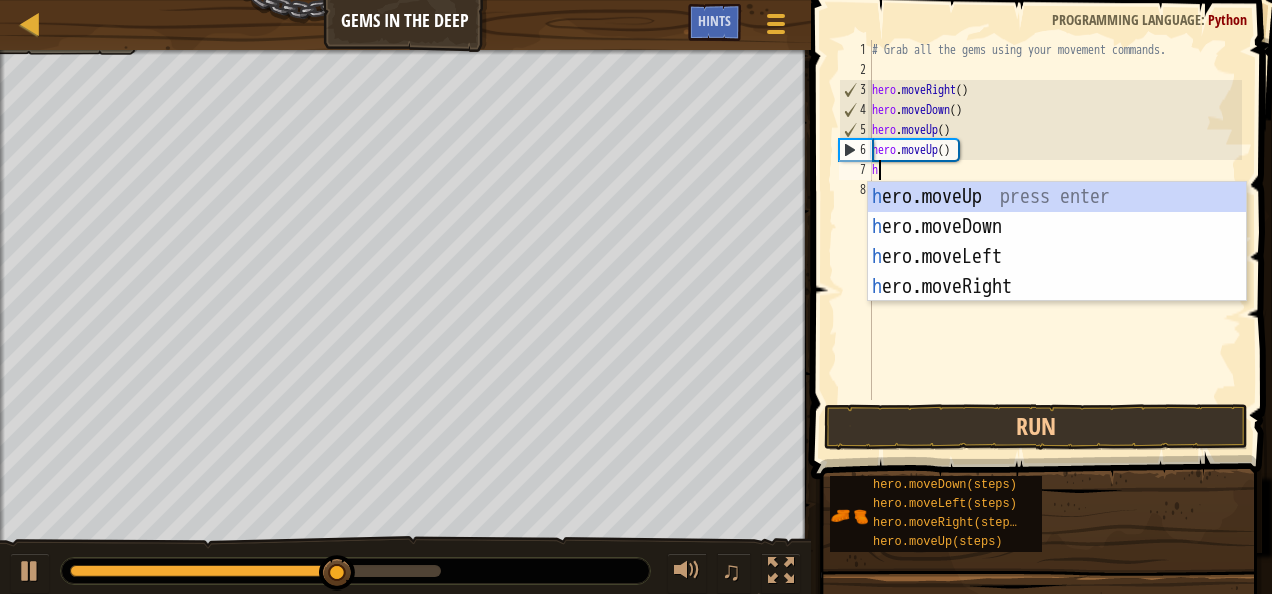 type on "he" 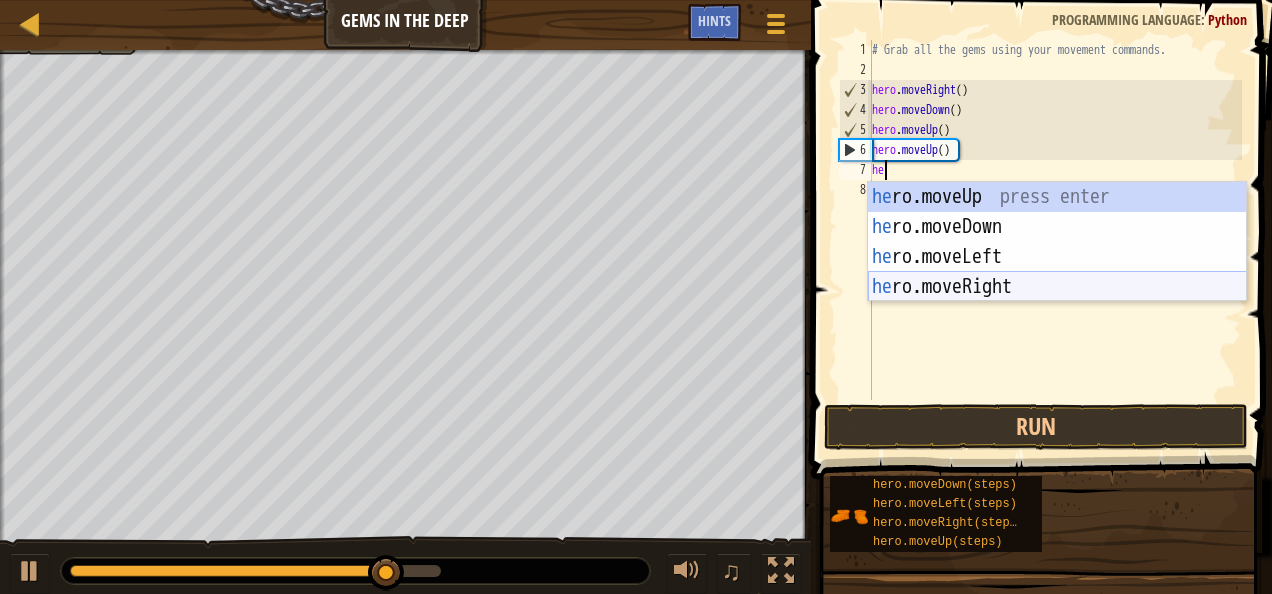 click on "he ro.moveUp press enter he ro.moveDown press enter he ro.moveLeft press enter he ro.moveRight press enter" at bounding box center [1057, 272] 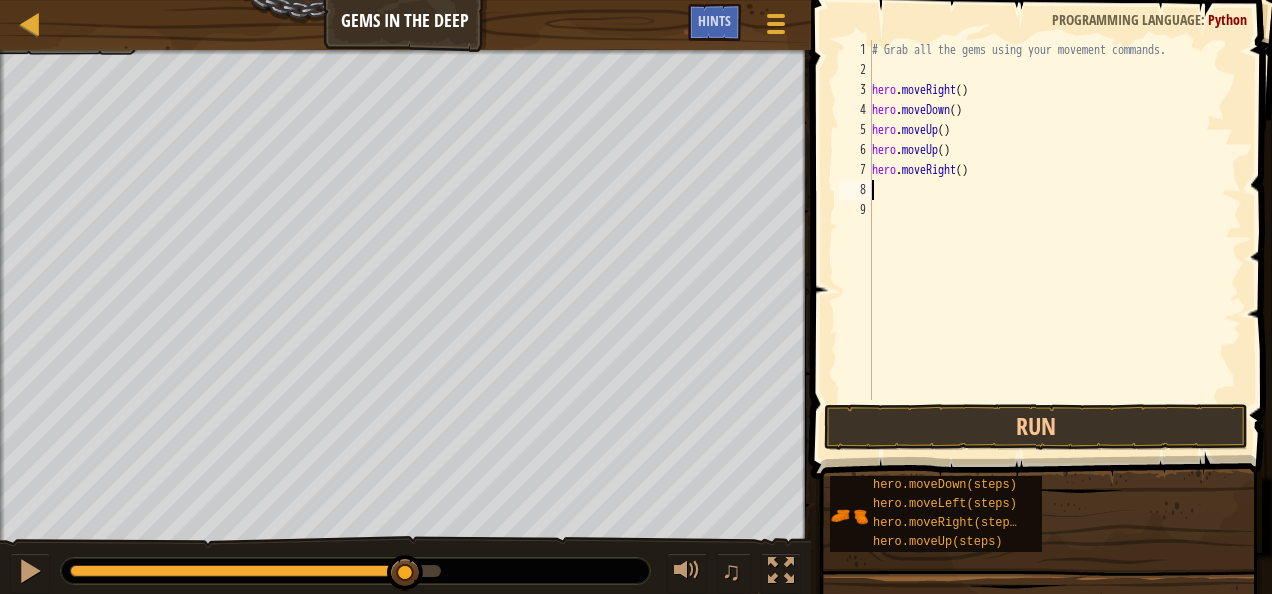 type on "he" 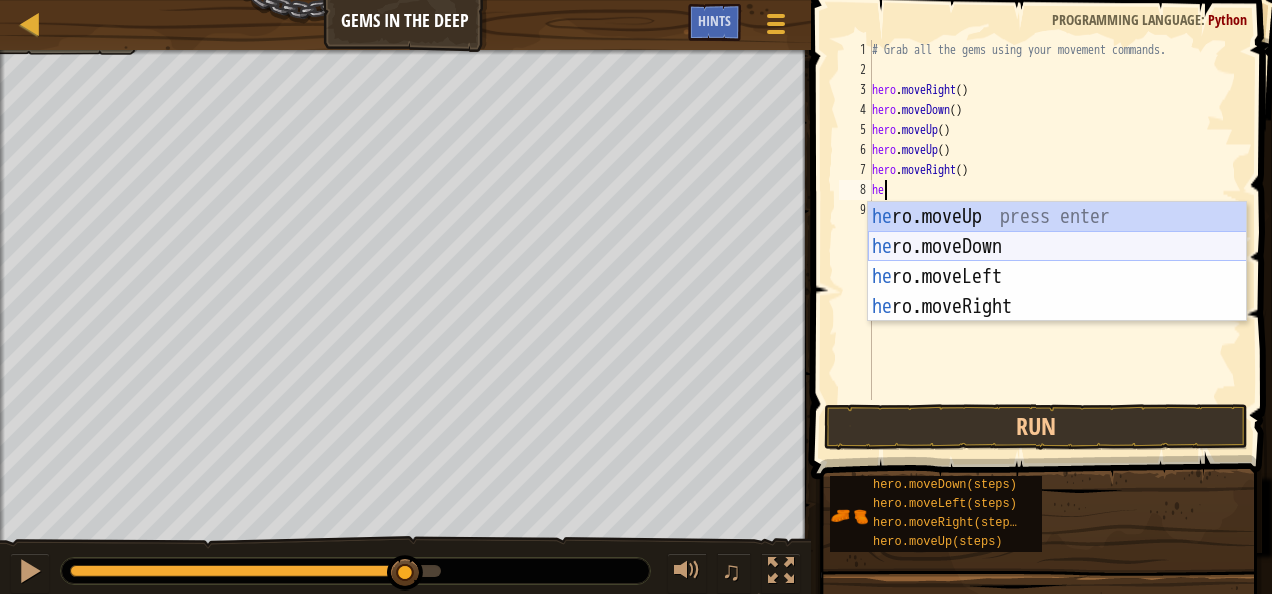 click on "he ro.moveUp press enter he ro.moveDown press enter he ro.moveLeft press enter he ro.moveRight press enter" at bounding box center [1057, 292] 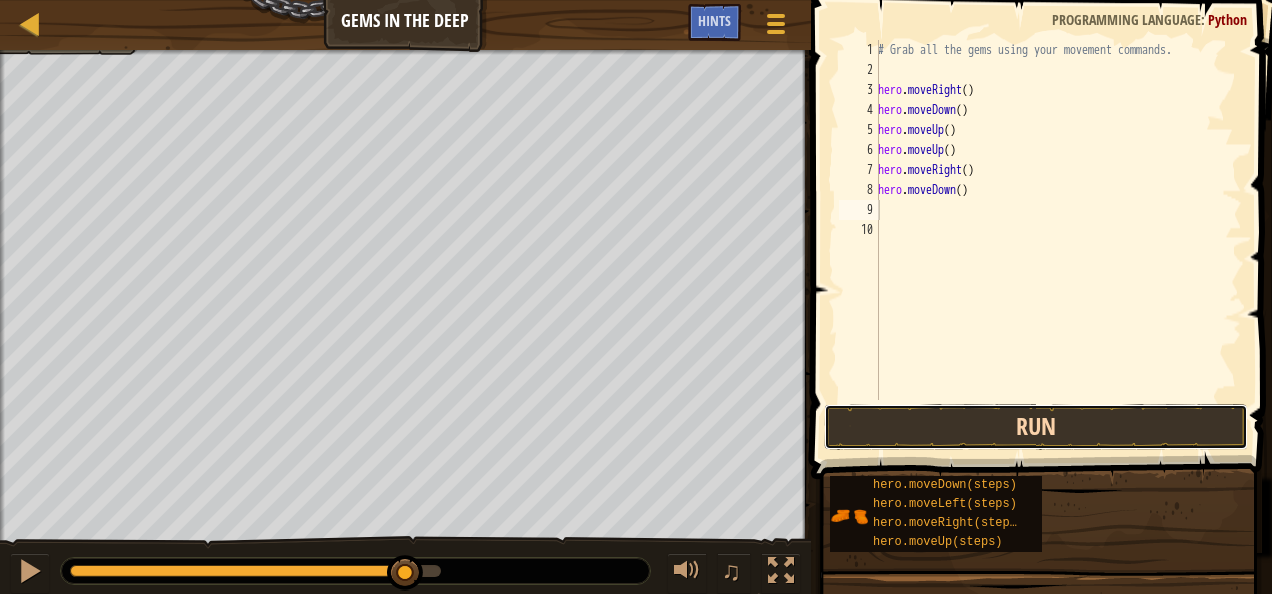 click on "Run" at bounding box center [1036, 427] 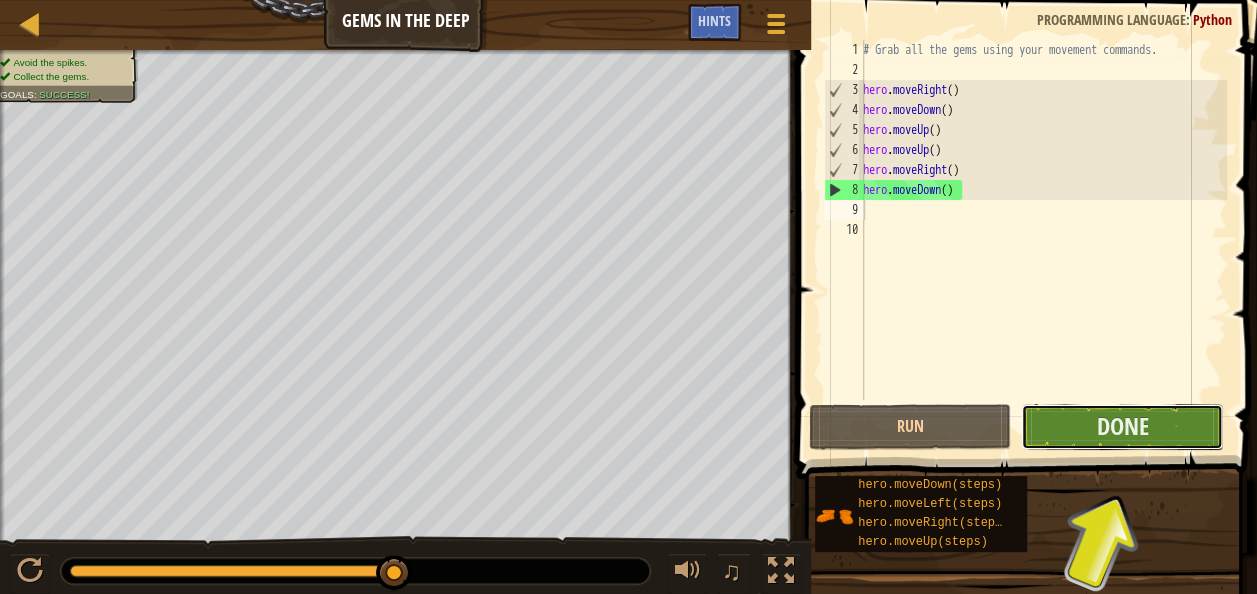 click on "Done" at bounding box center (1122, 427) 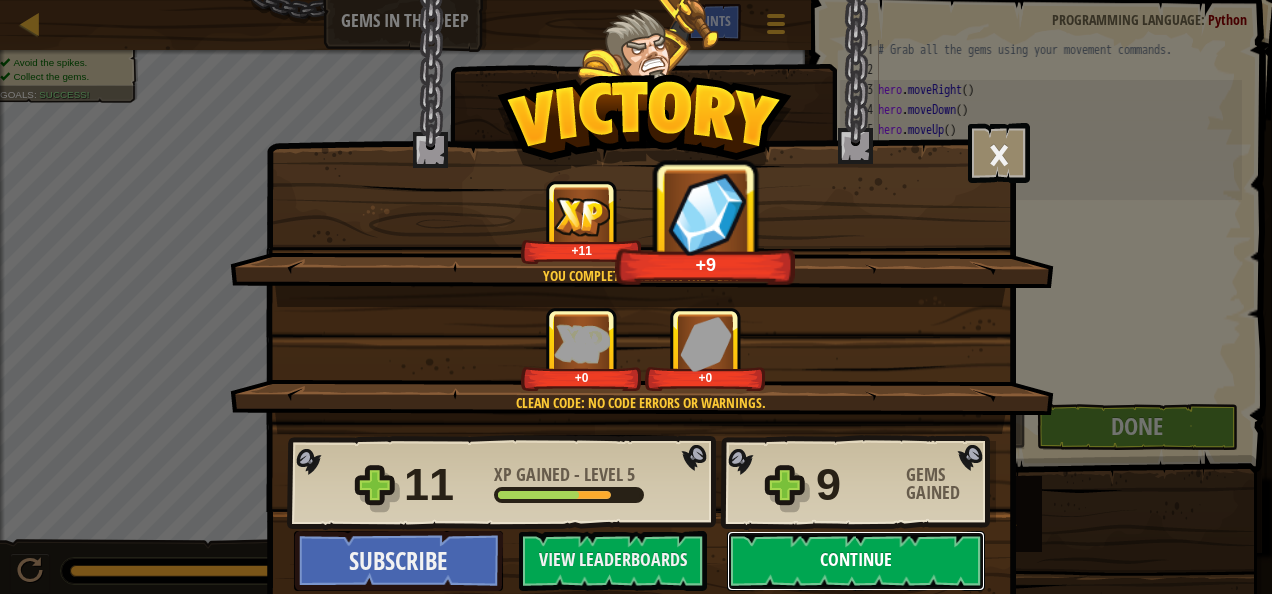 click on "Continue" at bounding box center [856, 561] 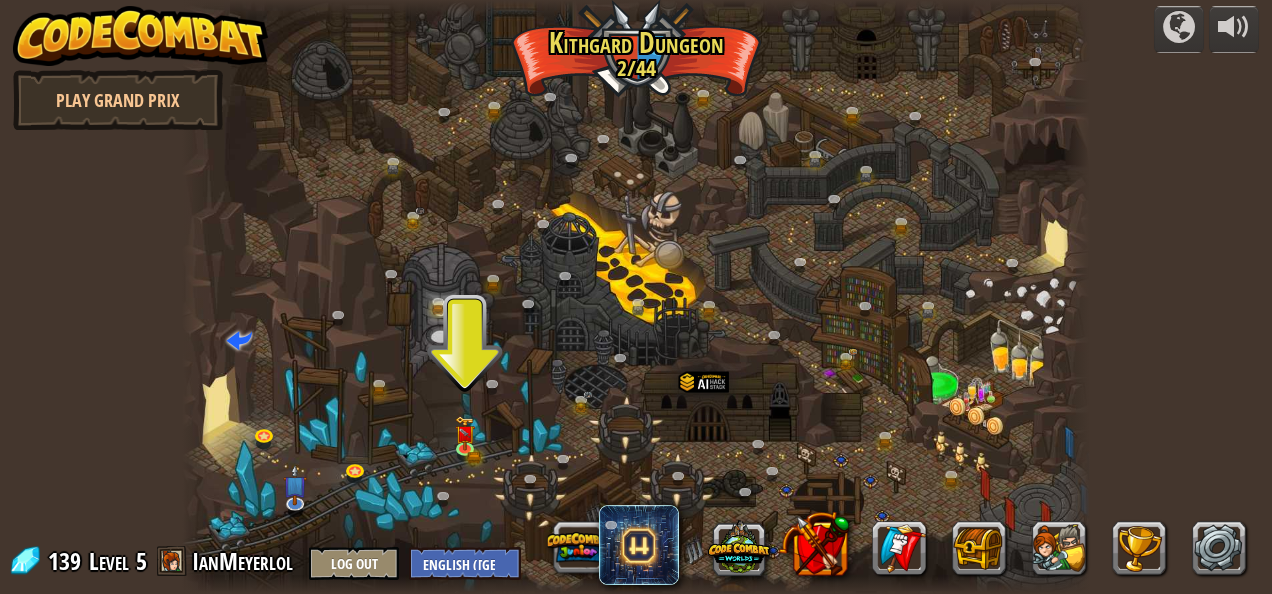click at bounding box center [636, 297] 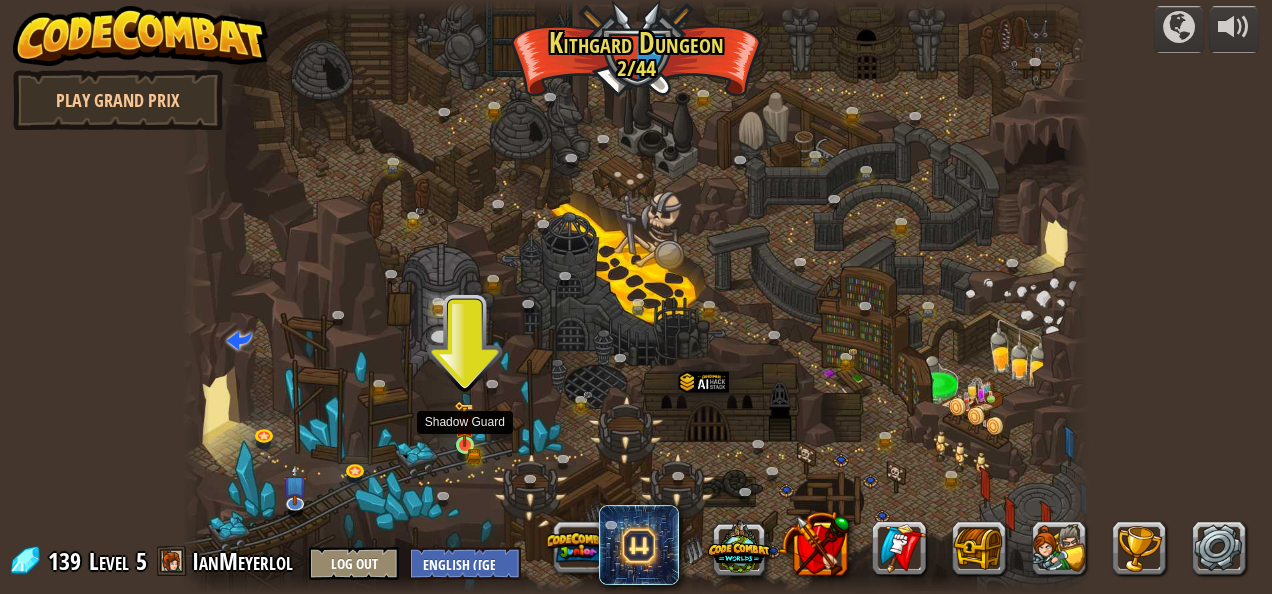 click at bounding box center [464, 423] 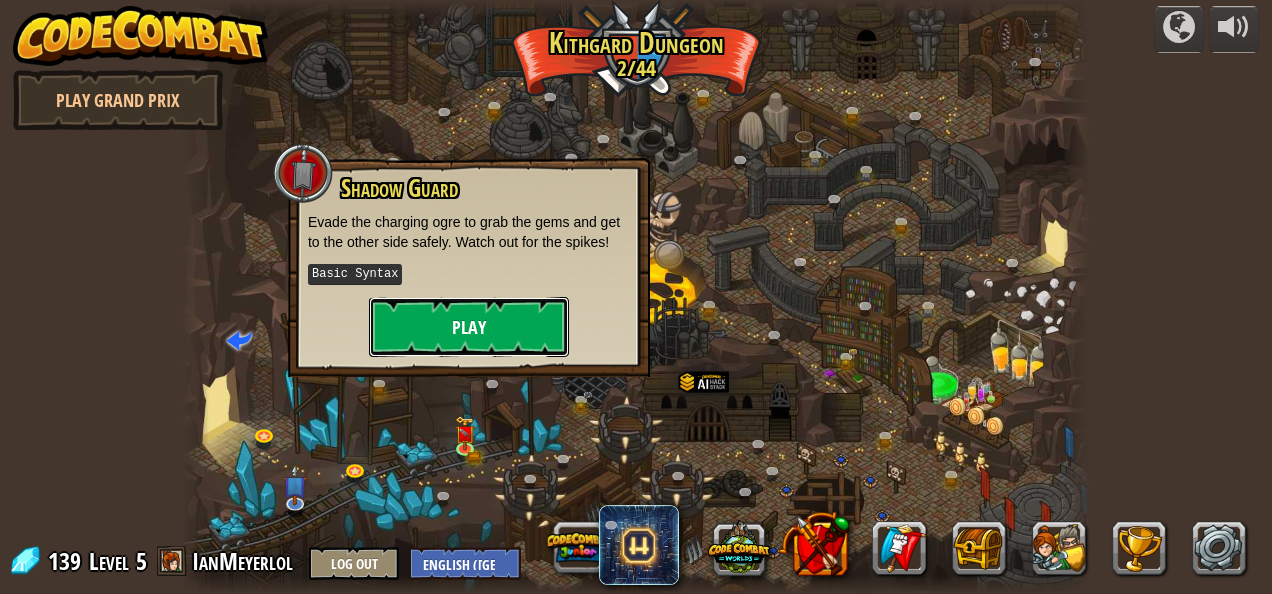 click on "Play" at bounding box center [469, 327] 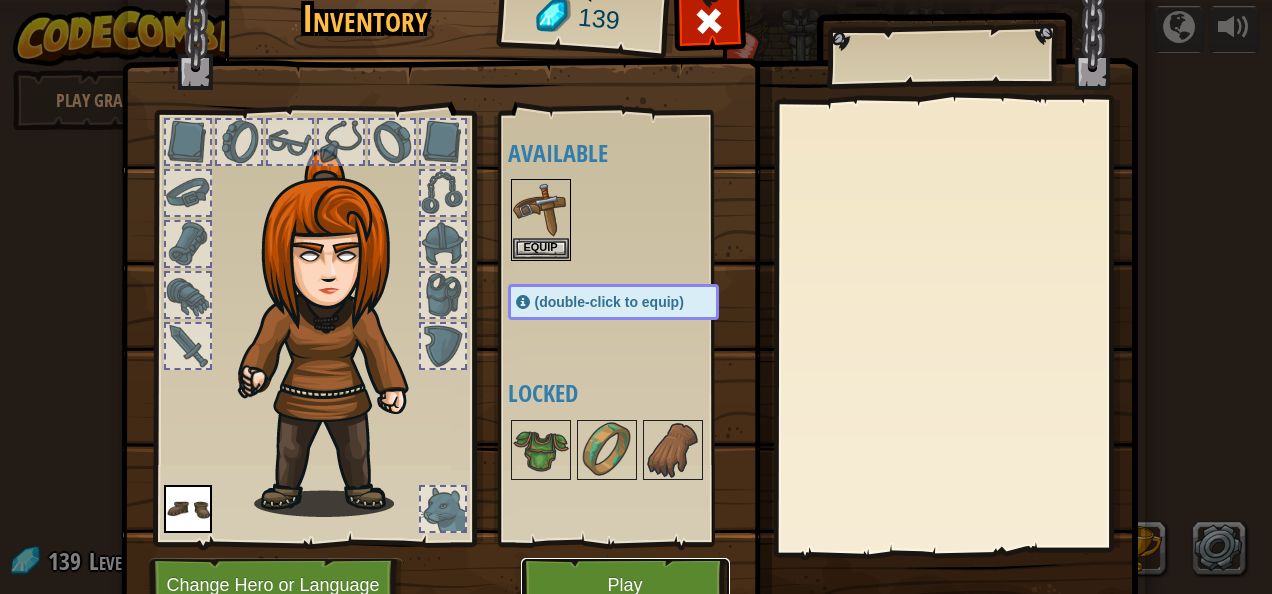 click on "Play" at bounding box center [625, 585] 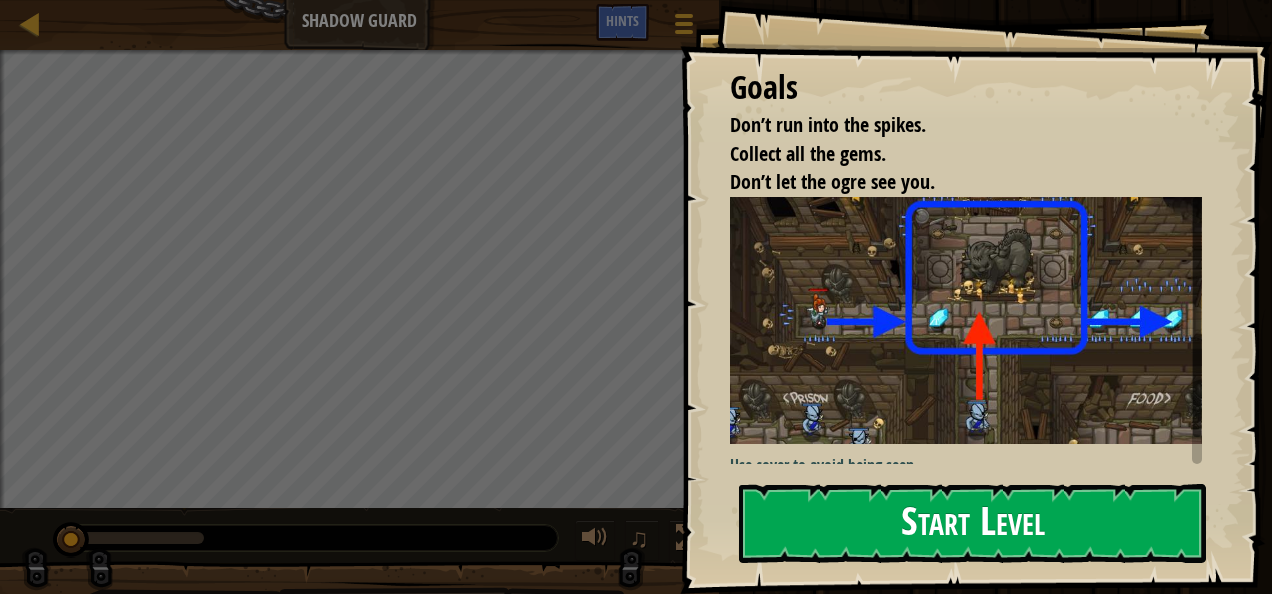 click on "Start Level" at bounding box center (972, 523) 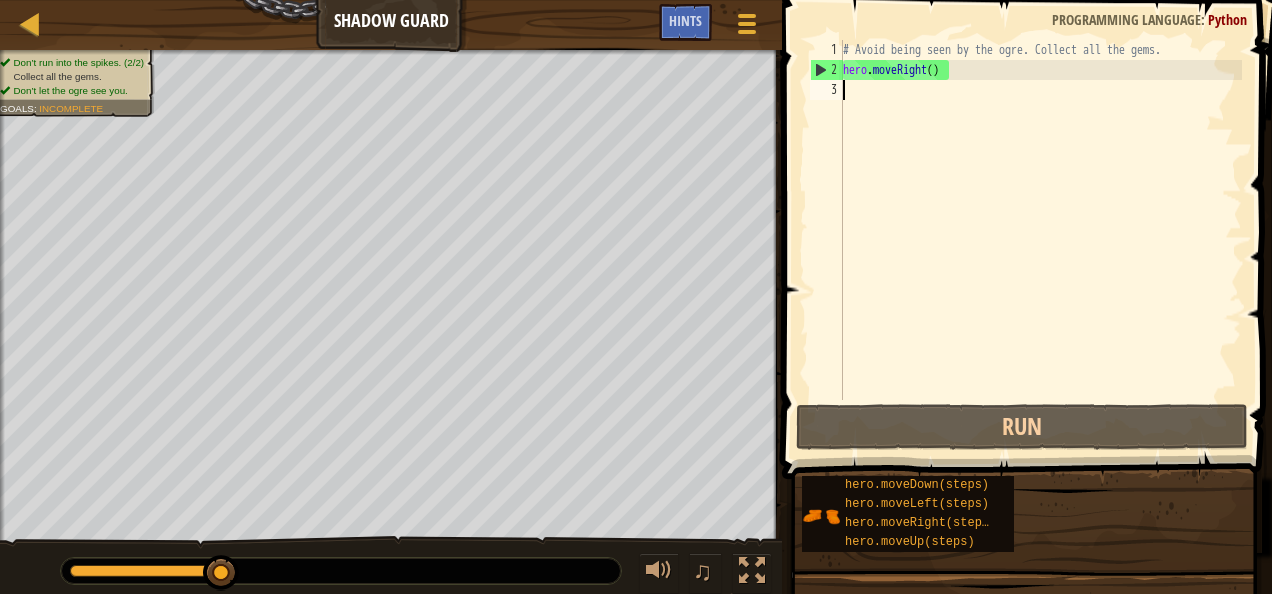 scroll, scrollTop: 9, scrollLeft: 0, axis: vertical 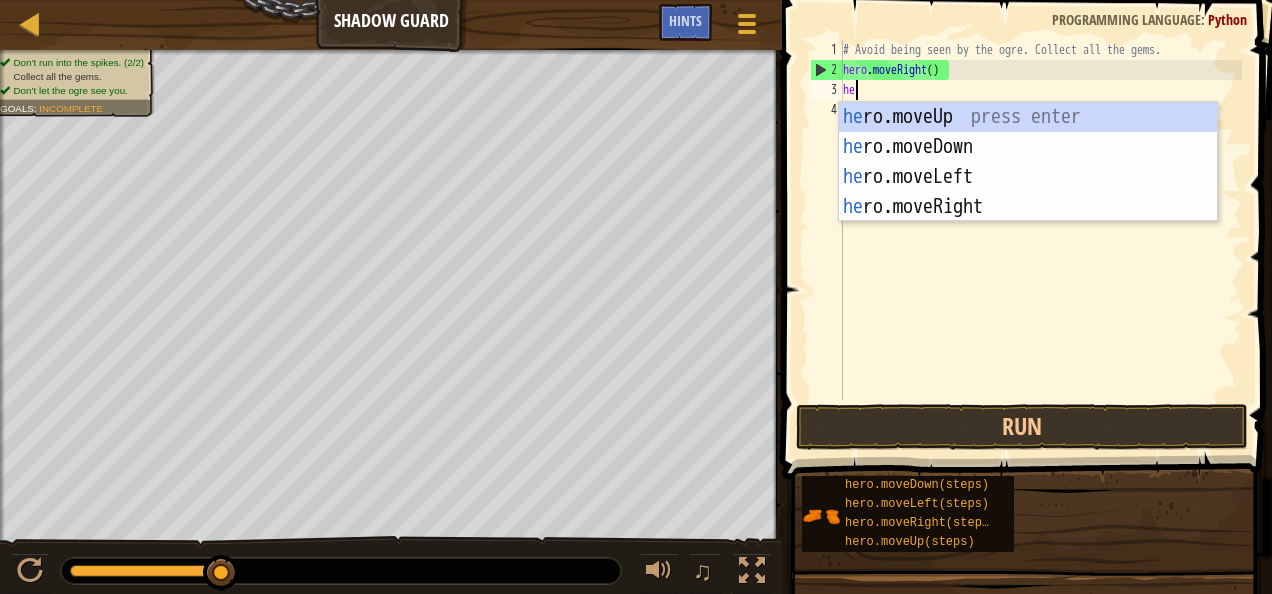 type on "her" 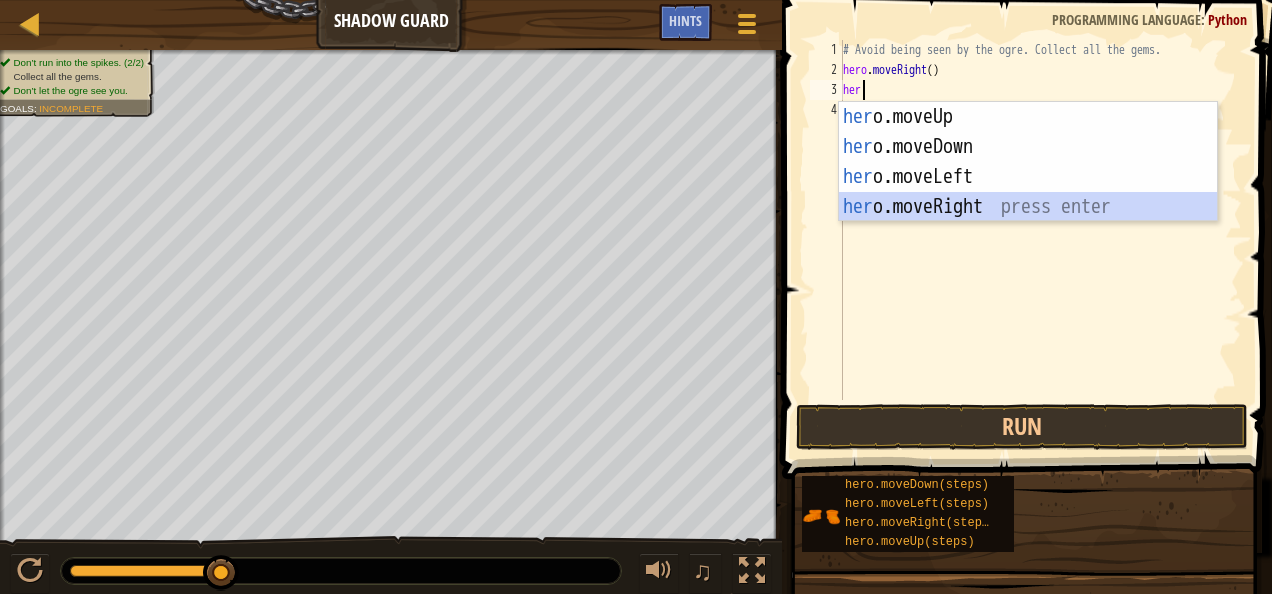 click on "her o.moveUp press enter her o.moveDown press enter her o.moveLeft press enter her o.moveRight press enter" at bounding box center [1028, 192] 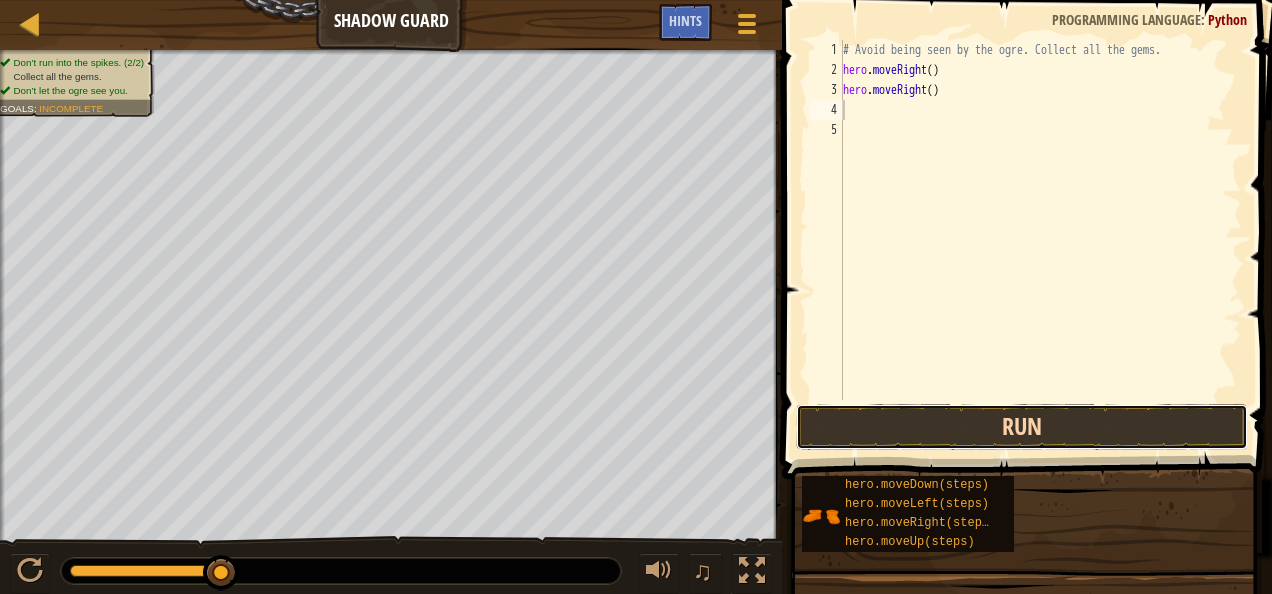 click on "Run" at bounding box center (1022, 427) 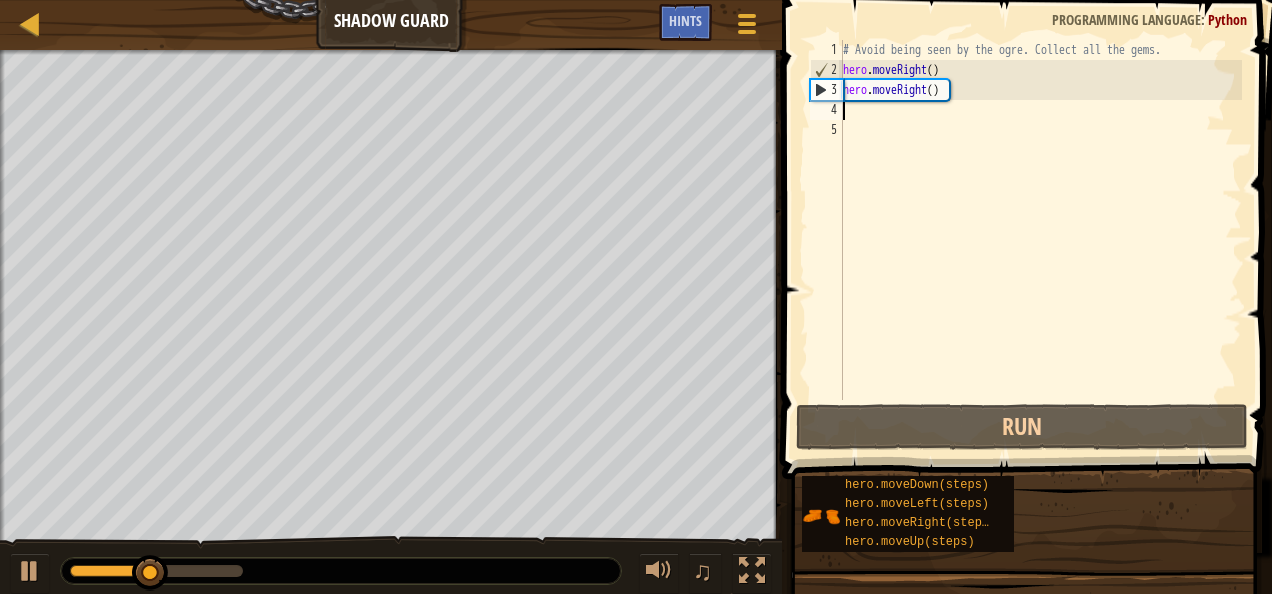 click on "# Avoid being seen by the ogre. Collect all the gems. hero . moveRight ( ) hero . moveRight ( )" at bounding box center [1040, 240] 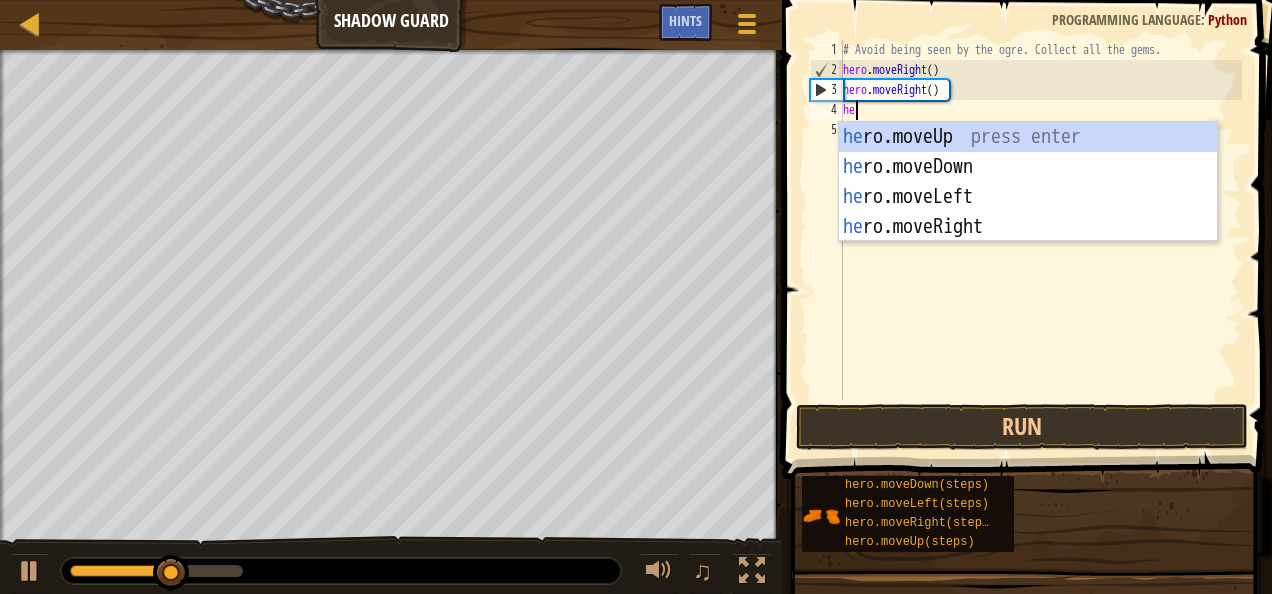 type on "hee" 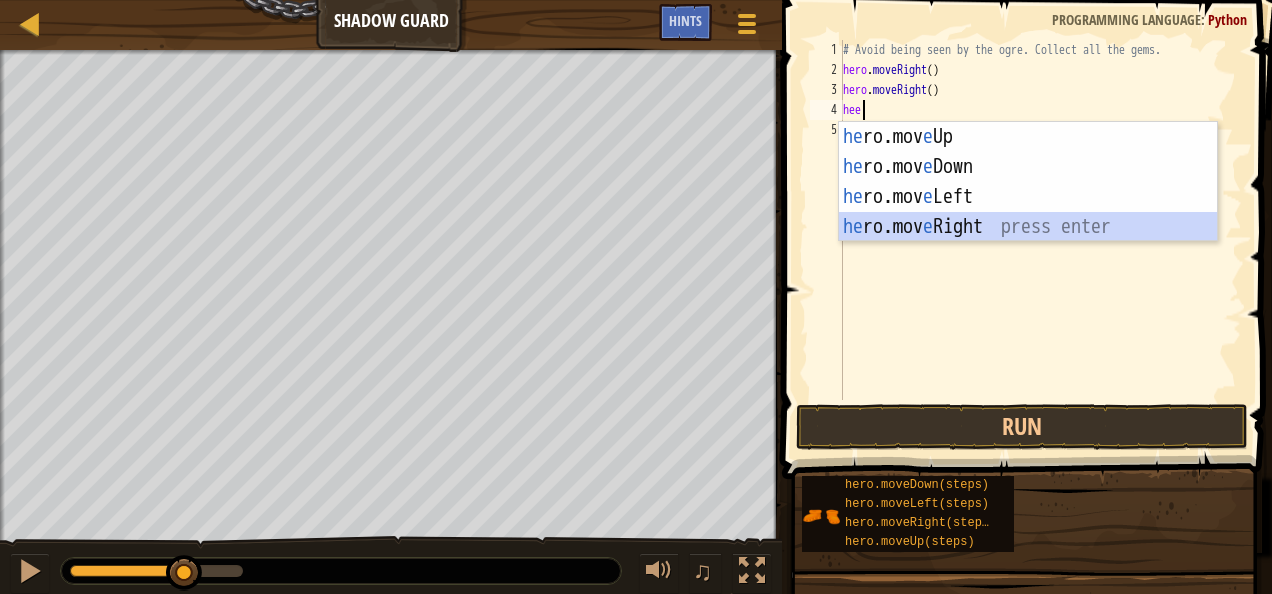 click on "he ro.mov e Up press enter he ro.mov e Down press enter he ro.mov e Left press enter he ro.mov e Right press enter" at bounding box center (1028, 212) 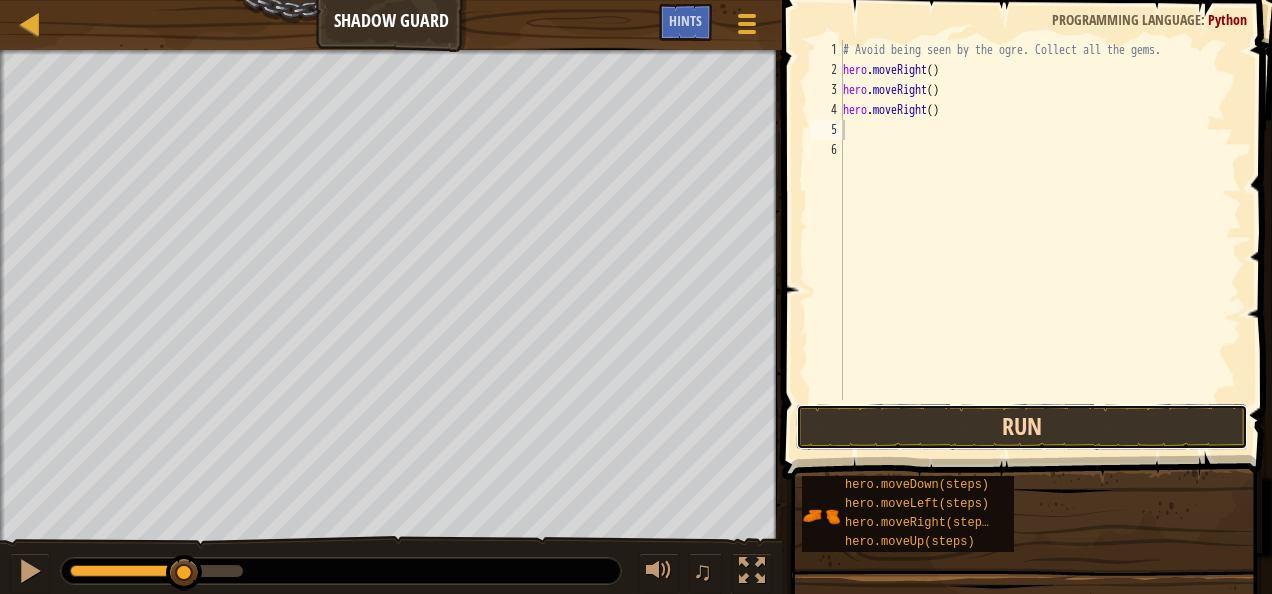 click on "Run" at bounding box center (1022, 427) 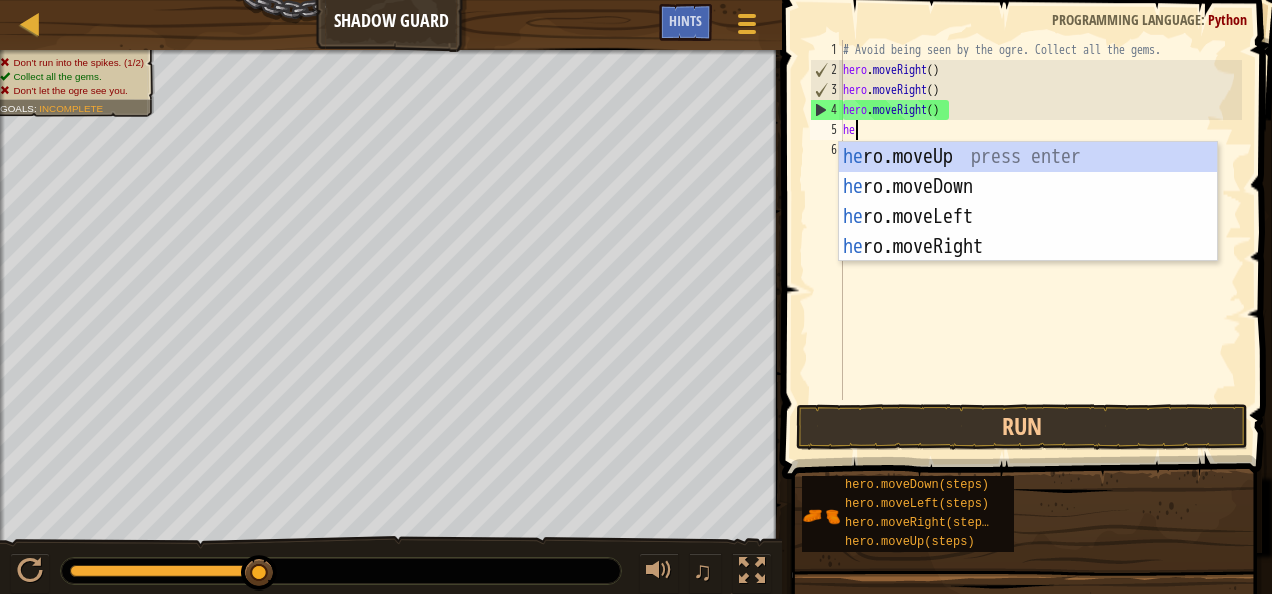 type on "her" 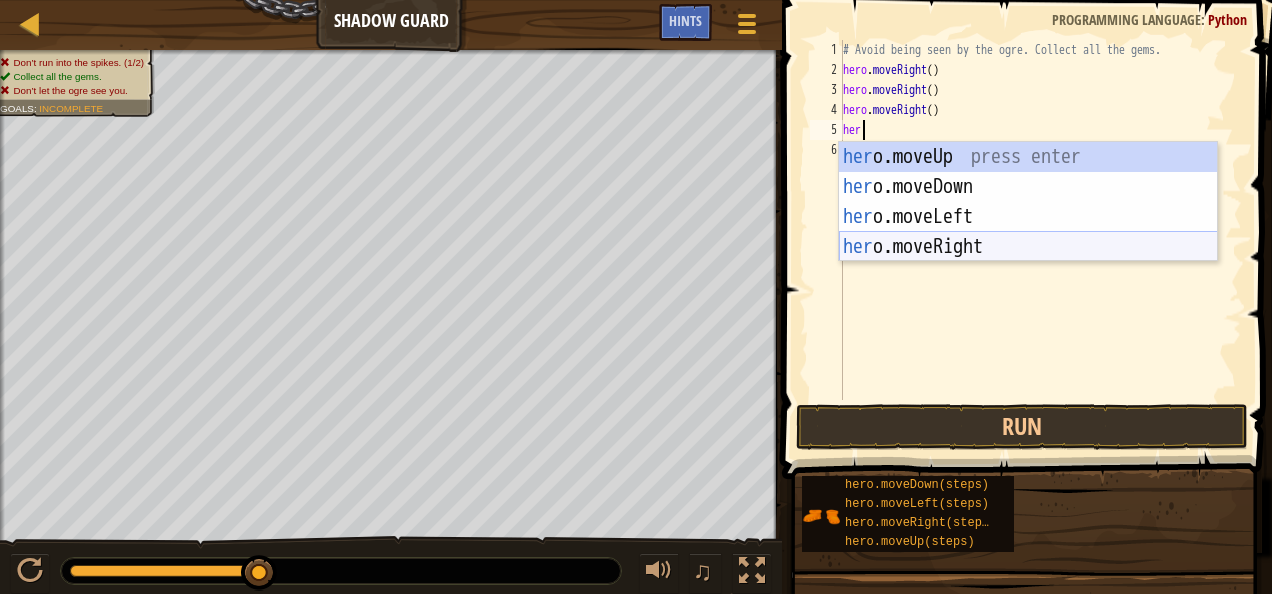 click on "her o.moveUp press enter her o.moveDown press enter her o.moveLeft press enter her o.moveRight press enter" at bounding box center [1028, 232] 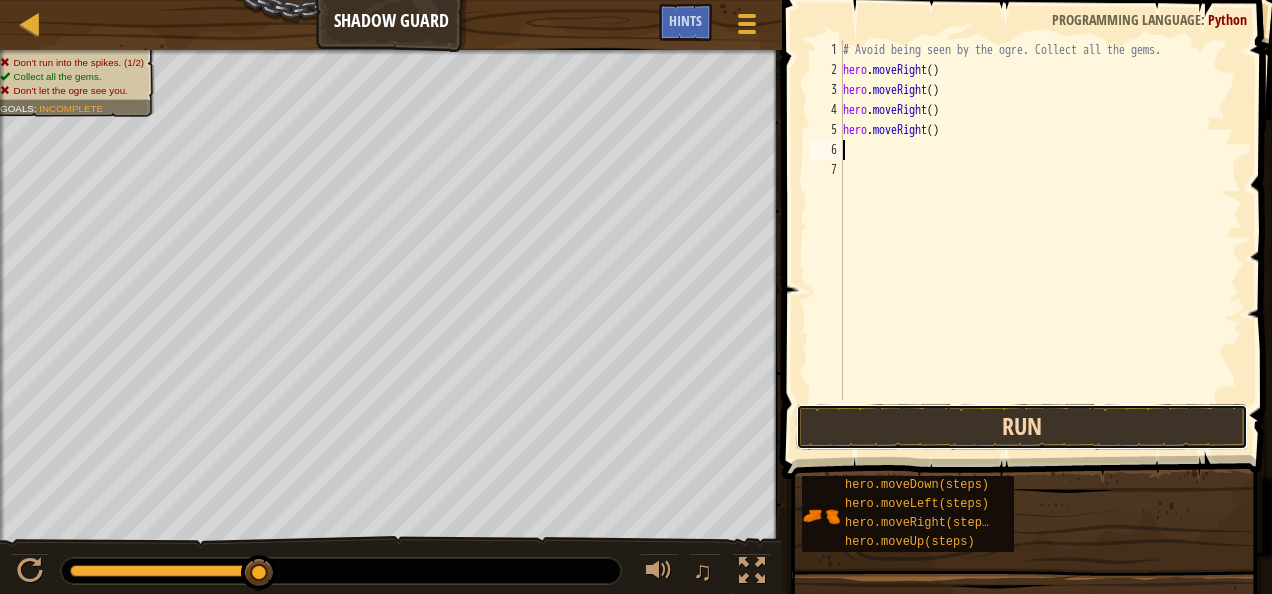 click on "Run" at bounding box center [1022, 427] 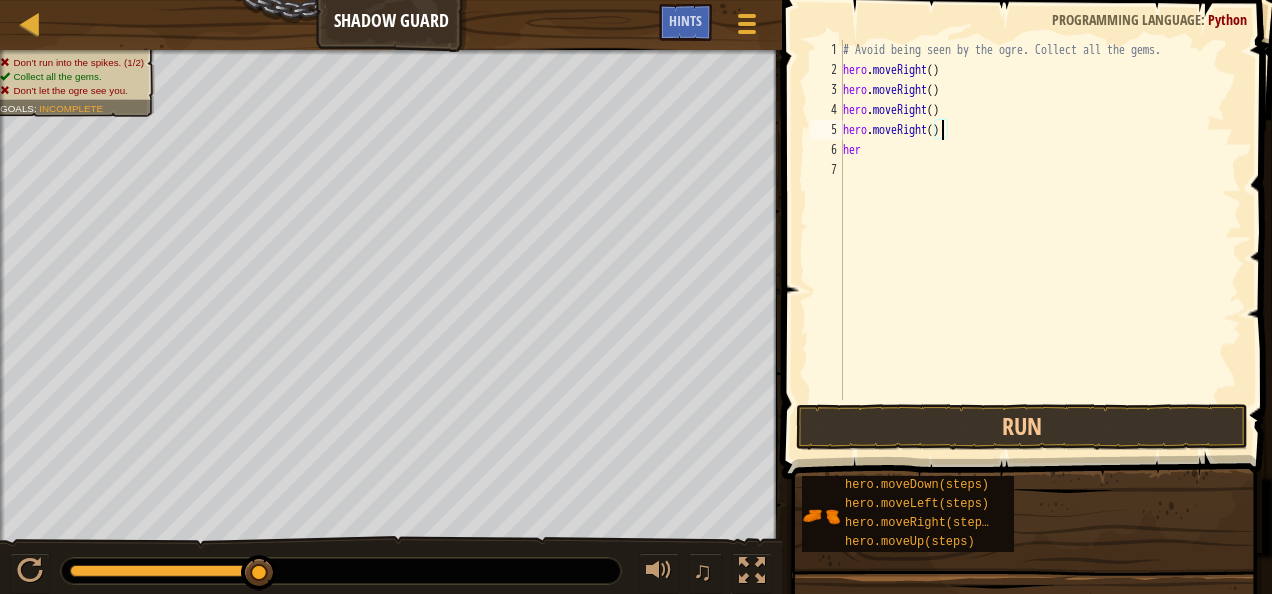 click on "# Avoid being seen by the ogre. Collect all the gems. hero . moveRight ( ) hero . moveRight ( ) hero . moveRight ( ) hero . moveRight ( ) her" at bounding box center (1040, 240) 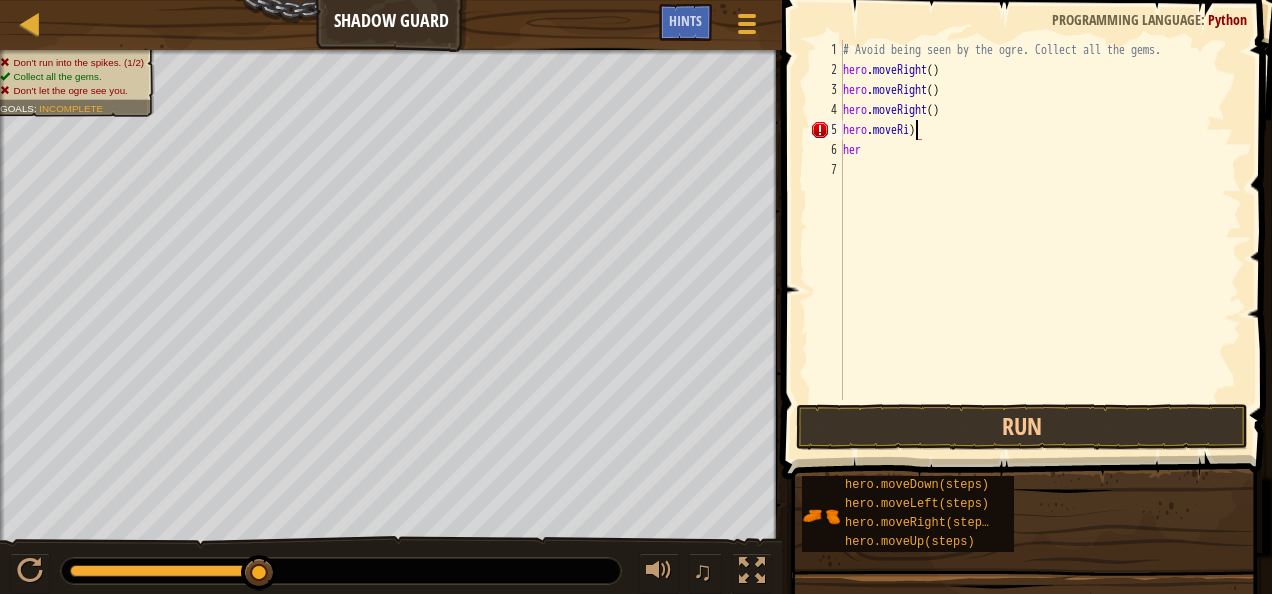 scroll, scrollTop: 9, scrollLeft: 5, axis: both 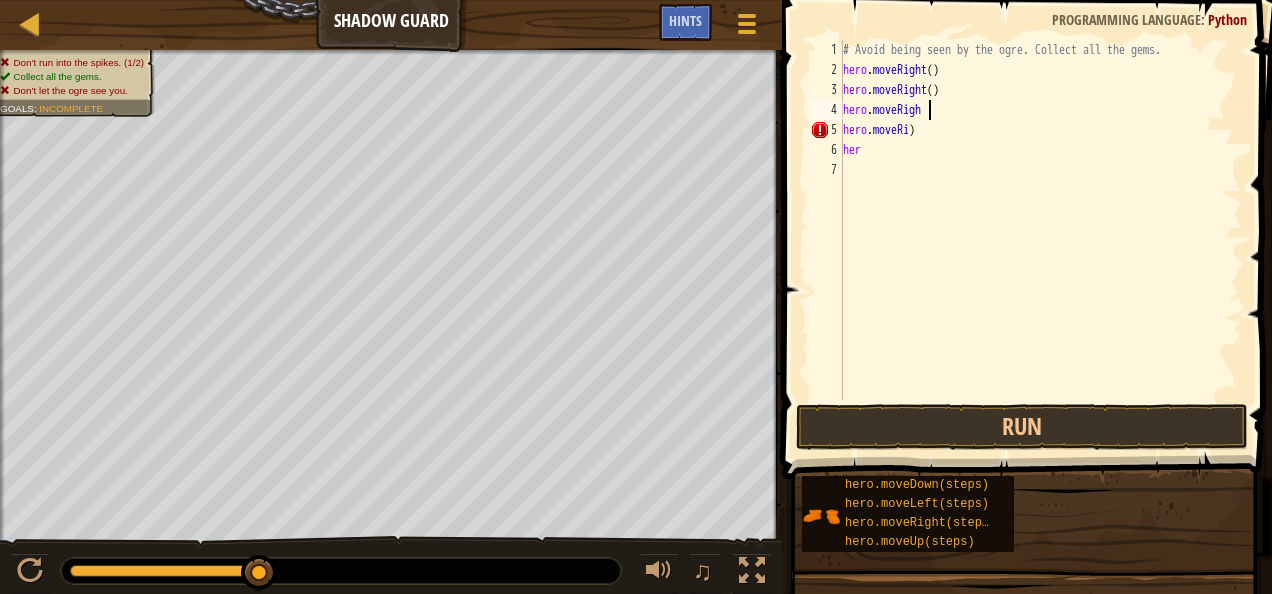 click on "# Avoid being seen by the ogre. Collect all the gems. hero . moveRight ( ) hero . moveRight ( ) hero . moveRigh hero . moveRi ) her" at bounding box center (1040, 240) 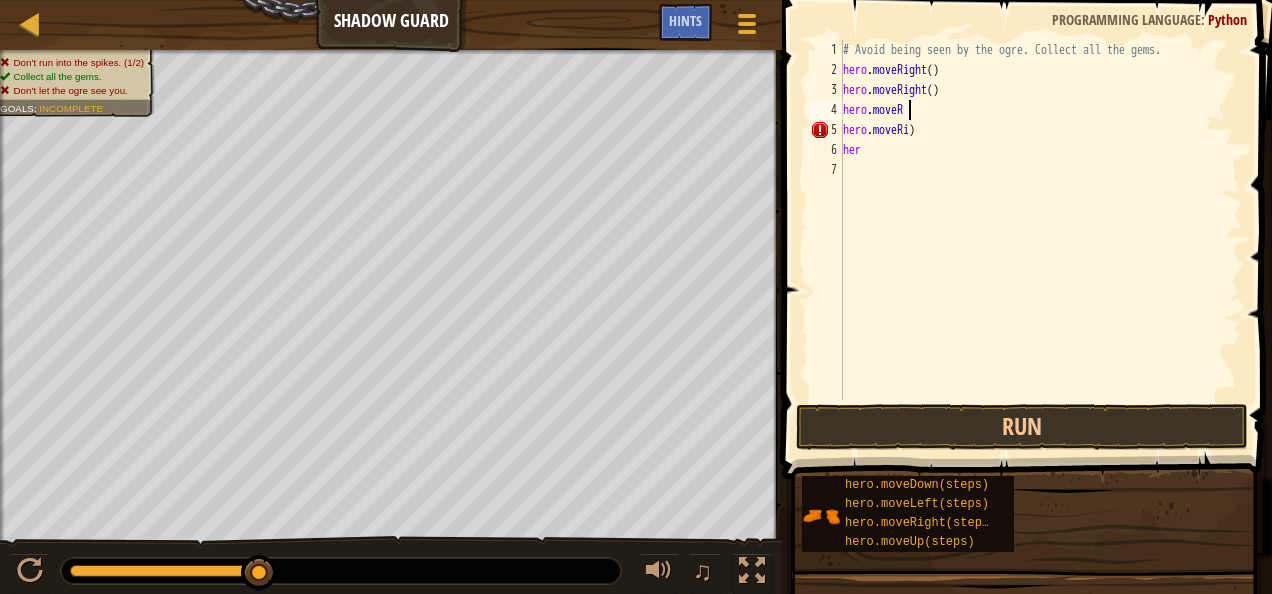 scroll, scrollTop: 9, scrollLeft: 1, axis: both 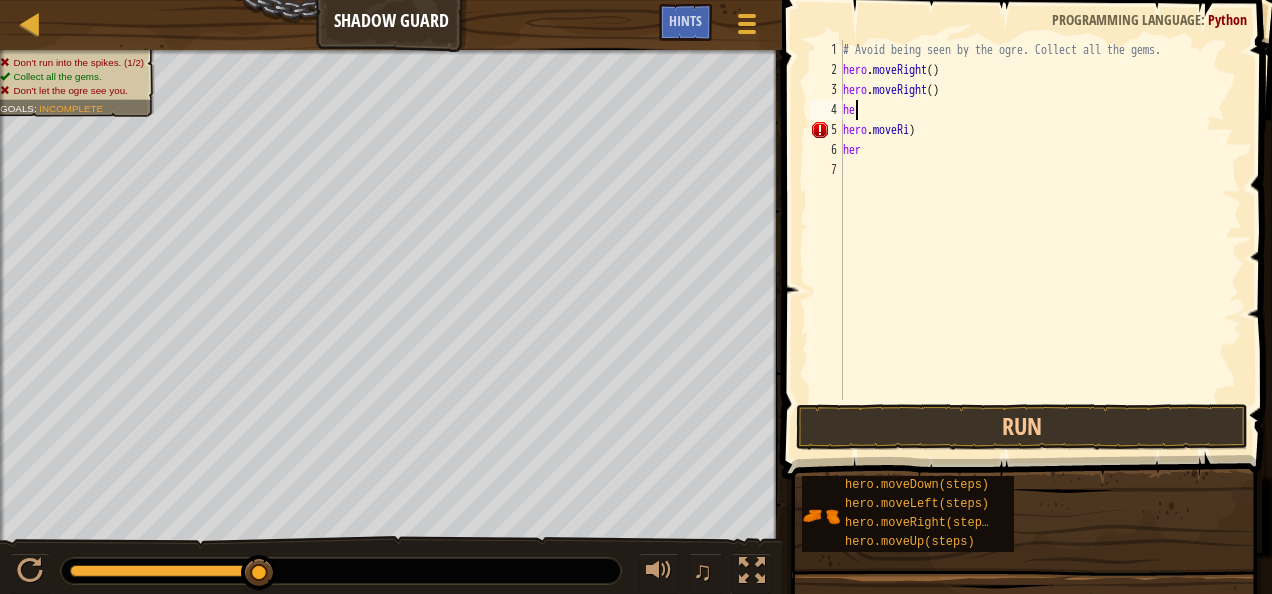 type on "h" 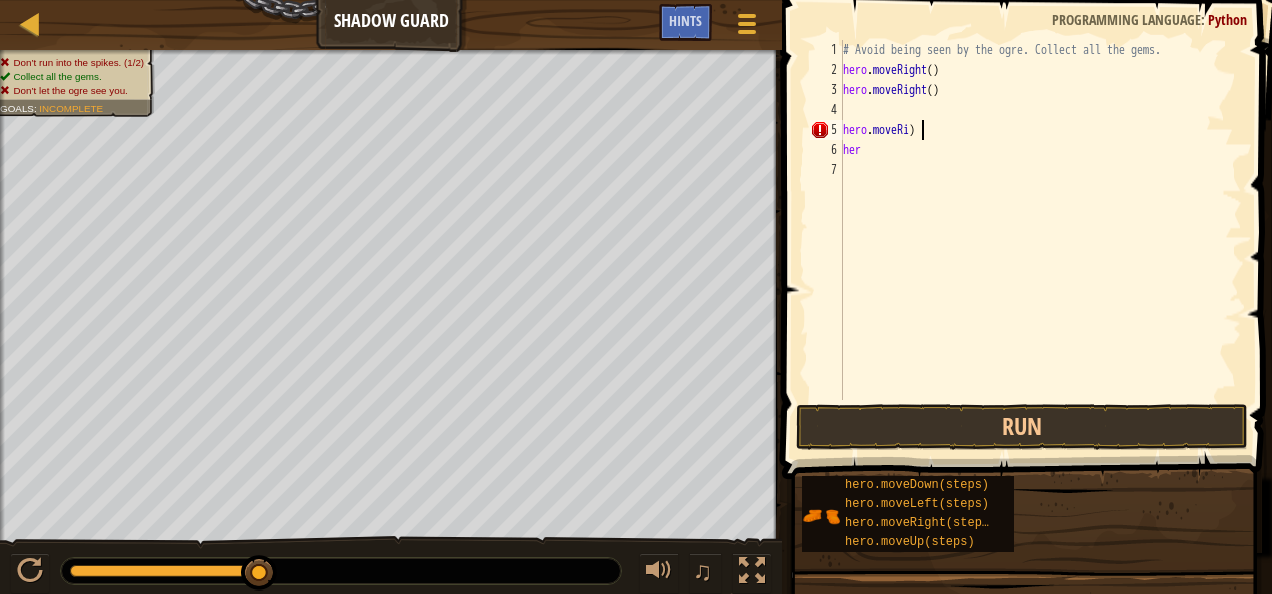 click on "# Avoid being seen by the ogre. Collect all the gems. hero . moveRight ( ) hero . moveRight ( ) hero . moveRi ) her" at bounding box center (1040, 240) 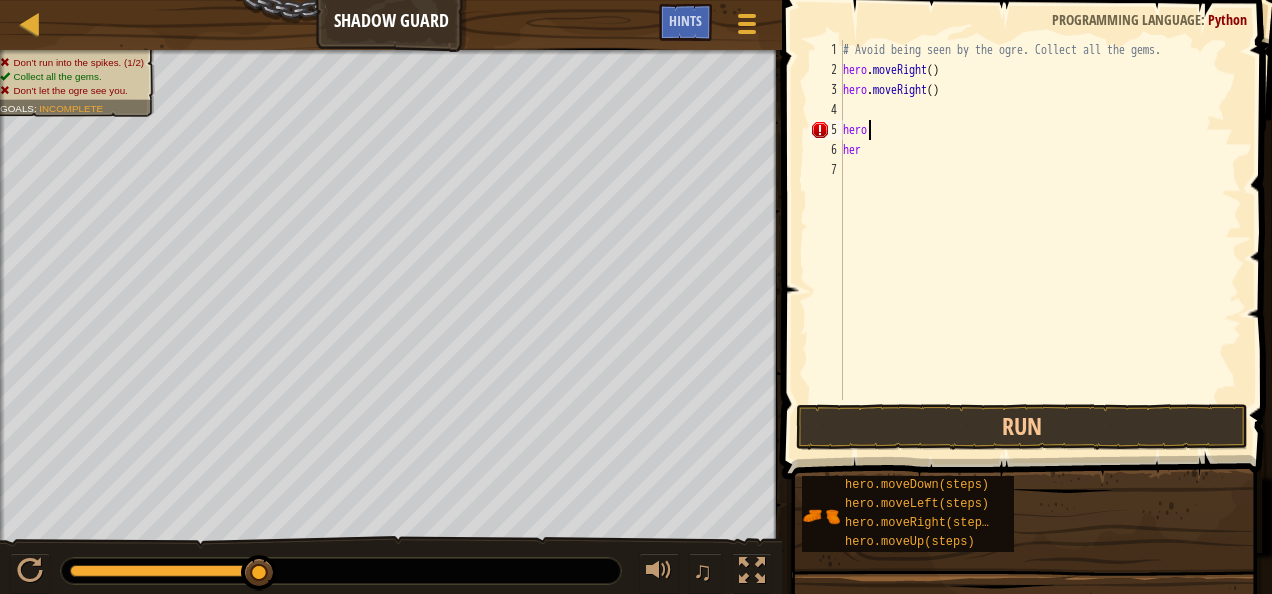 type on "h" 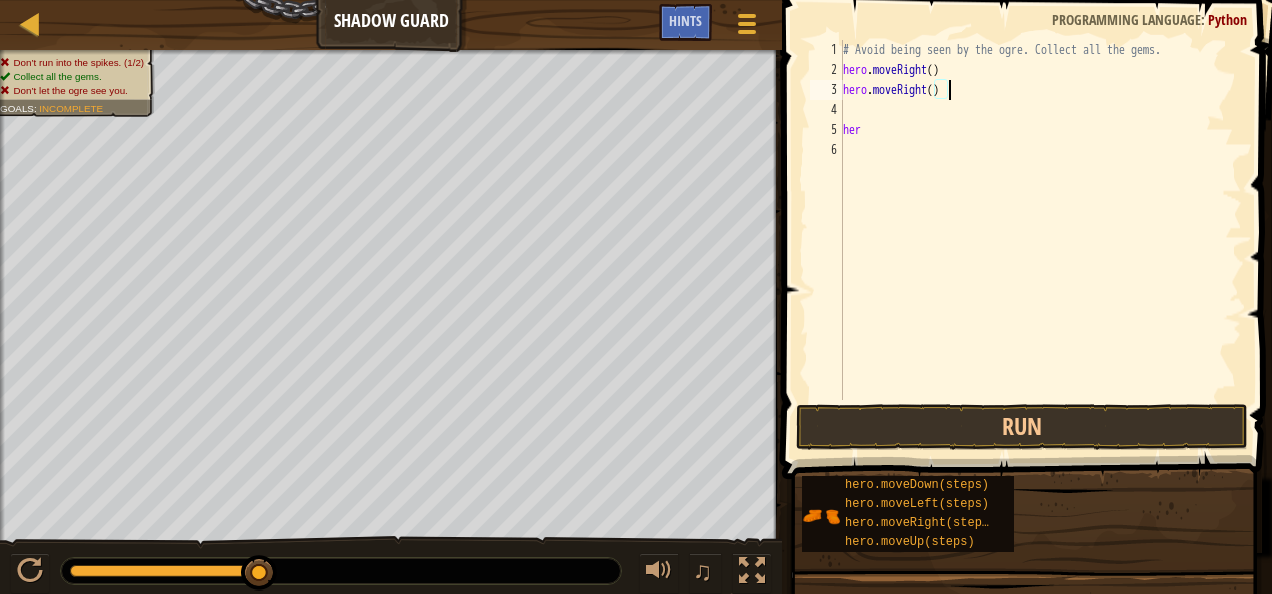 click on "# Avoid being seen by the ogre. Collect all the gems. hero . moveRight ( ) hero . moveRight ( ) her" at bounding box center [1040, 240] 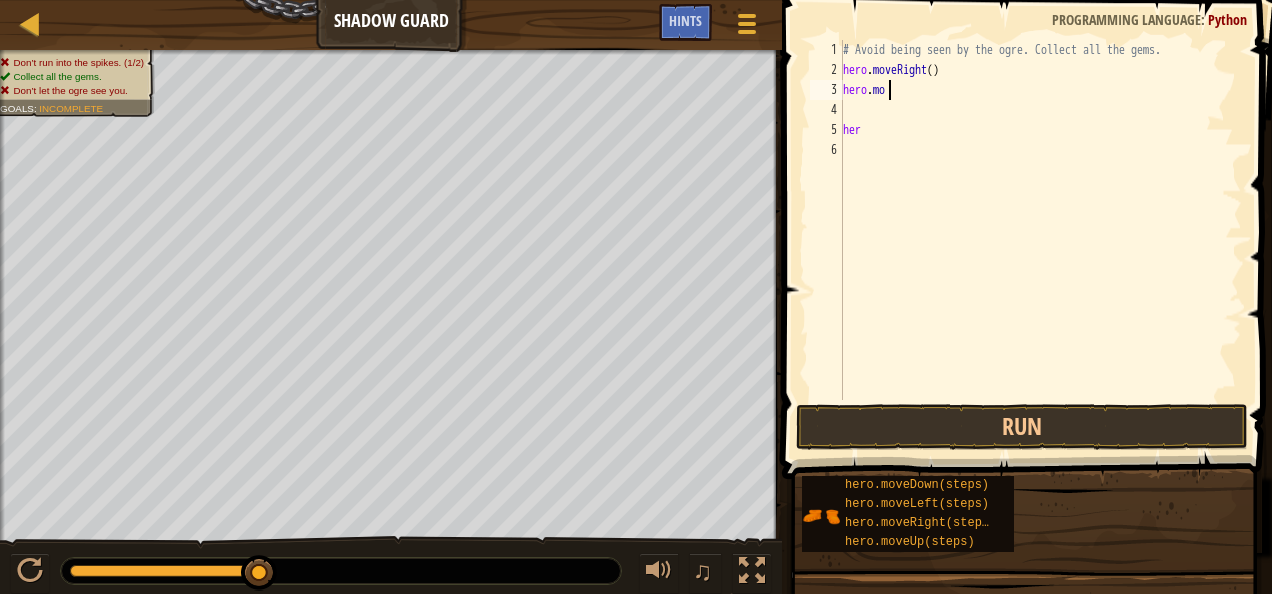 type on "h" 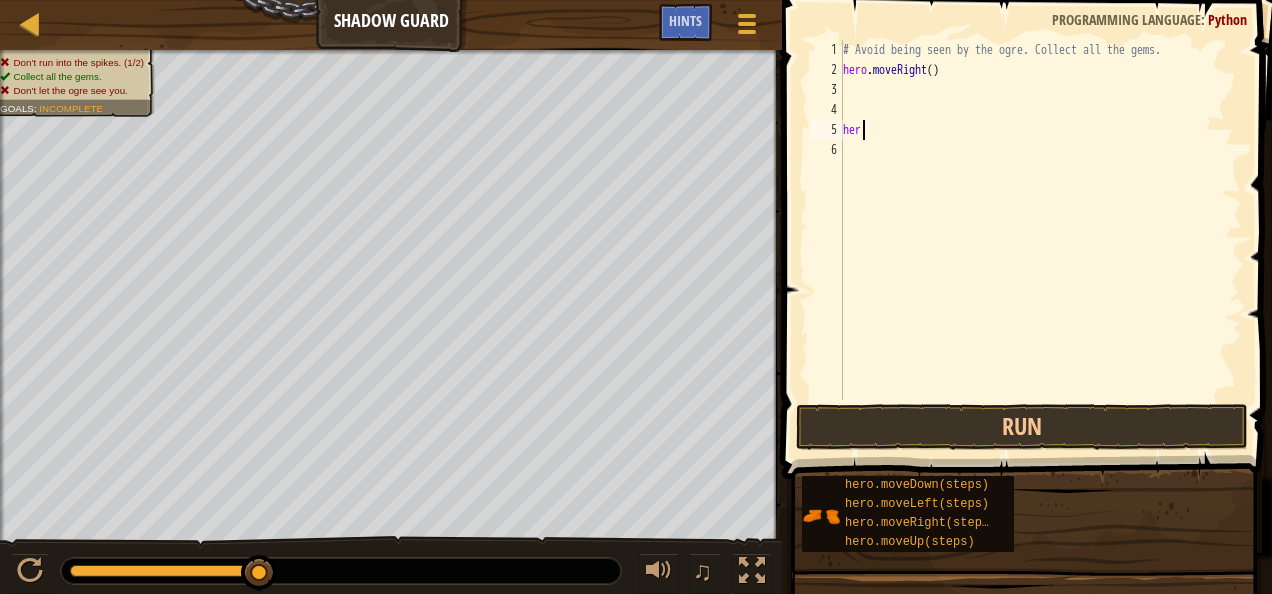 click on "# Avoid being seen by the ogre. Collect all the gems. hero . moveRight ( ) her" at bounding box center [1040, 240] 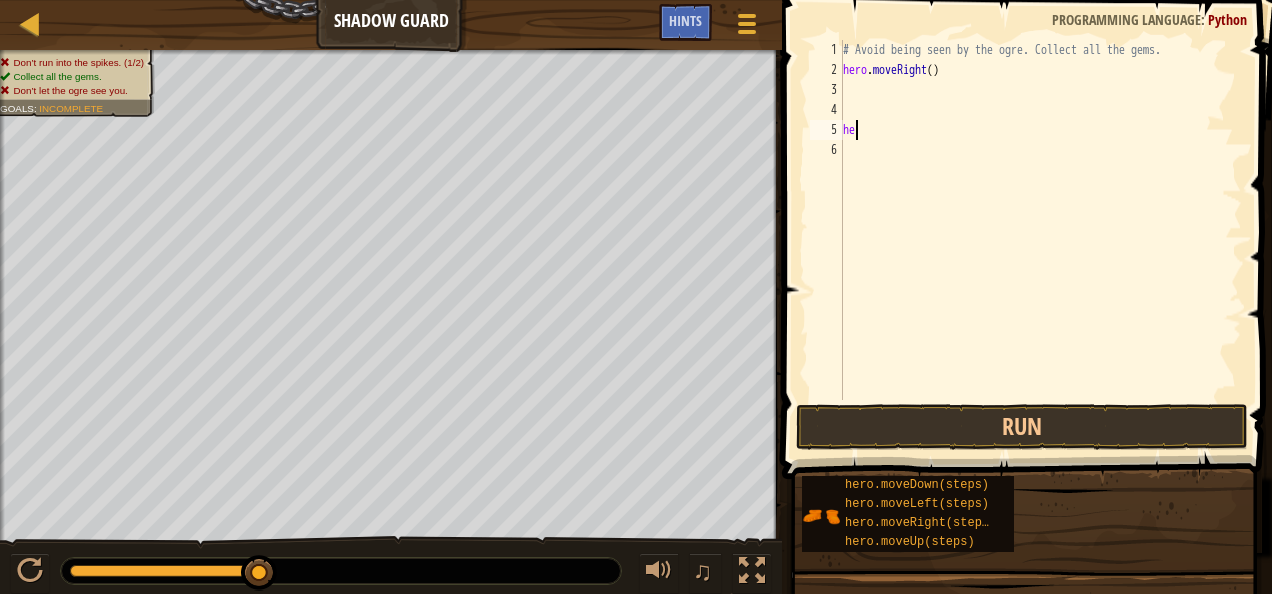 type on "h" 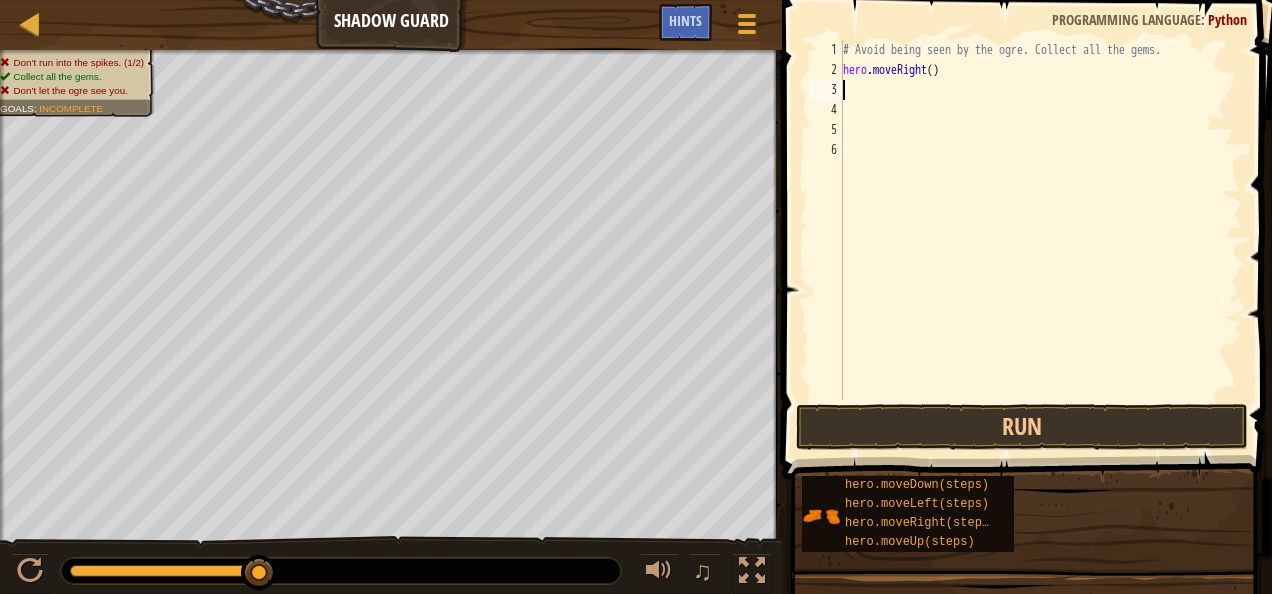 click on "# Avoid being seen by the ogre. Collect all the gems. hero . moveRight ( )" at bounding box center (1040, 240) 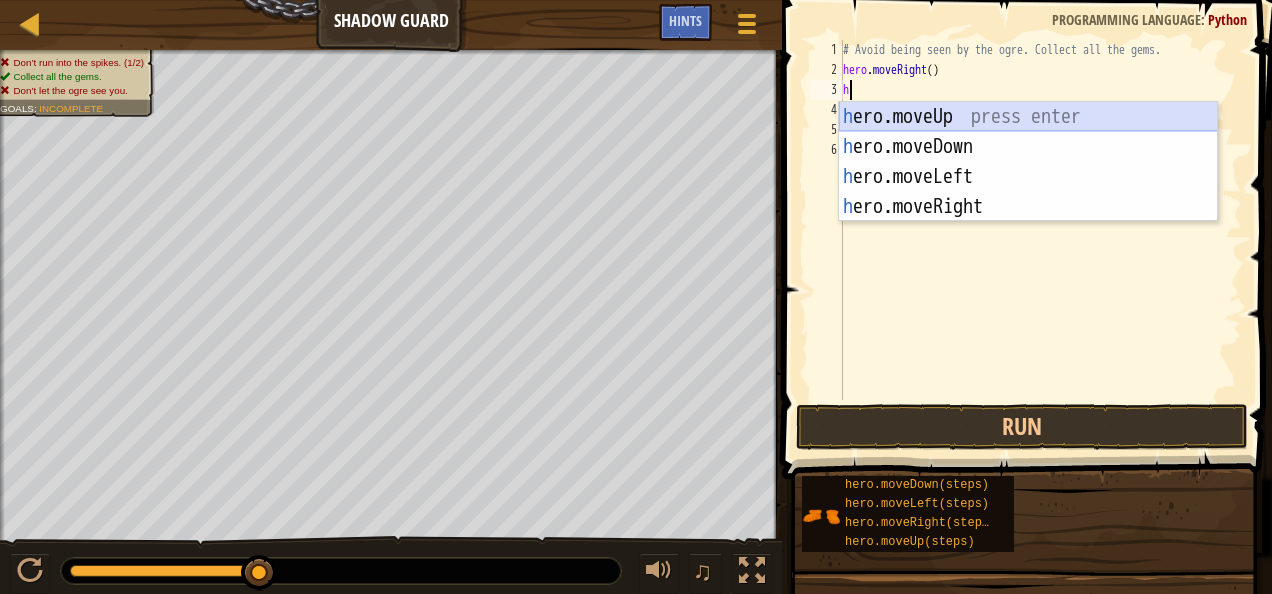 click on "h ero.moveUp press enter h ero.moveDown press enter h ero.moveLeft press enter h ero.moveRight press enter" at bounding box center [1028, 192] 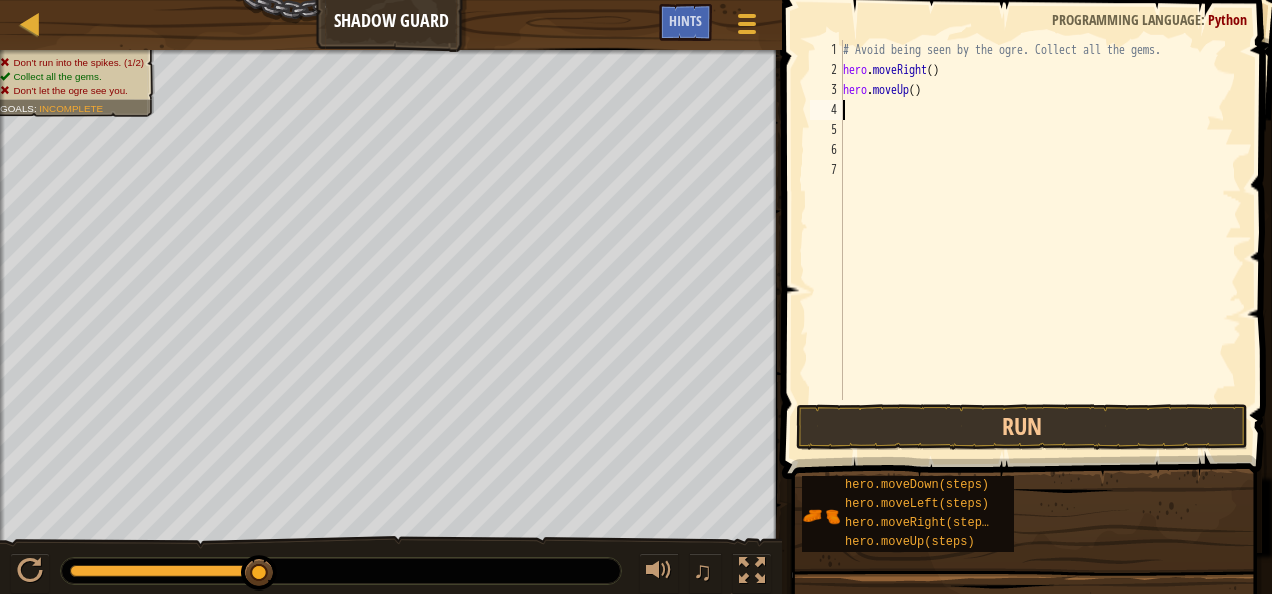 type on "h" 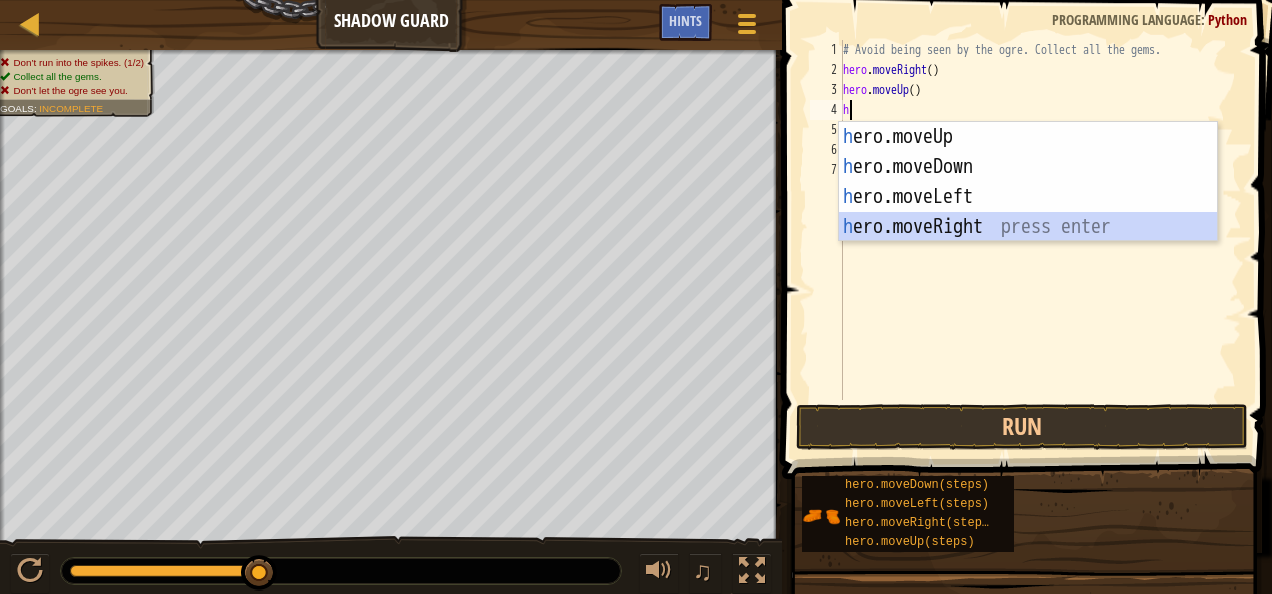 click on "h ero.moveUp press enter h ero.moveDown press enter h ero.moveLeft press enter h ero.moveRight press enter" at bounding box center (1028, 212) 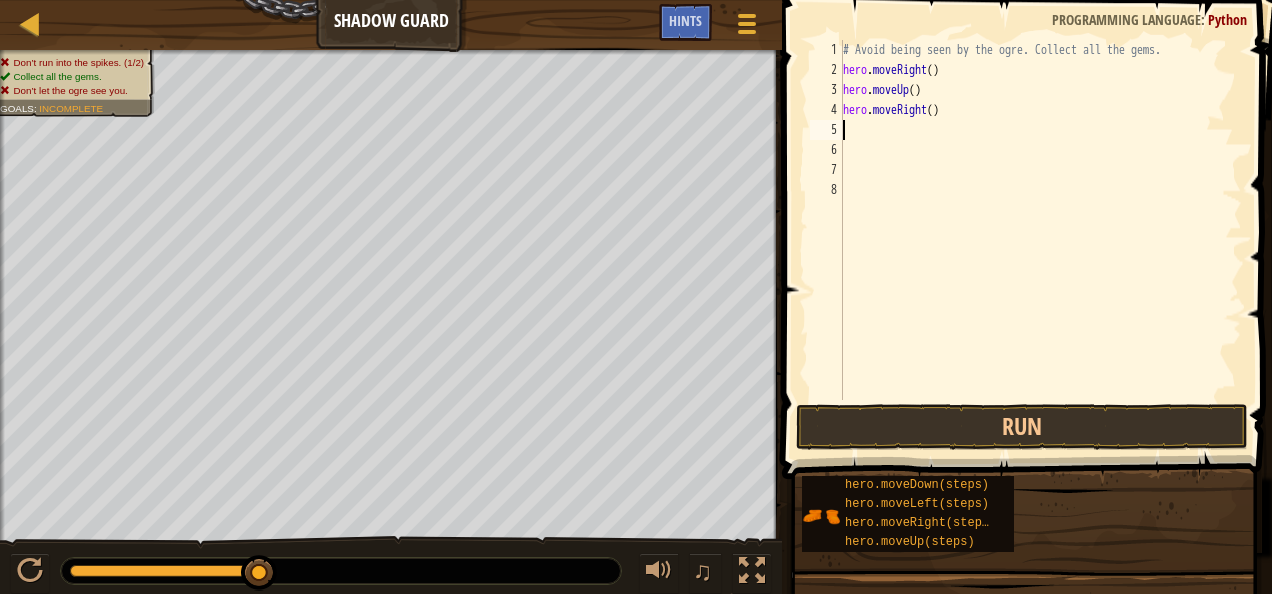 type on "h" 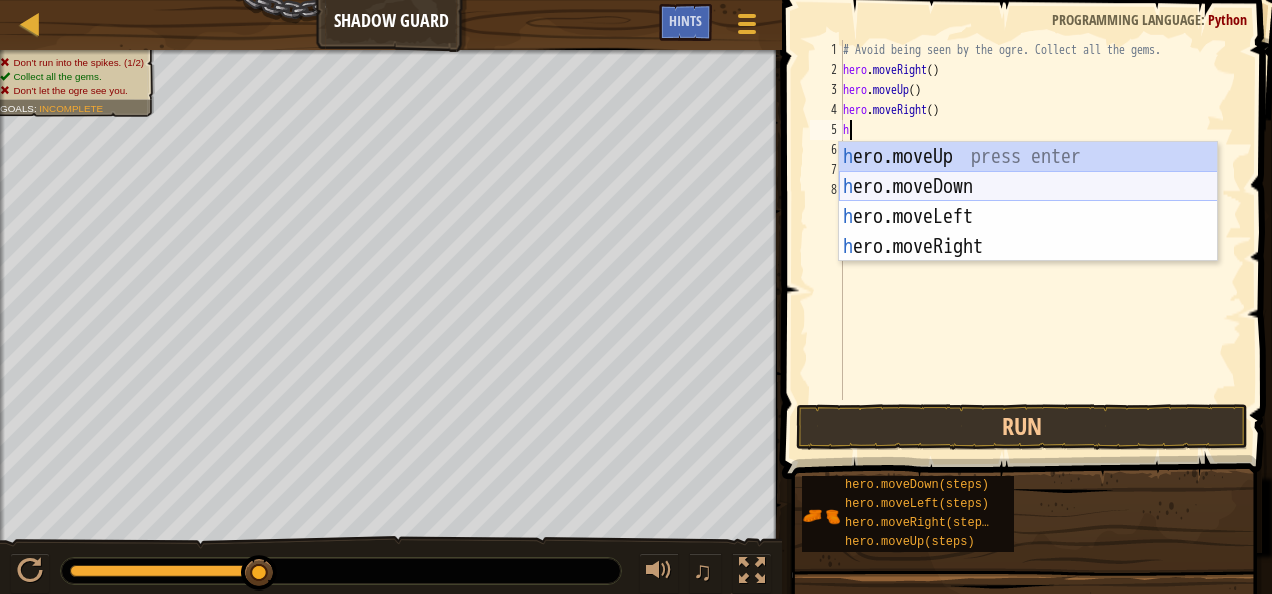 click on "h ero.moveUp press enter h ero.moveDown press enter h ero.moveLeft press enter h ero.moveRight press enter" at bounding box center (1028, 232) 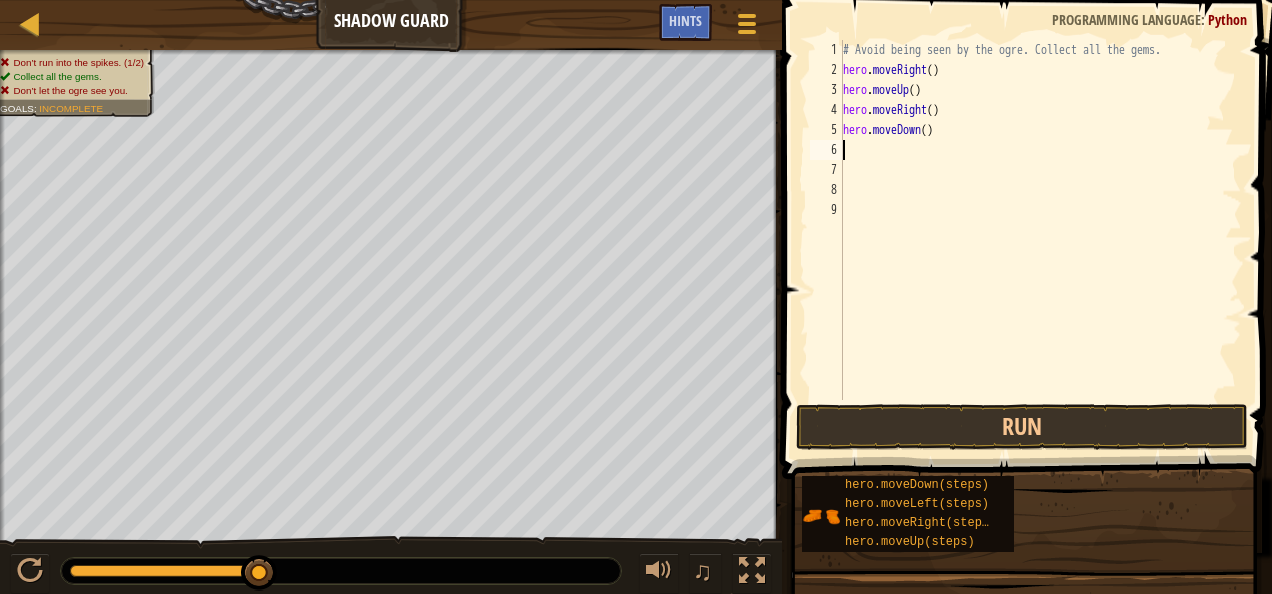 type on "h" 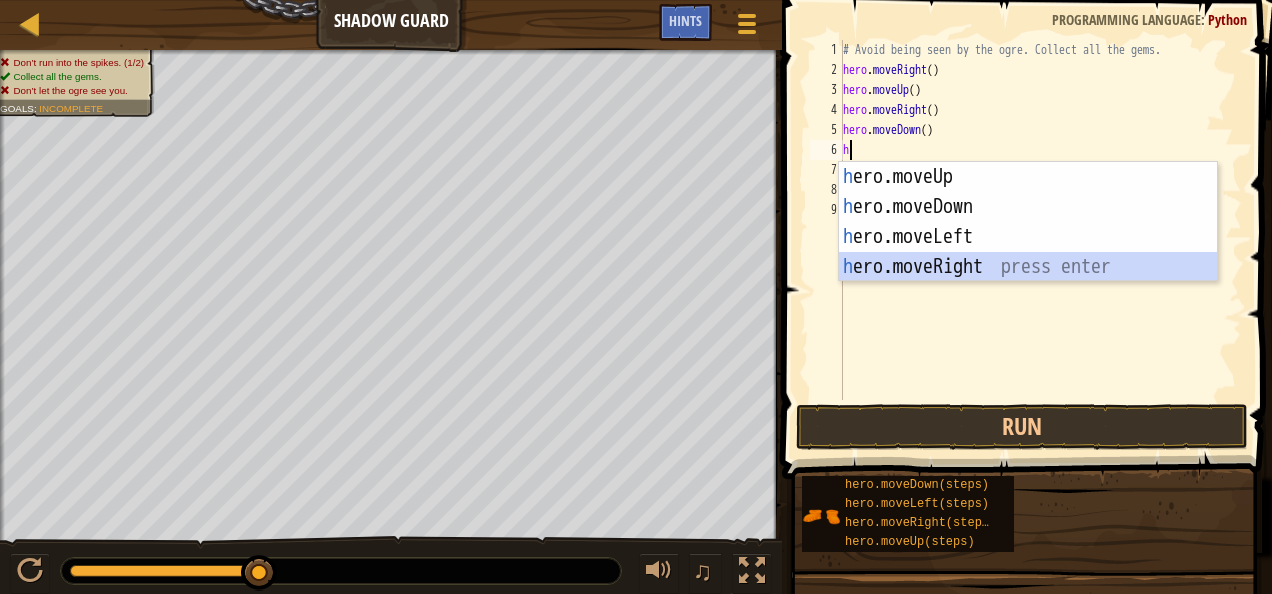 click on "h ero.moveUp press enter h ero.moveDown press enter h ero.moveLeft press enter h ero.moveRight press enter" at bounding box center (1028, 252) 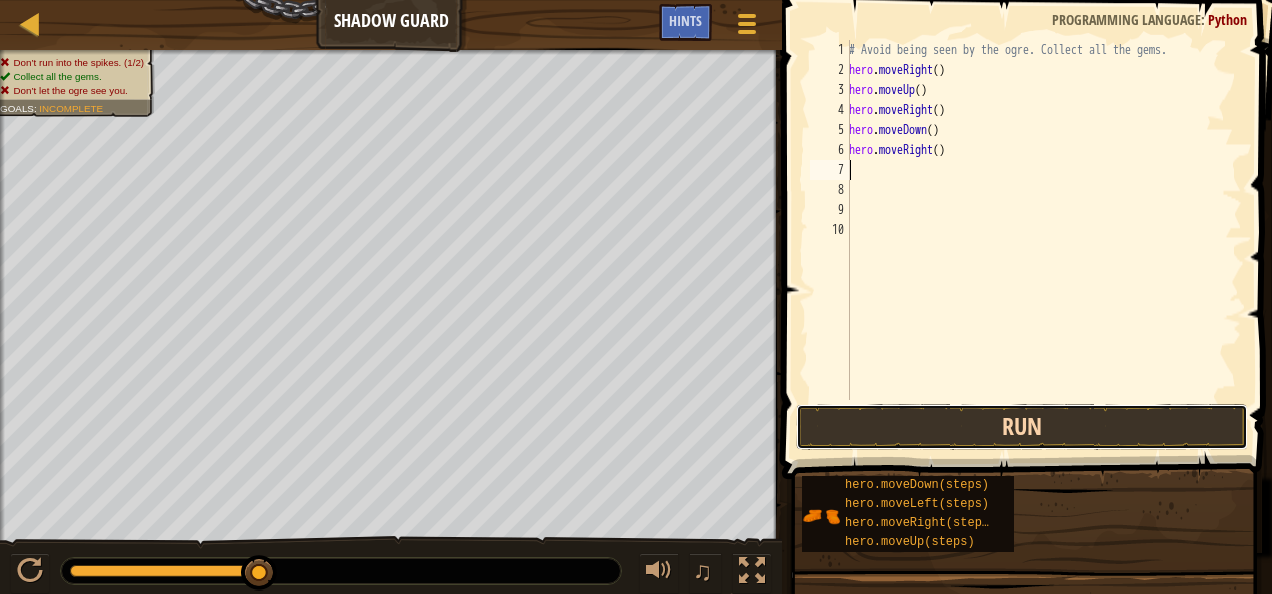 click on "Run" at bounding box center [1022, 427] 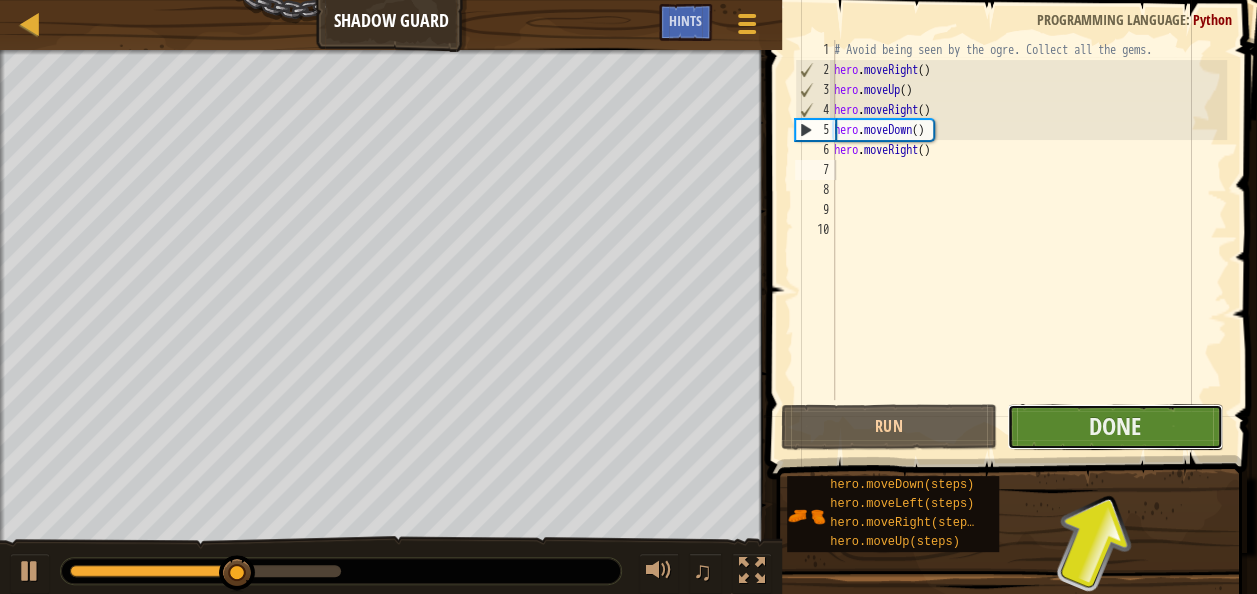 click on "Done" at bounding box center [1115, 427] 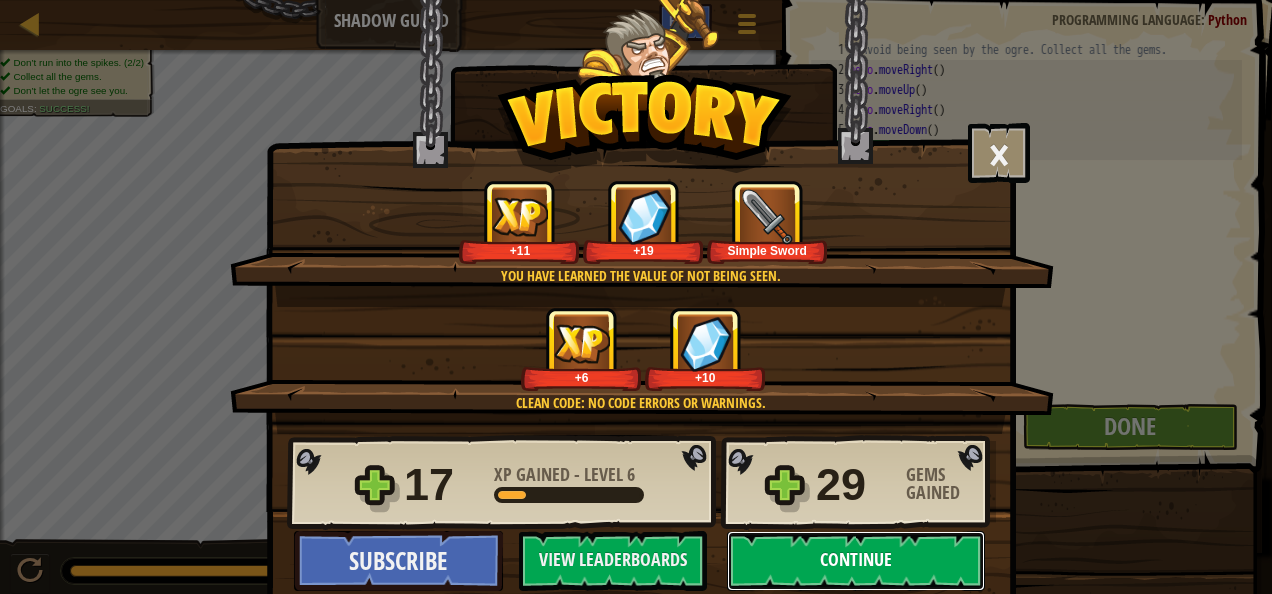 click on "Continue" at bounding box center (856, 561) 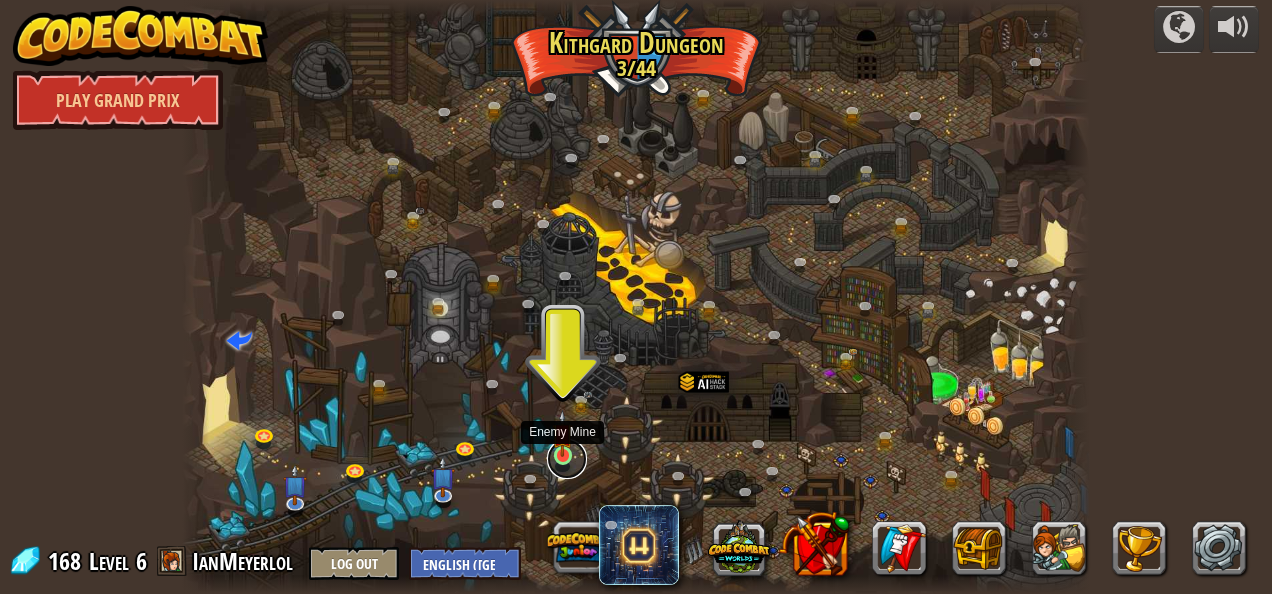 click at bounding box center (567, 459) 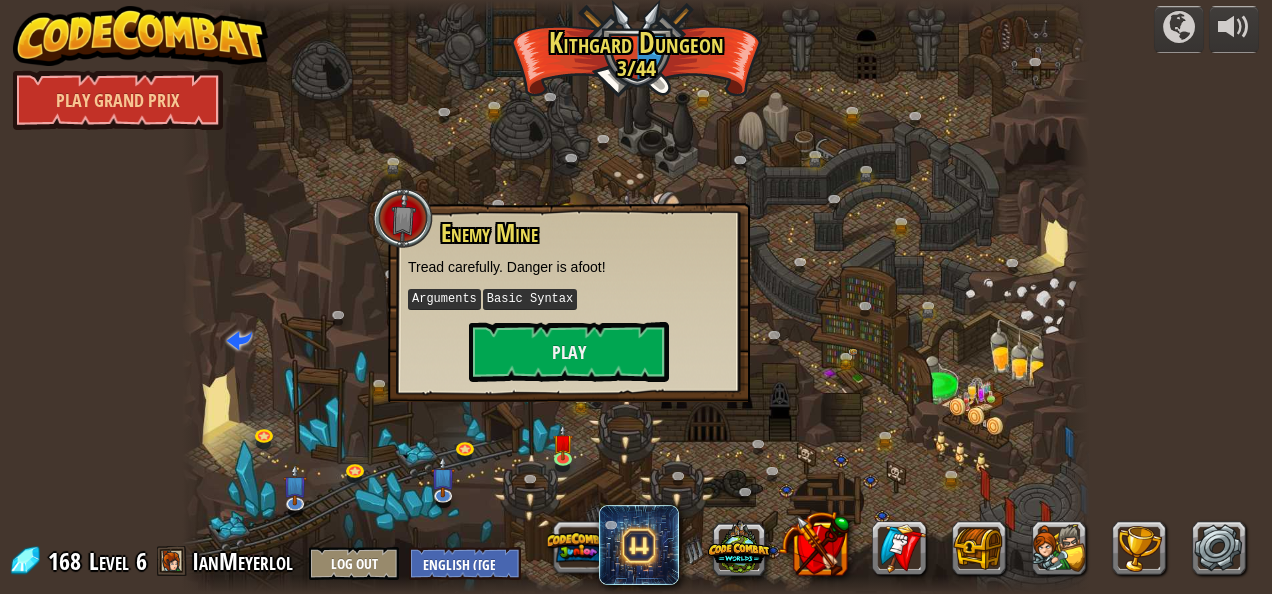 click on "Arguments Basic Syntax" at bounding box center (569, 299) 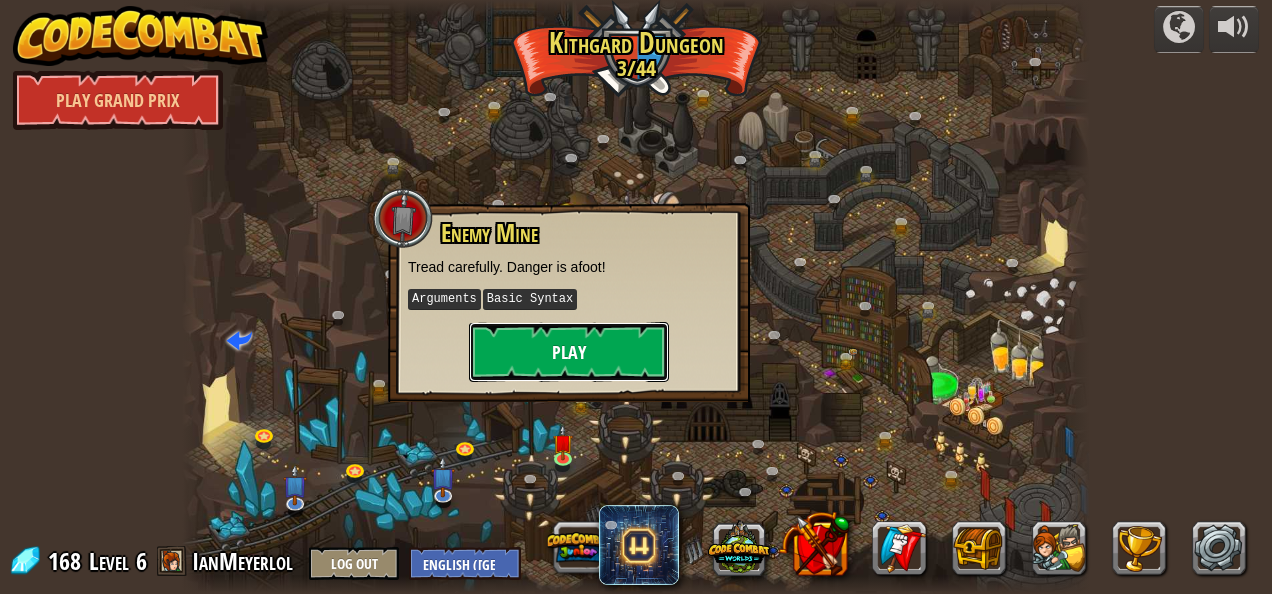 click on "Play" at bounding box center (569, 352) 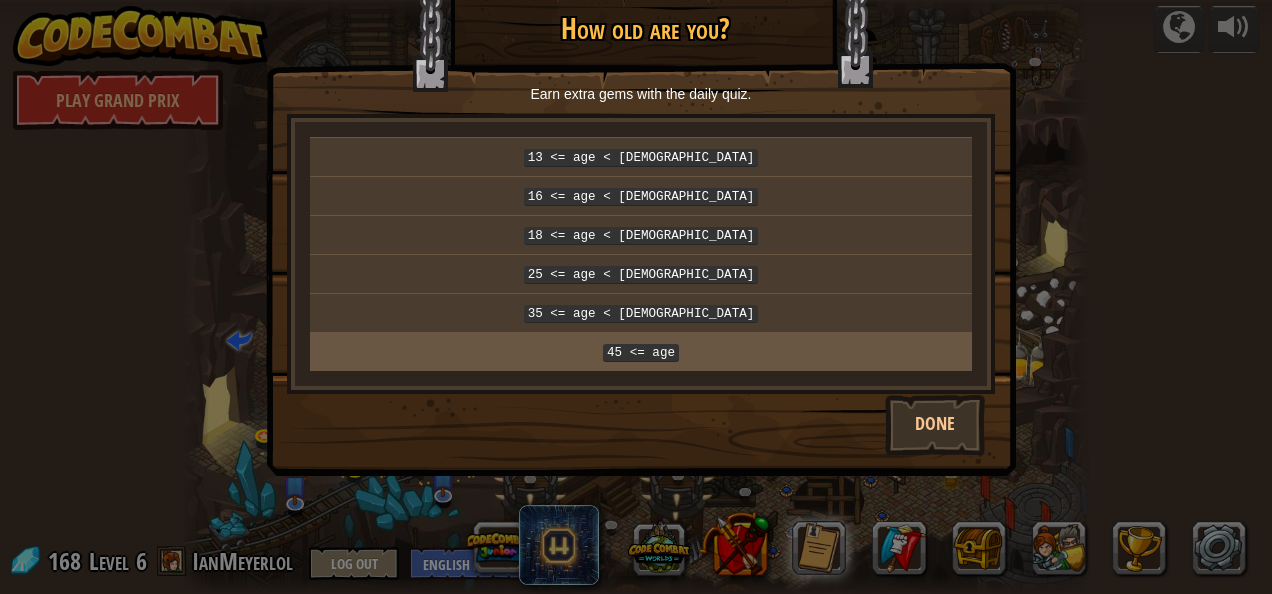 click on "45 <= age" at bounding box center [641, 353] 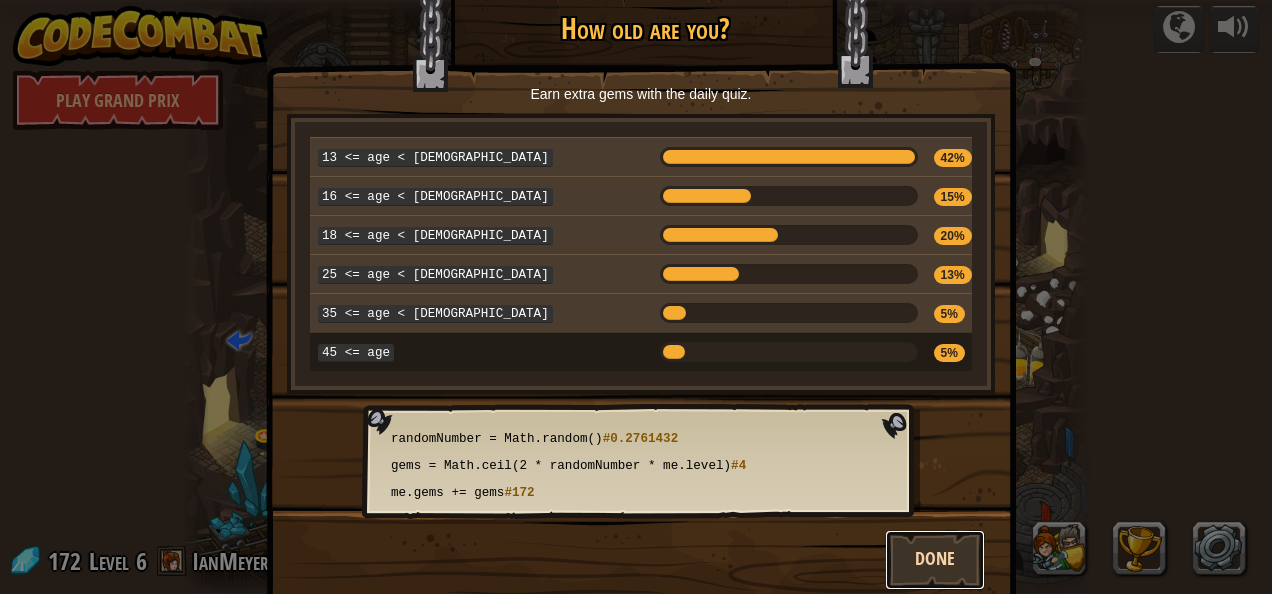 click on "Done" at bounding box center [935, 560] 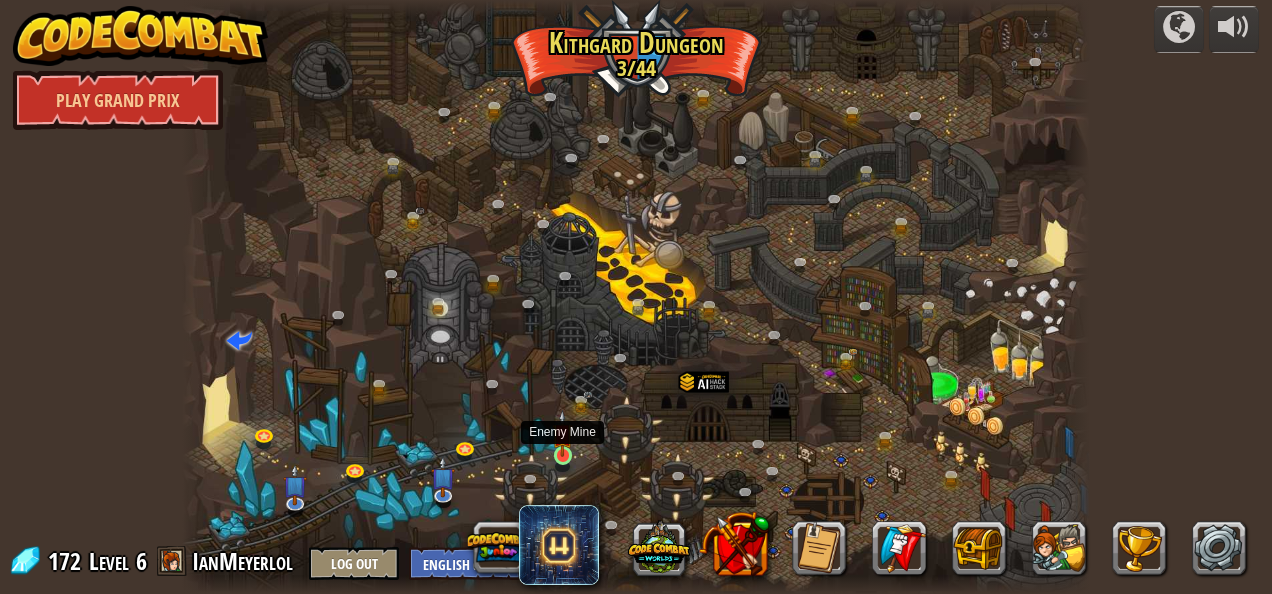 click at bounding box center (562, 433) 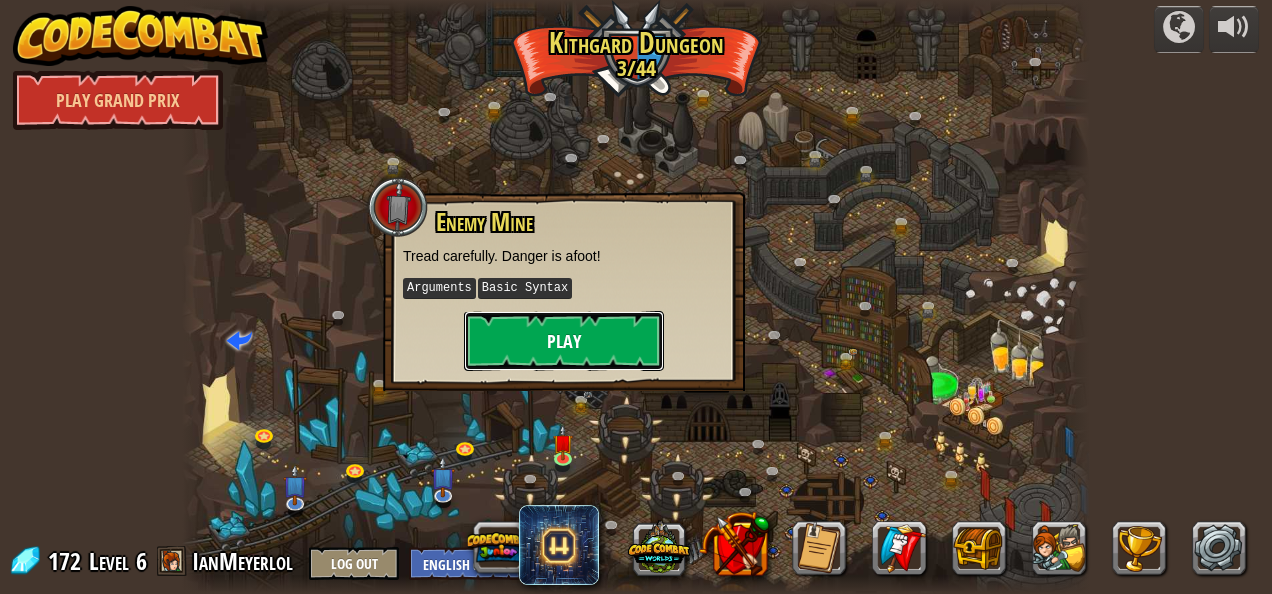click on "Play" at bounding box center [564, 341] 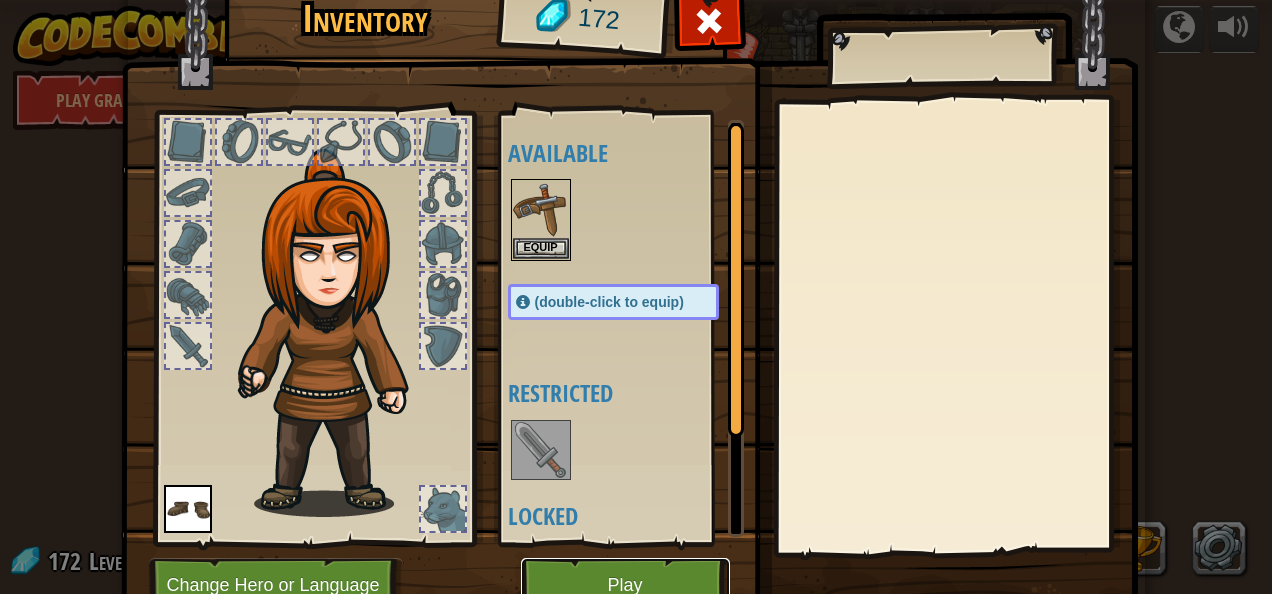 click on "Play" at bounding box center [625, 585] 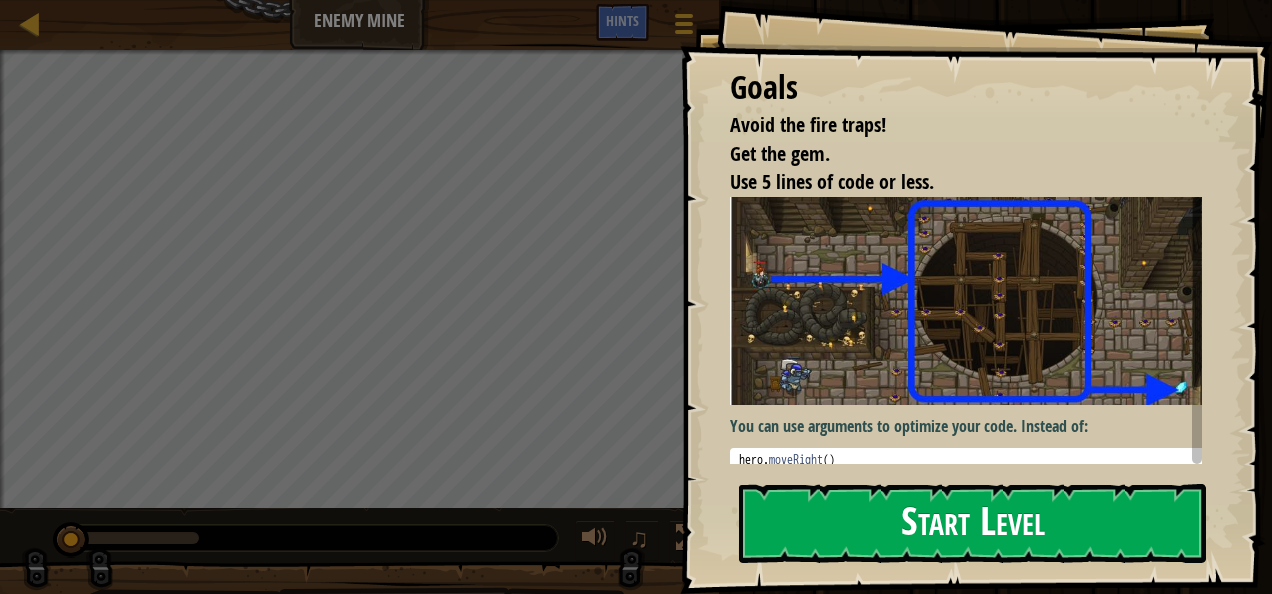 click on "Start Level" at bounding box center (972, 523) 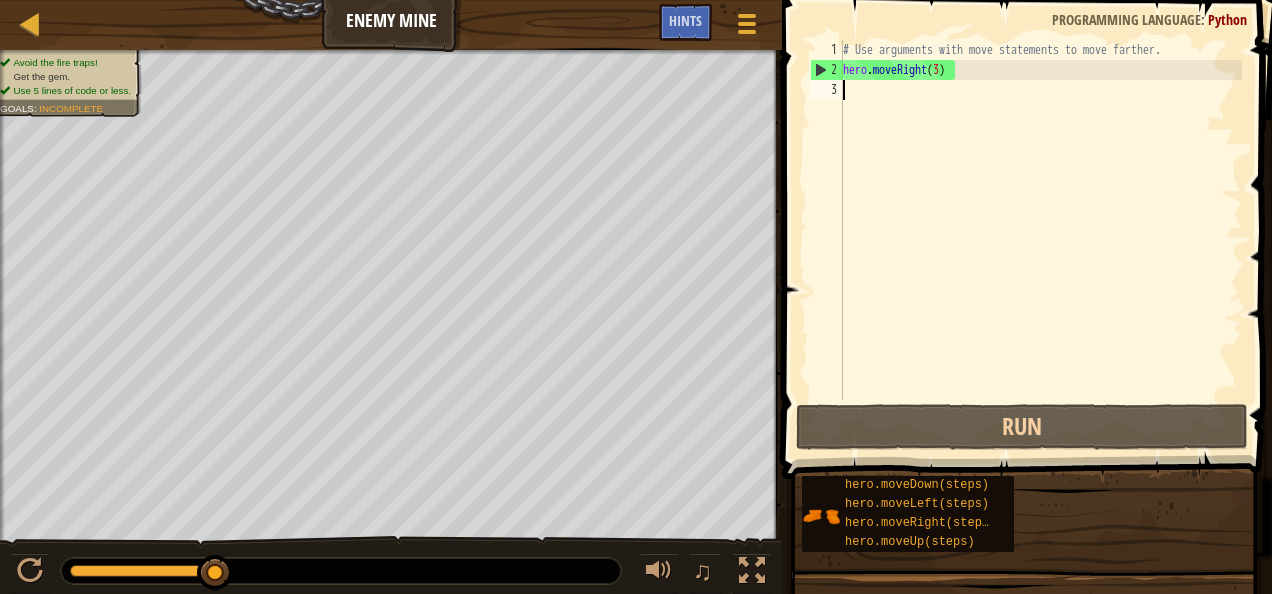 type on "h" 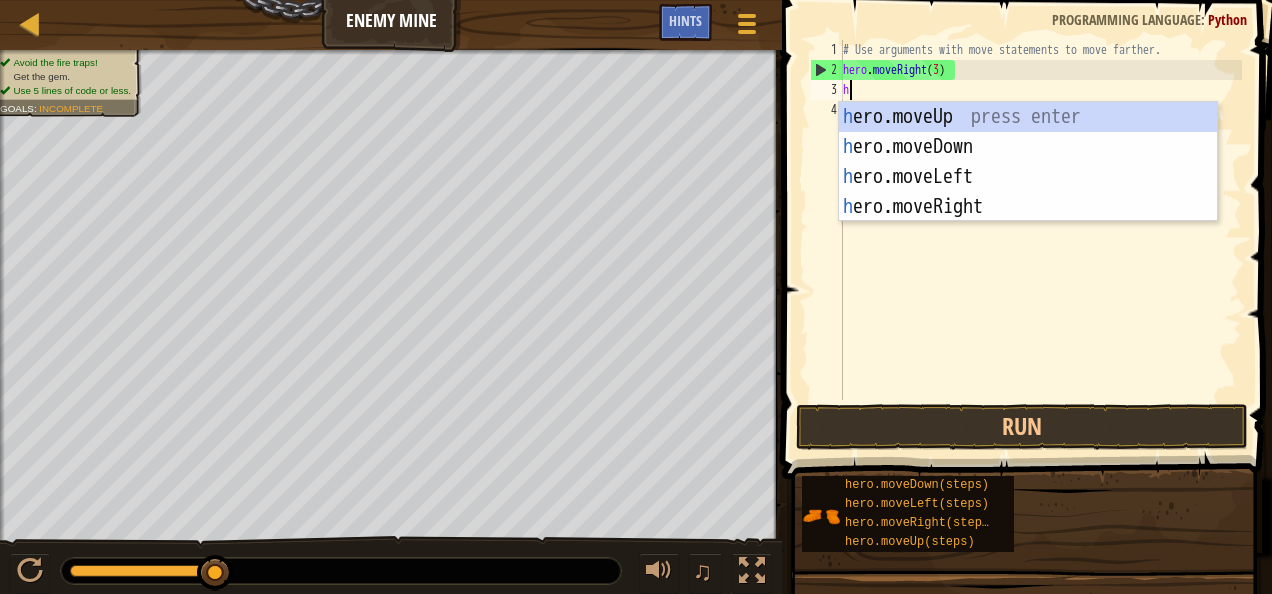 scroll, scrollTop: 9, scrollLeft: 0, axis: vertical 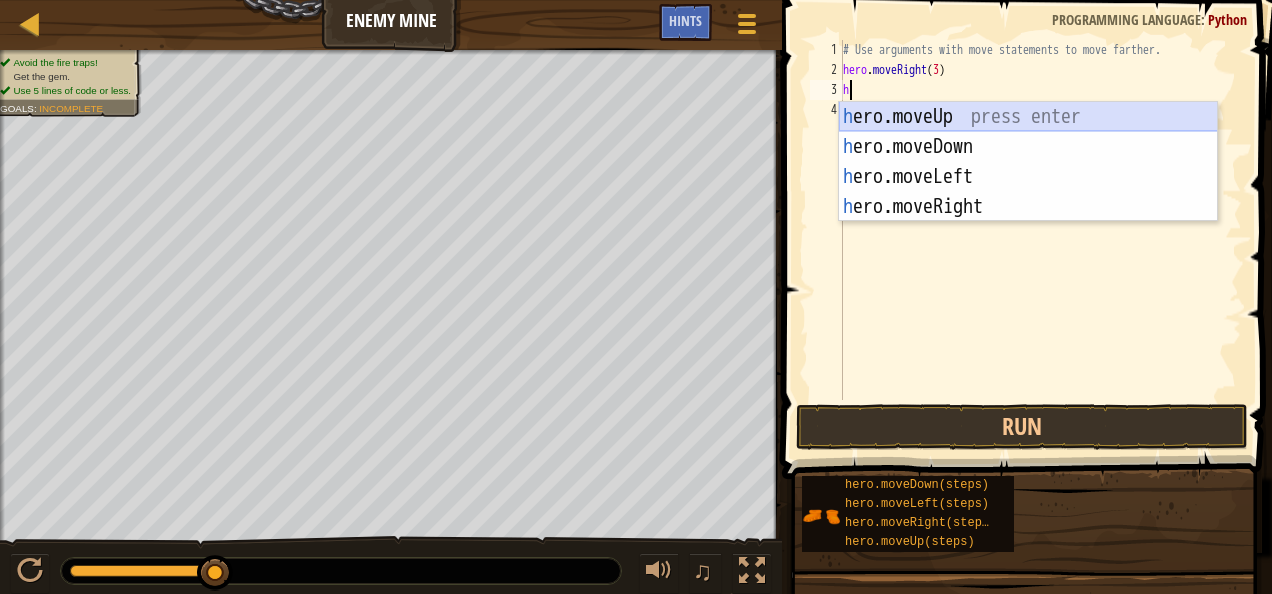 click on "h ero.moveUp press enter h ero.moveDown press enter h ero.moveLeft press enter h ero.moveRight press enter" at bounding box center (1028, 192) 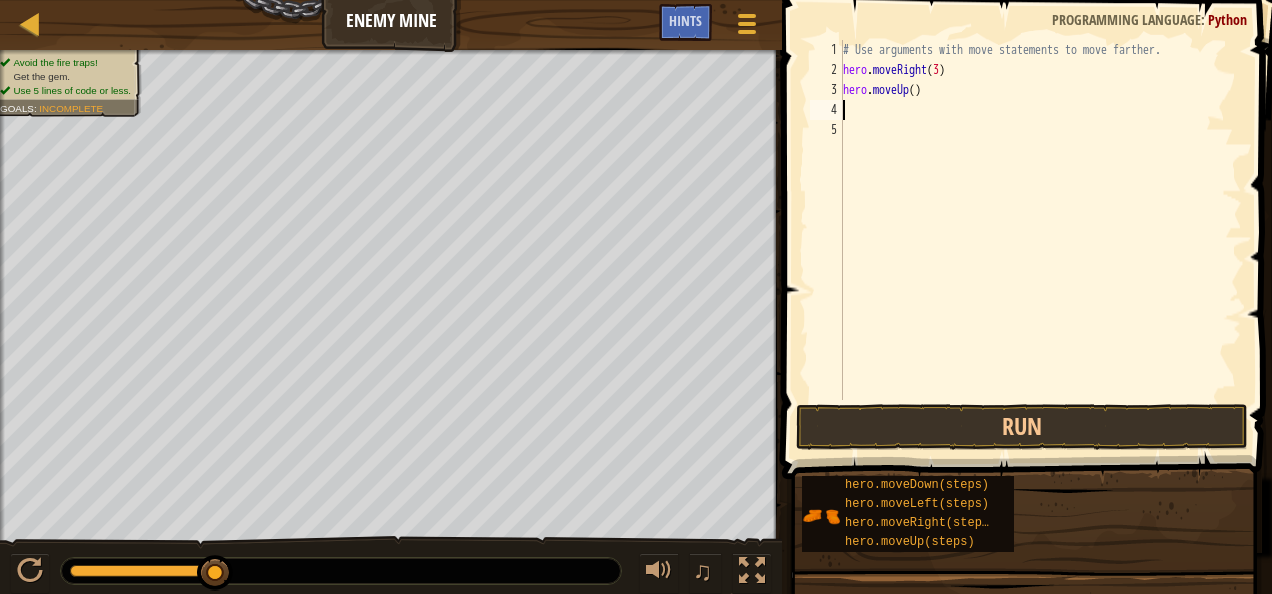 type on "h" 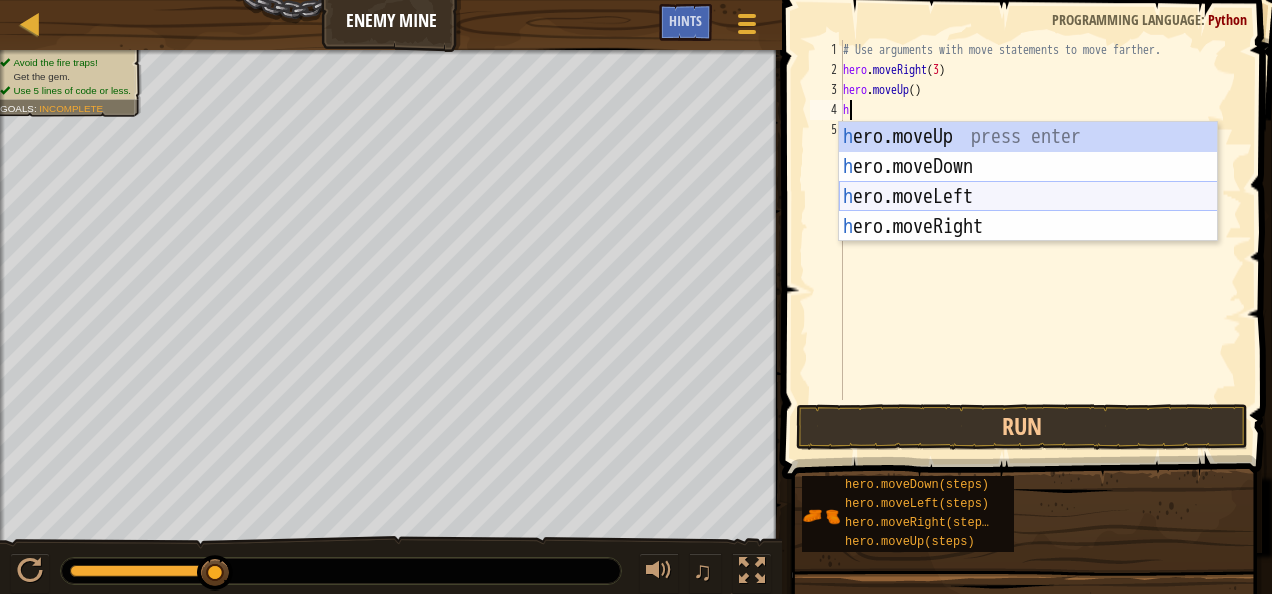 click on "h ero.moveUp press enter h ero.moveDown press enter h ero.moveLeft press enter h ero.moveRight press enter" at bounding box center (1028, 212) 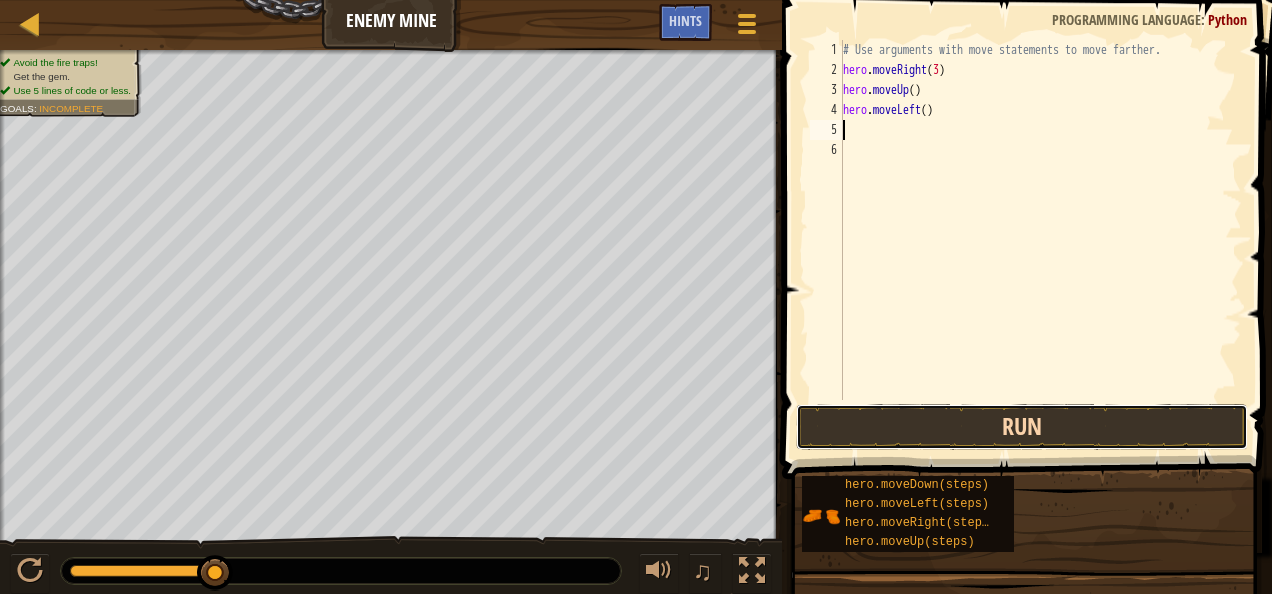 click on "Run" at bounding box center [1022, 427] 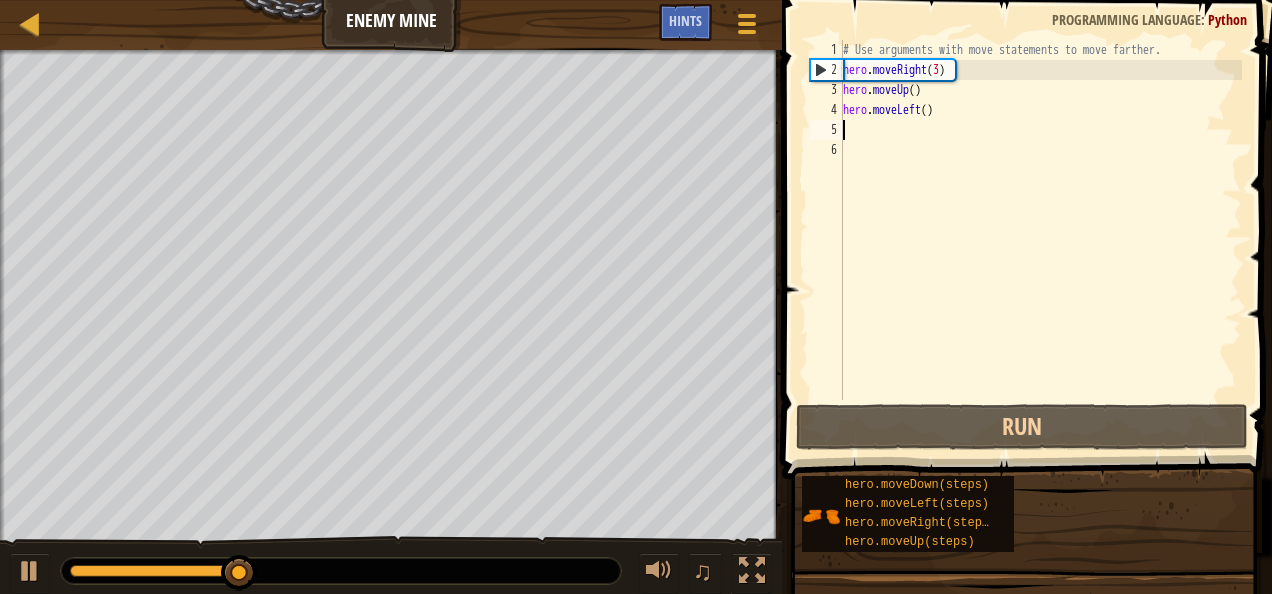 click on "# Use arguments with move statements to move farther. hero . moveRight ( 3 ) hero . moveUp ( ) hero . moveLeft ( )" at bounding box center [1040, 240] 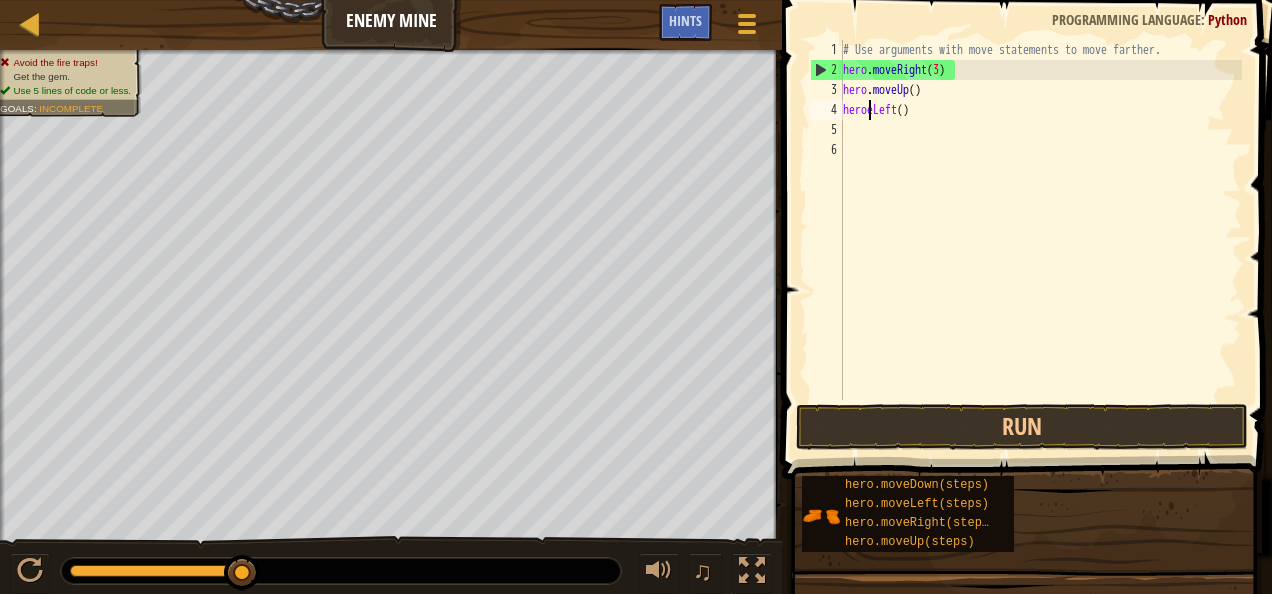 click on "# Use arguments with move statements to move farther. hero . moveRight ( 3 ) hero . moveUp ( ) heroeLeft ( )" at bounding box center [1040, 240] 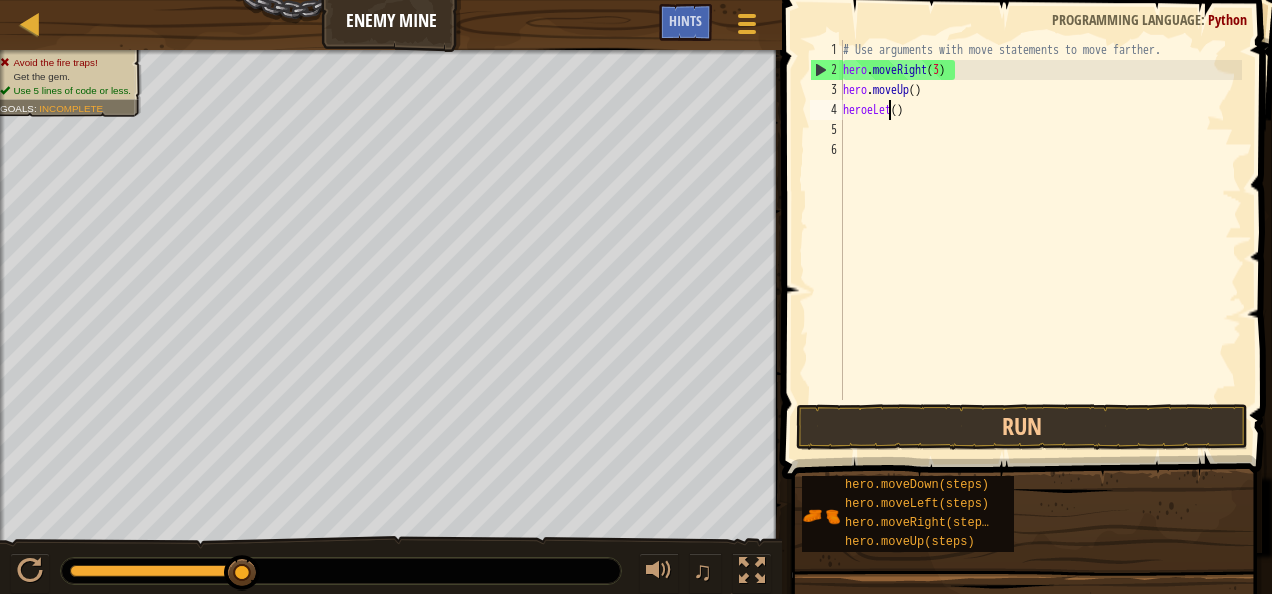 click on "# Use arguments with move statements to move farther. hero . moveRight ( 3 ) hero . moveUp ( ) heroeLet ( )" at bounding box center [1040, 240] 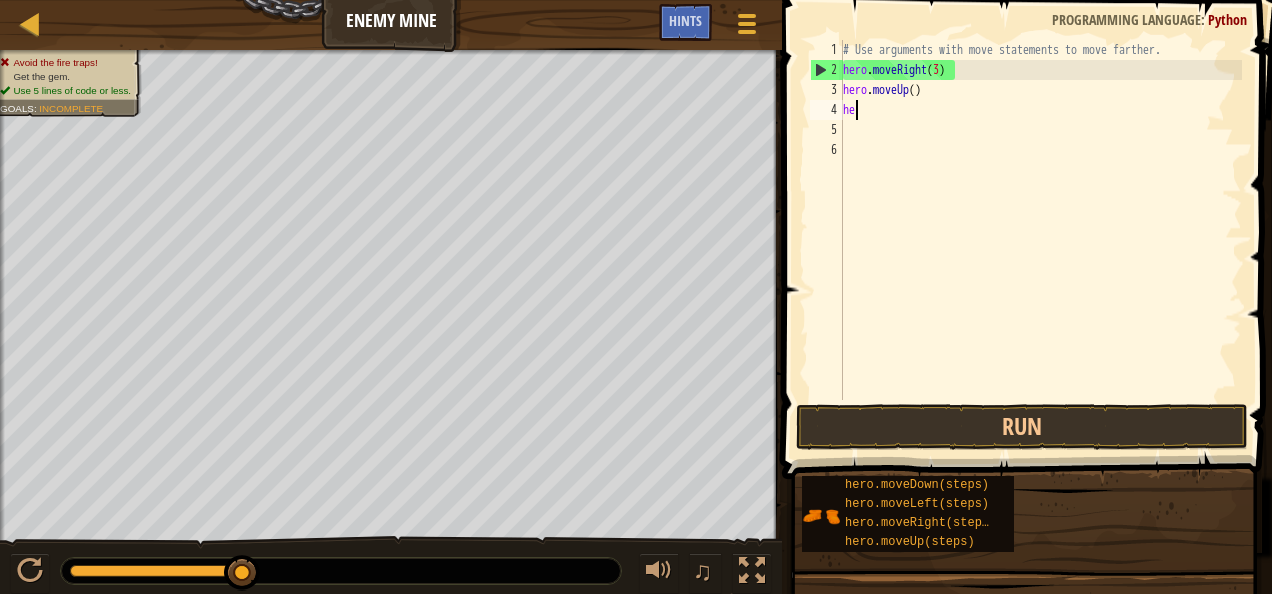 type on "h" 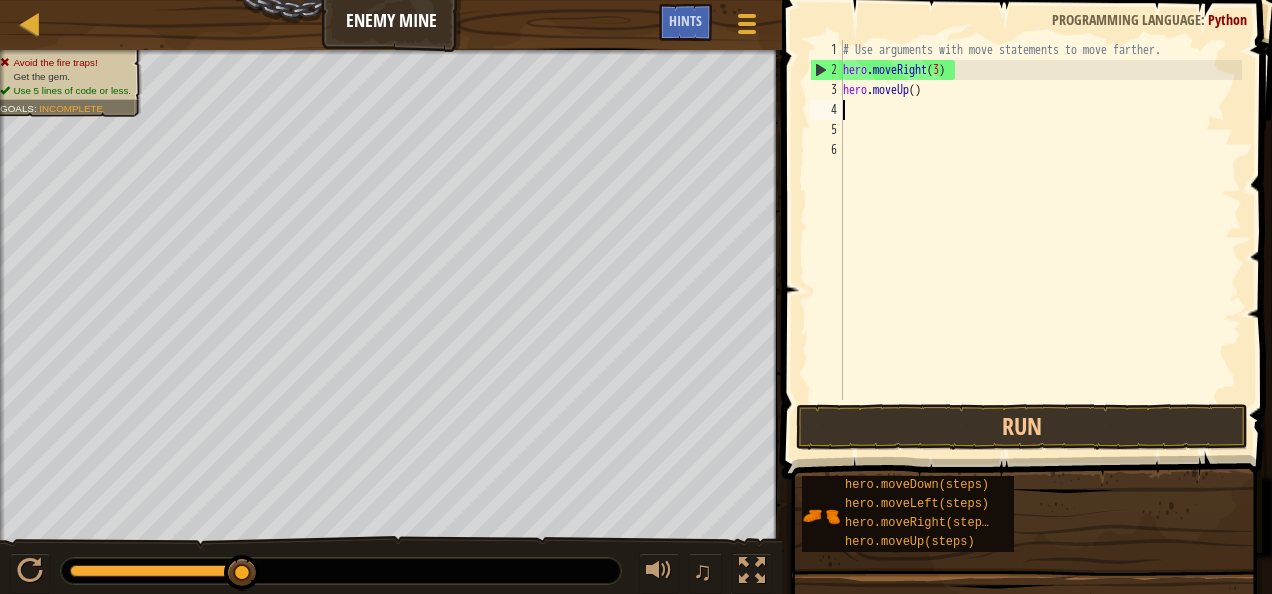 type on "h" 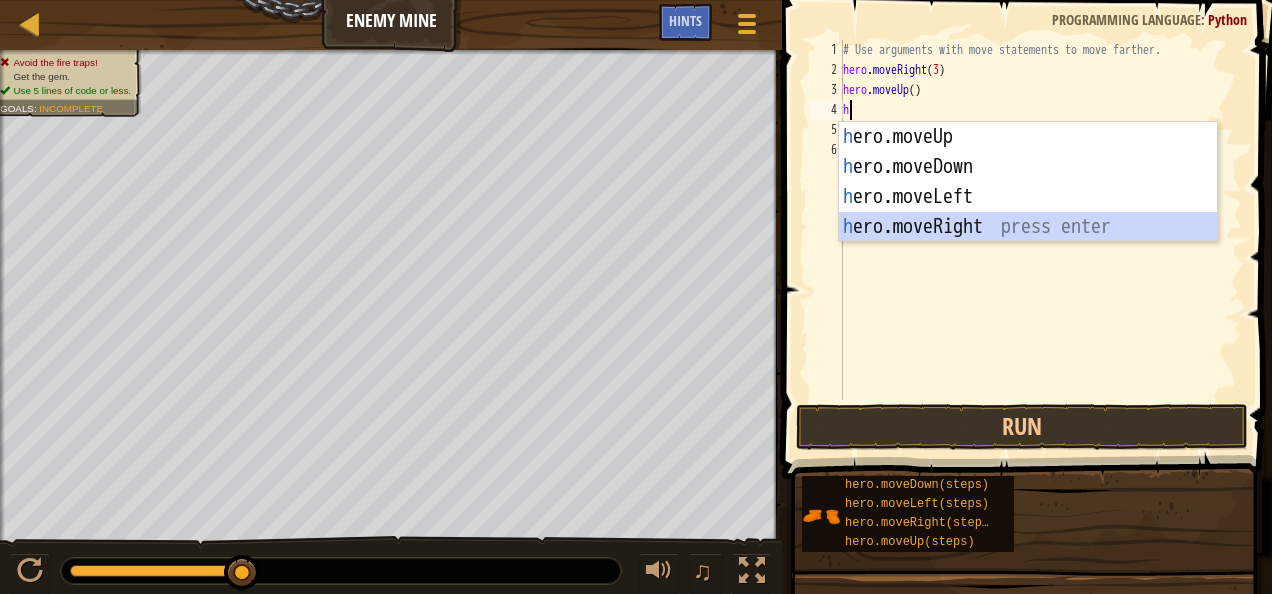 click on "h ero.moveUp press enter h ero.moveDown press enter h ero.moveLeft press enter h ero.moveRight press enter" at bounding box center [1028, 212] 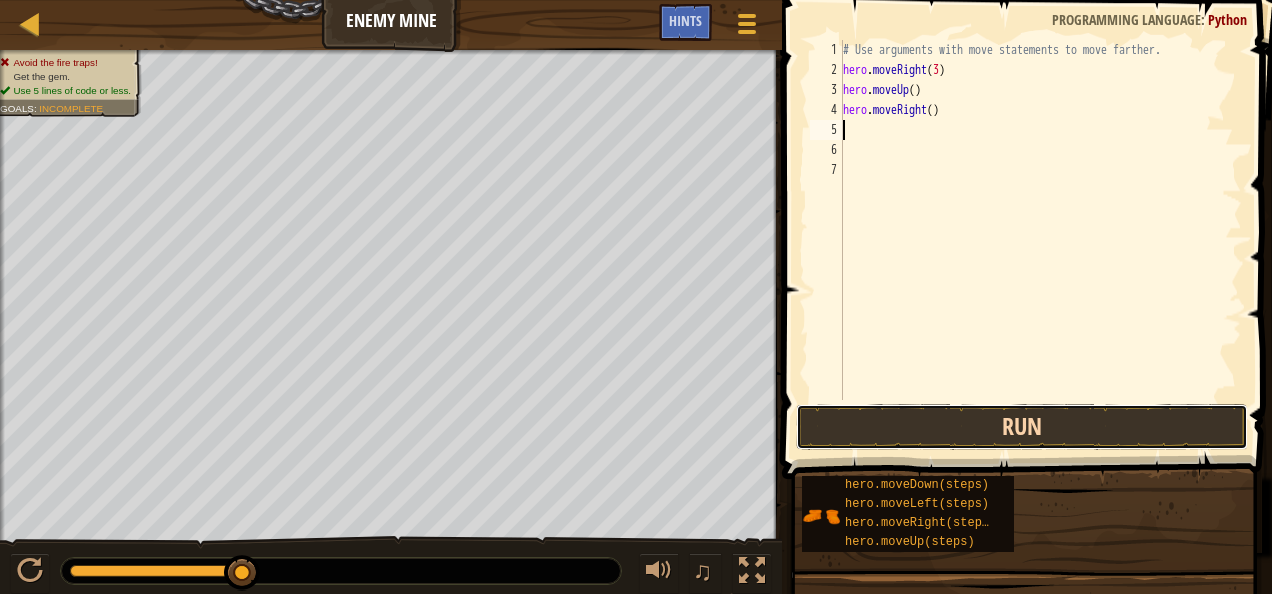 click on "Run" at bounding box center (1022, 427) 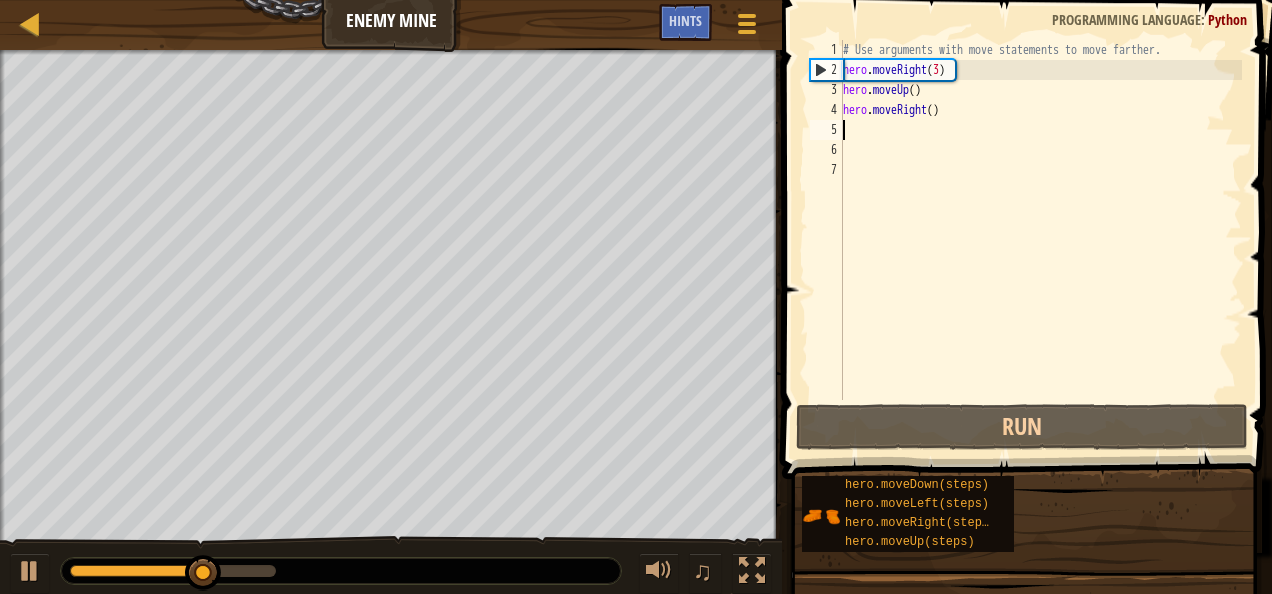 type on "h" 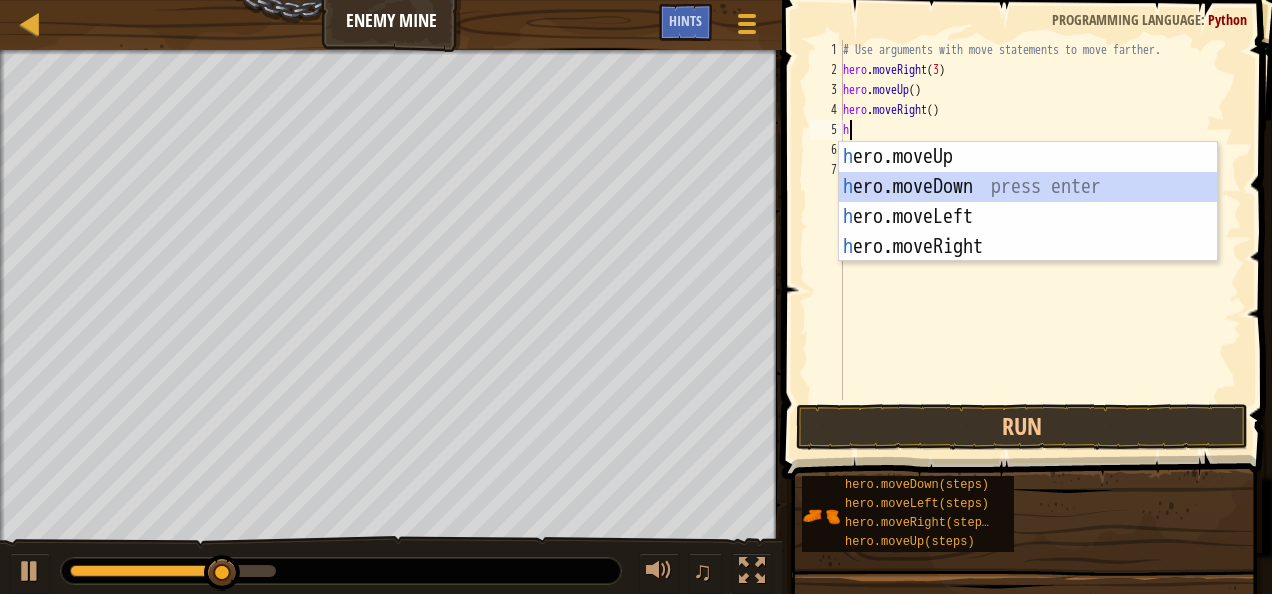 click on "h ero.moveUp press enter h ero.moveDown press enter h ero.moveLeft press enter h ero.moveRight press enter" at bounding box center (1028, 232) 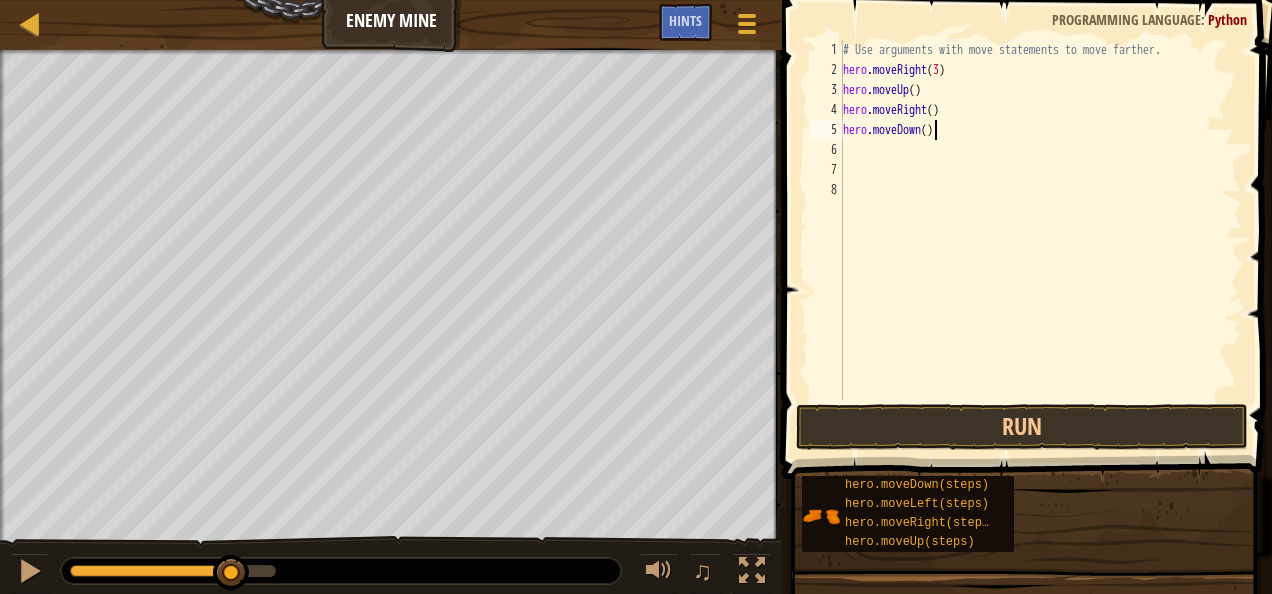 click on "# Use arguments with move statements to move farther. hero . moveRight ( 3 ) hero . moveUp ( ) hero . moveRight ( ) hero . moveDown ( )" at bounding box center [1040, 240] 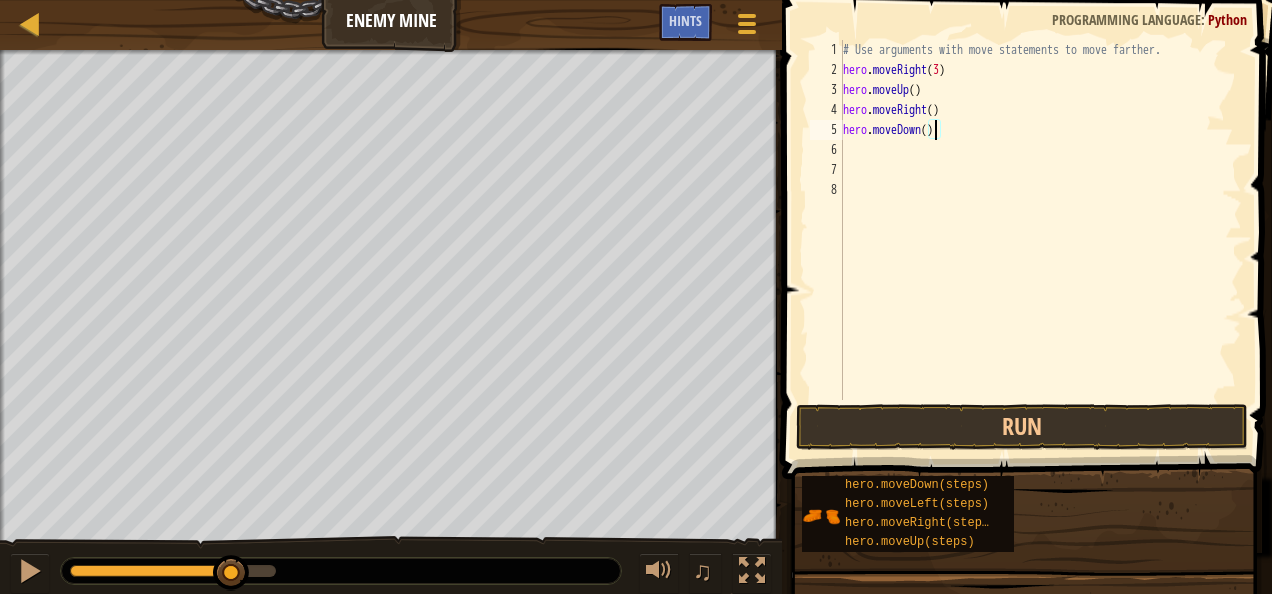type on "hero.moveDown(4)" 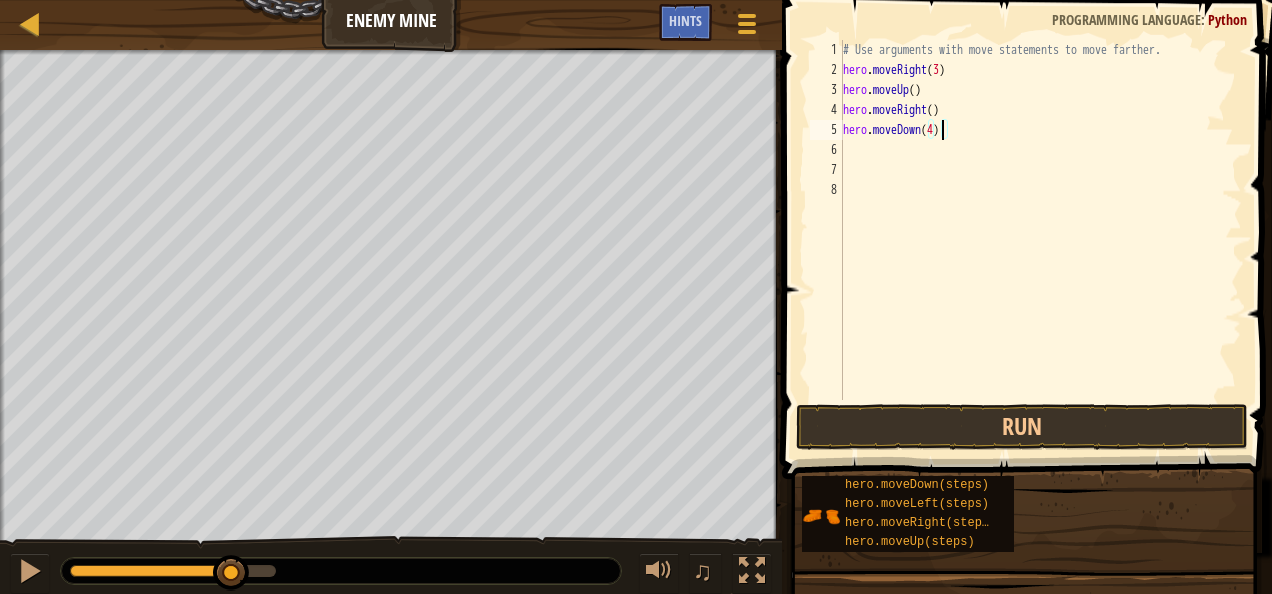 click on "# Use arguments with move statements to move farther. hero . moveRight ( 3 ) hero . moveUp ( ) hero . moveRight ( ) hero . moveDown ( 4 )" at bounding box center [1040, 240] 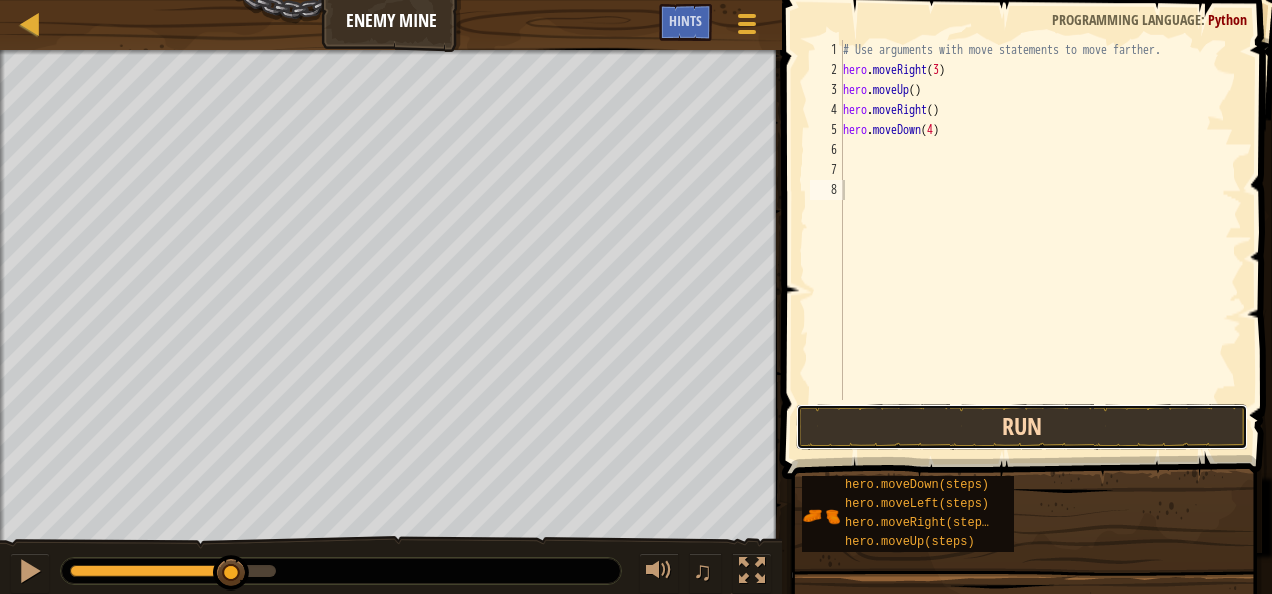 click on "Run" at bounding box center [1022, 427] 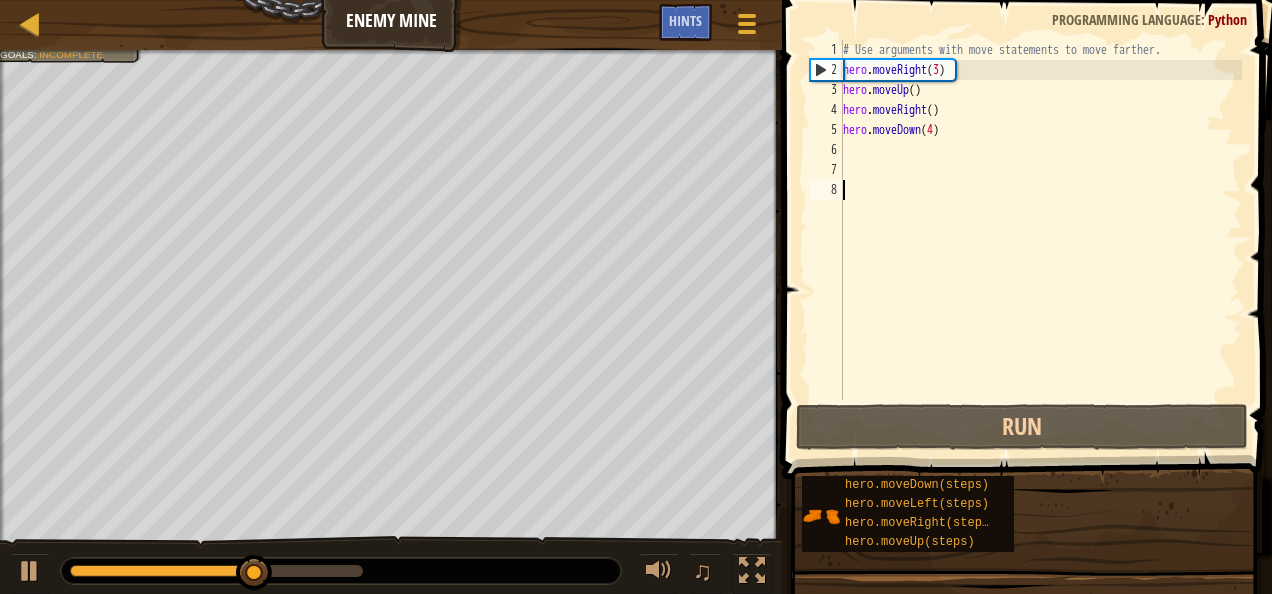 click on "# Use arguments with move statements to move farther. hero . moveRight ( 3 ) hero . moveUp ( ) hero . moveRight ( ) hero . moveDown ( 4 )" at bounding box center [1040, 240] 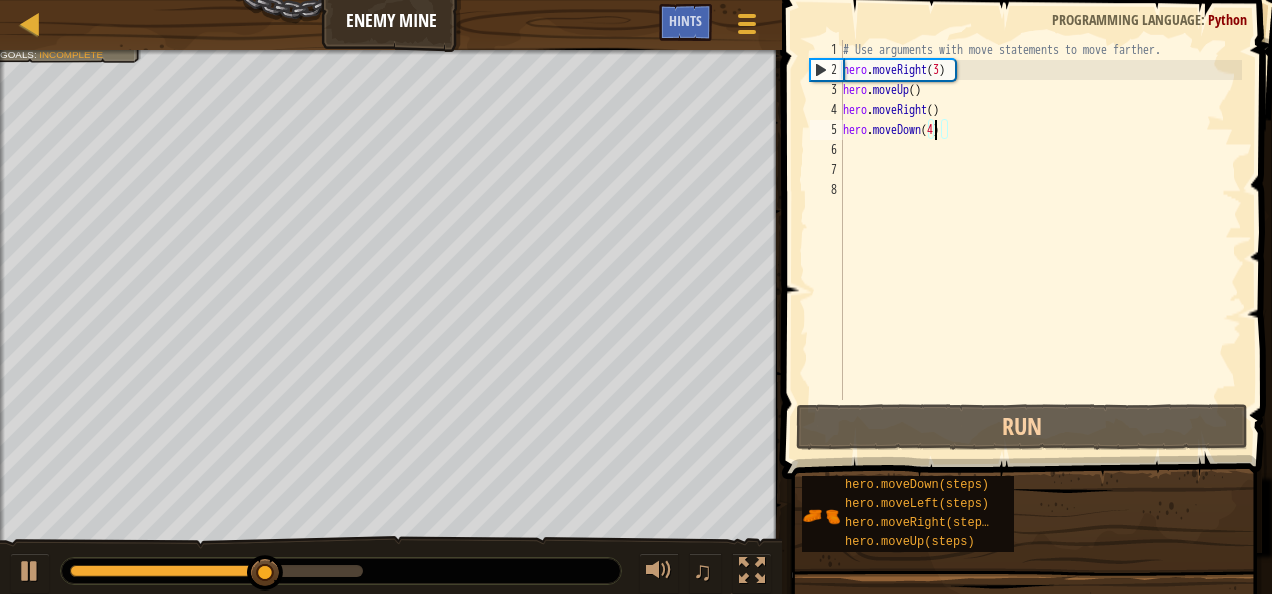 click on "# Use arguments with move statements to move farther. hero . moveRight ( 3 ) hero . moveUp ( ) hero . moveRight ( ) hero . moveDown ( 4 )" at bounding box center (1040, 240) 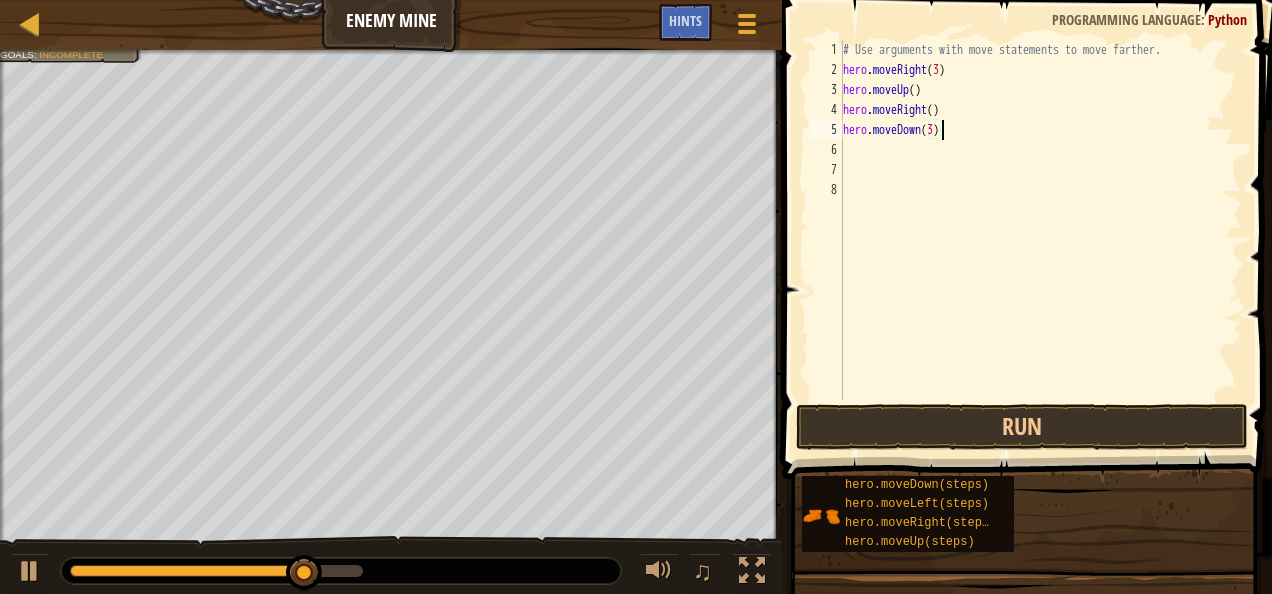 scroll, scrollTop: 9, scrollLeft: 8, axis: both 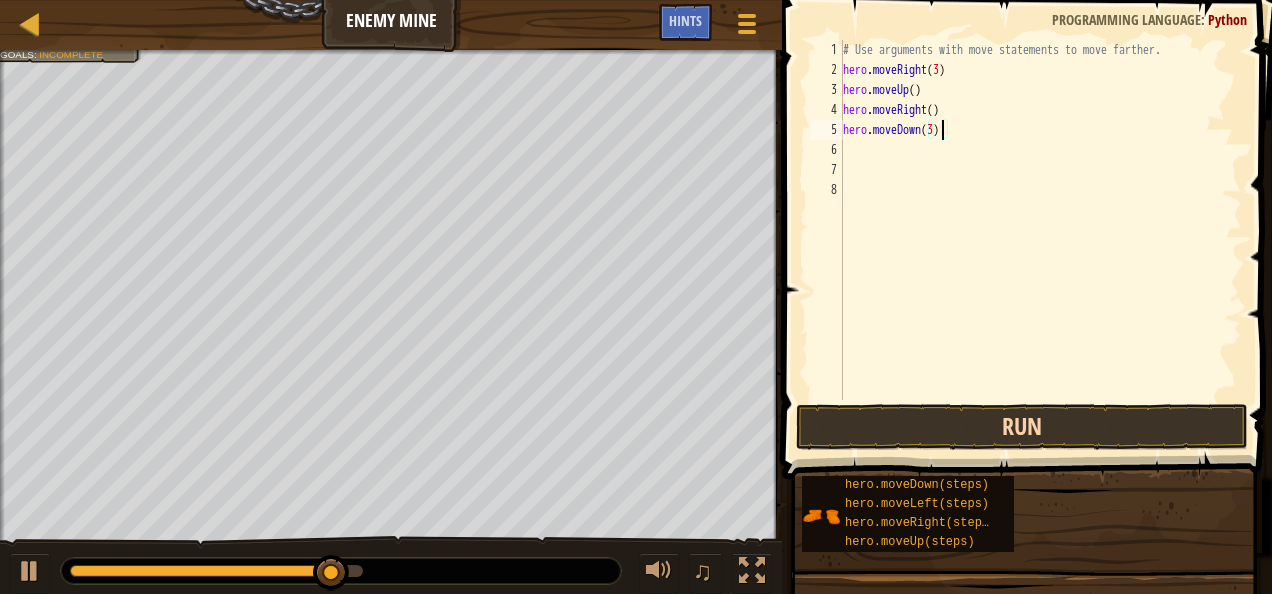 type on "hero.moveDown(3)" 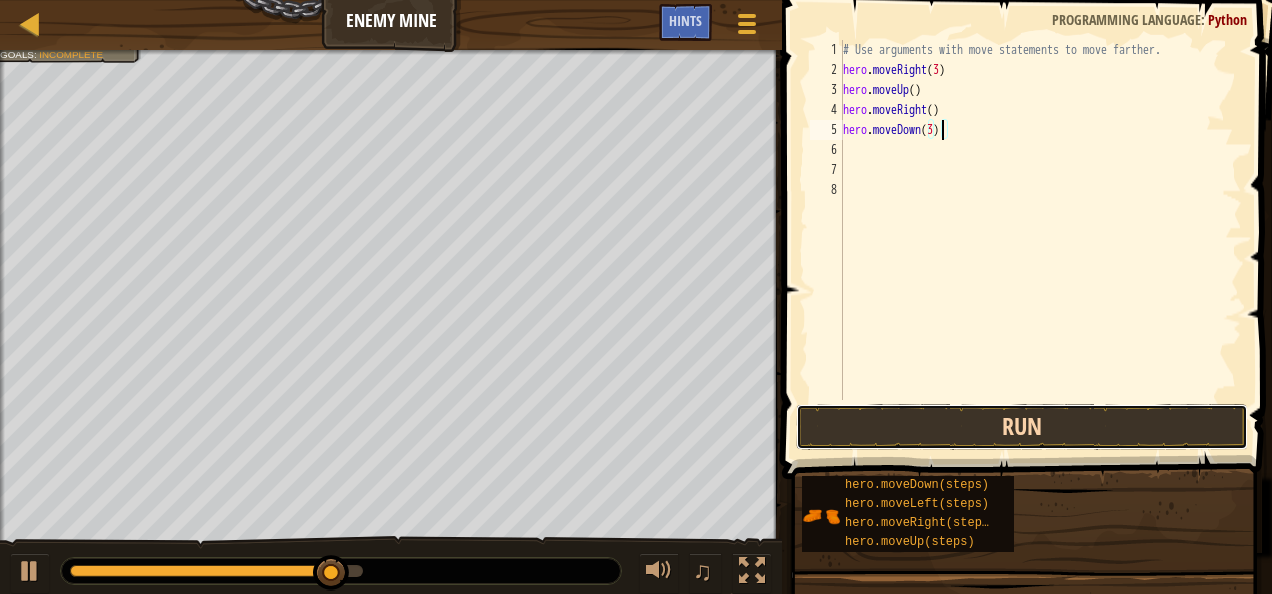 click on "Run" at bounding box center [1022, 427] 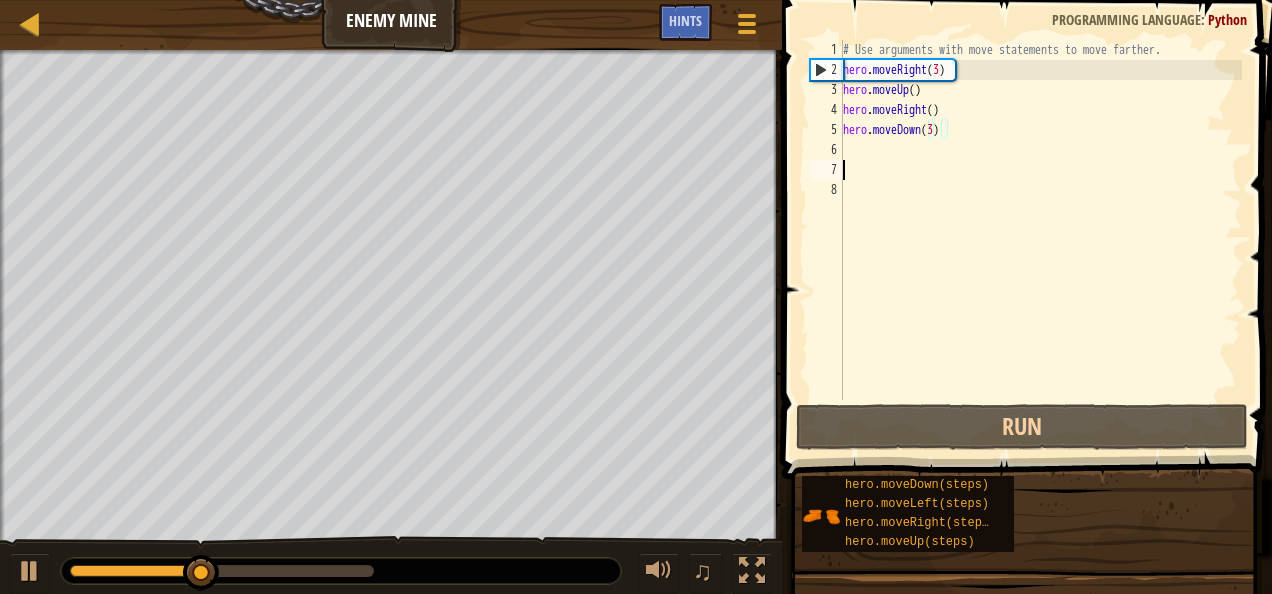 click on "# Use arguments with move statements to move farther. hero . moveRight ( 3 ) hero . moveUp ( ) hero . moveRight ( ) hero . moveDown ( 3 )" at bounding box center (1040, 240) 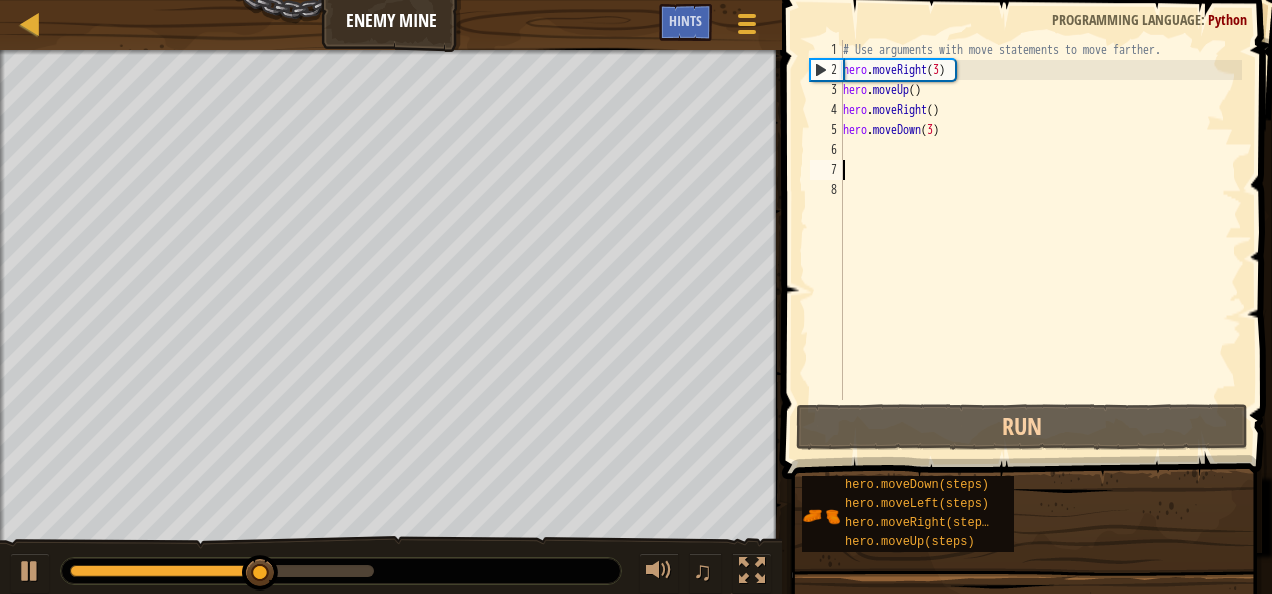 click on "# Use arguments with move statements to move farther. hero . moveRight ( 3 ) hero . moveUp ( ) hero . moveRight ( ) hero . moveDown ( 3 )" at bounding box center (1040, 240) 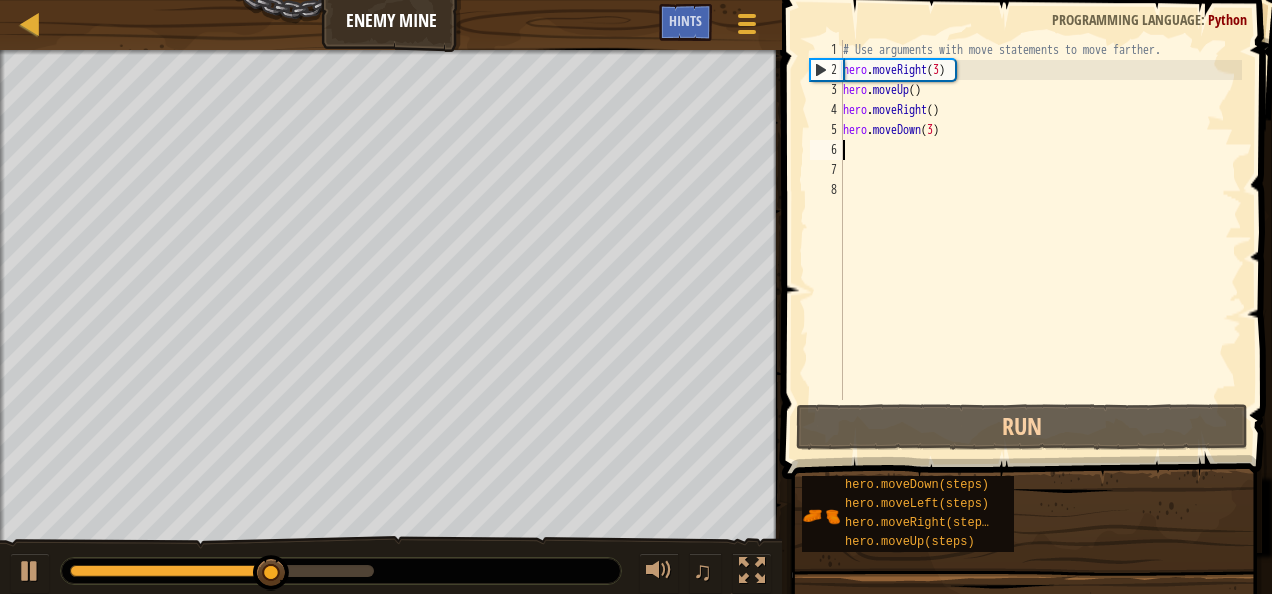 type on "h" 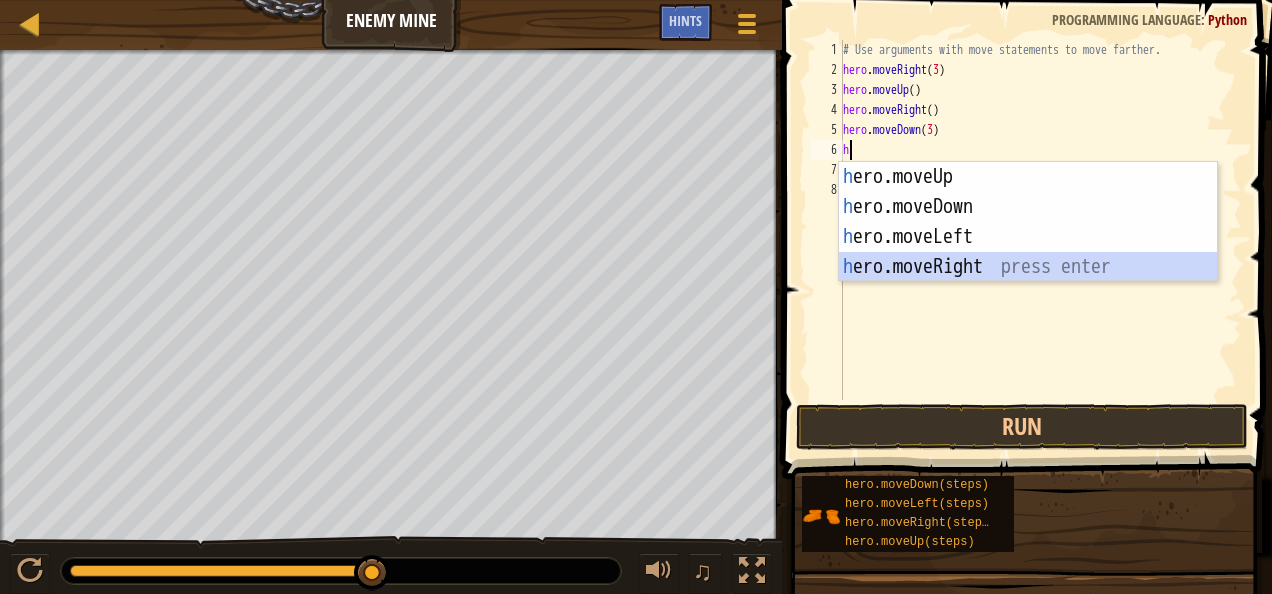 click on "h ero.moveUp press enter h ero.moveDown press enter h ero.moveLeft press enter h ero.moveRight press enter" at bounding box center [1028, 252] 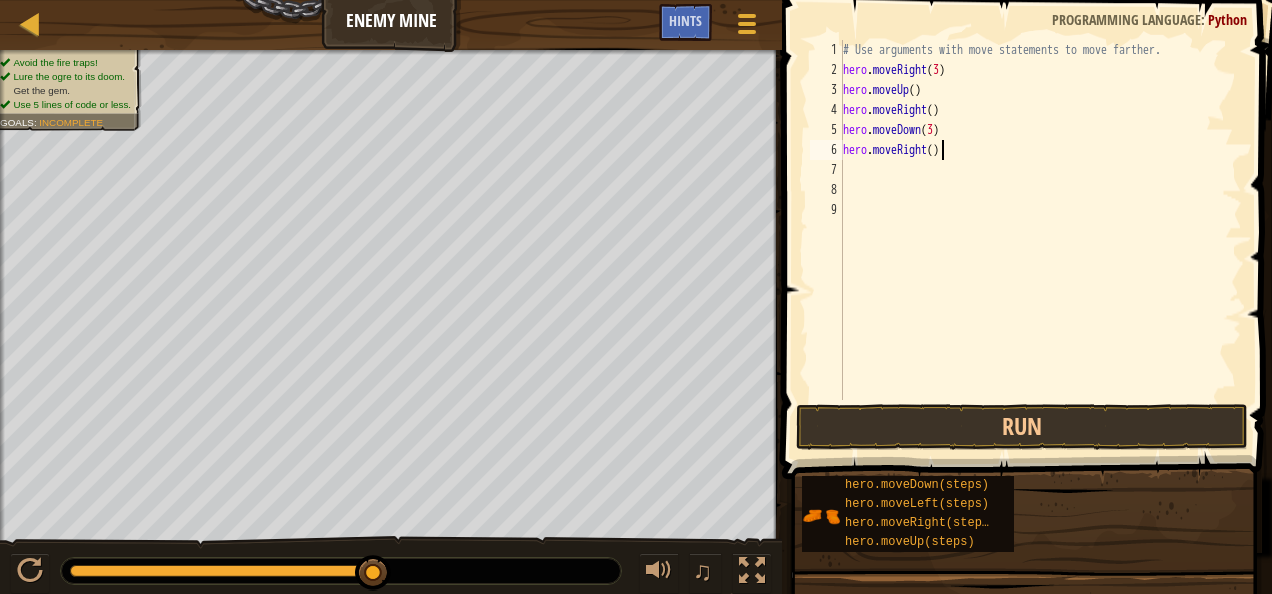 click on "# Use arguments with move statements to move farther. hero . moveRight ( 3 ) hero . moveUp ( ) hero . moveRight ( ) hero . moveDown ( 3 ) hero . moveRight ( )" at bounding box center (1040, 240) 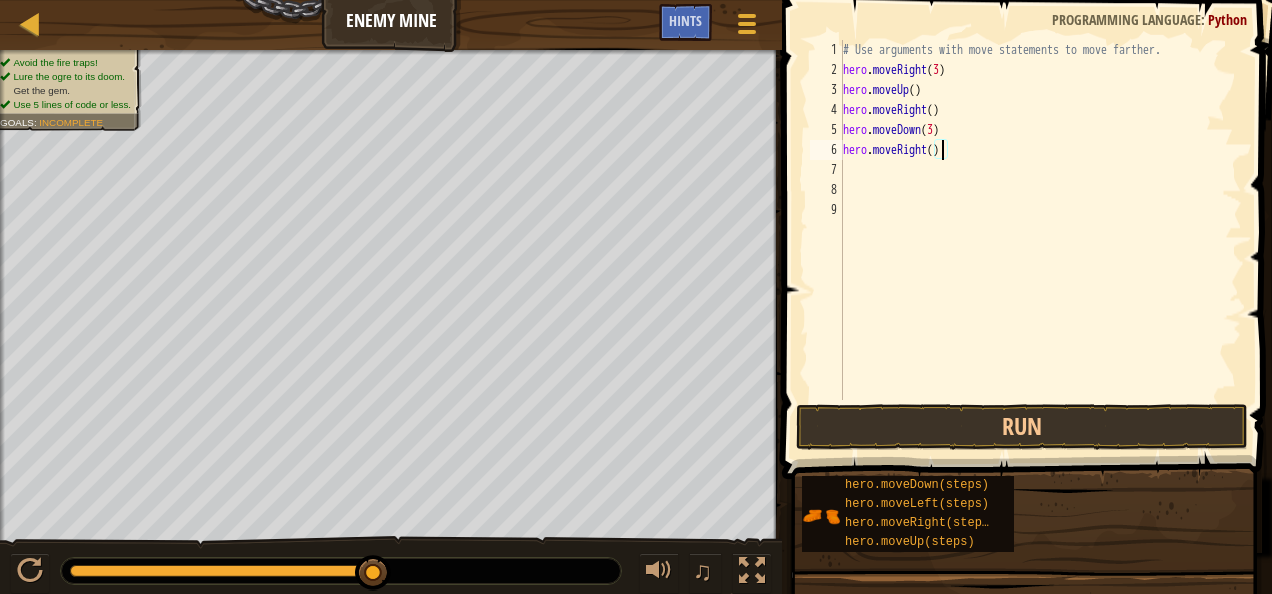 type on "hero.moveRight(2)" 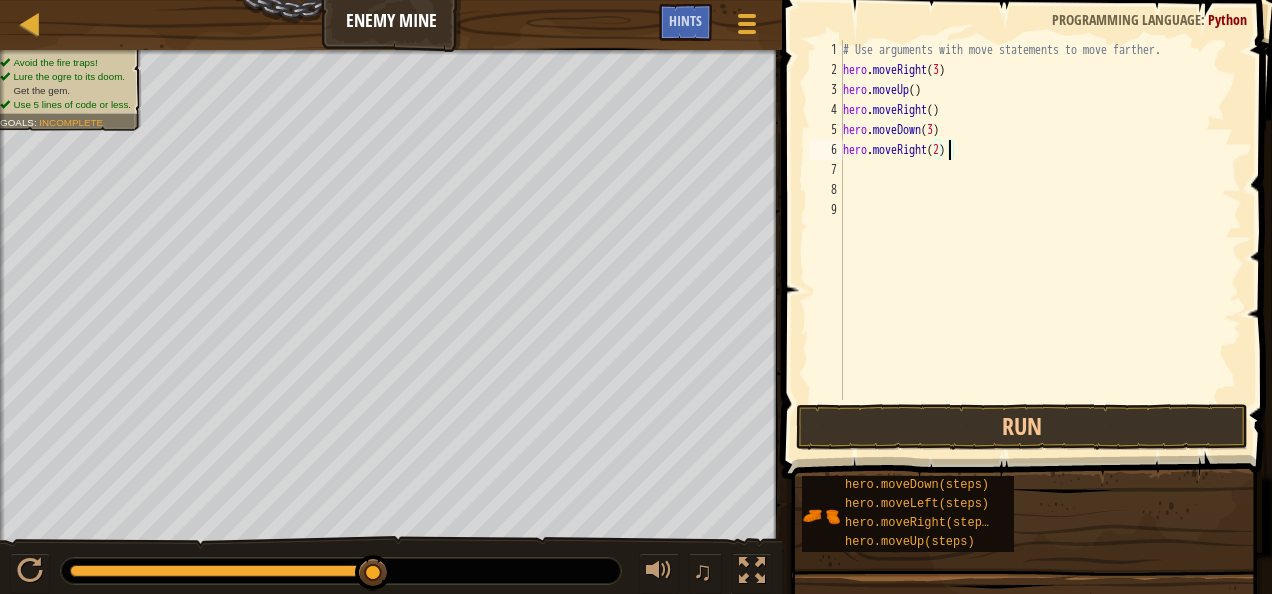 click on "# Use arguments with move statements to move farther. hero . moveRight ( 3 ) hero . moveUp ( ) hero . moveRight ( ) hero . moveDown ( 3 ) hero . moveRight ( 2 )" at bounding box center [1040, 240] 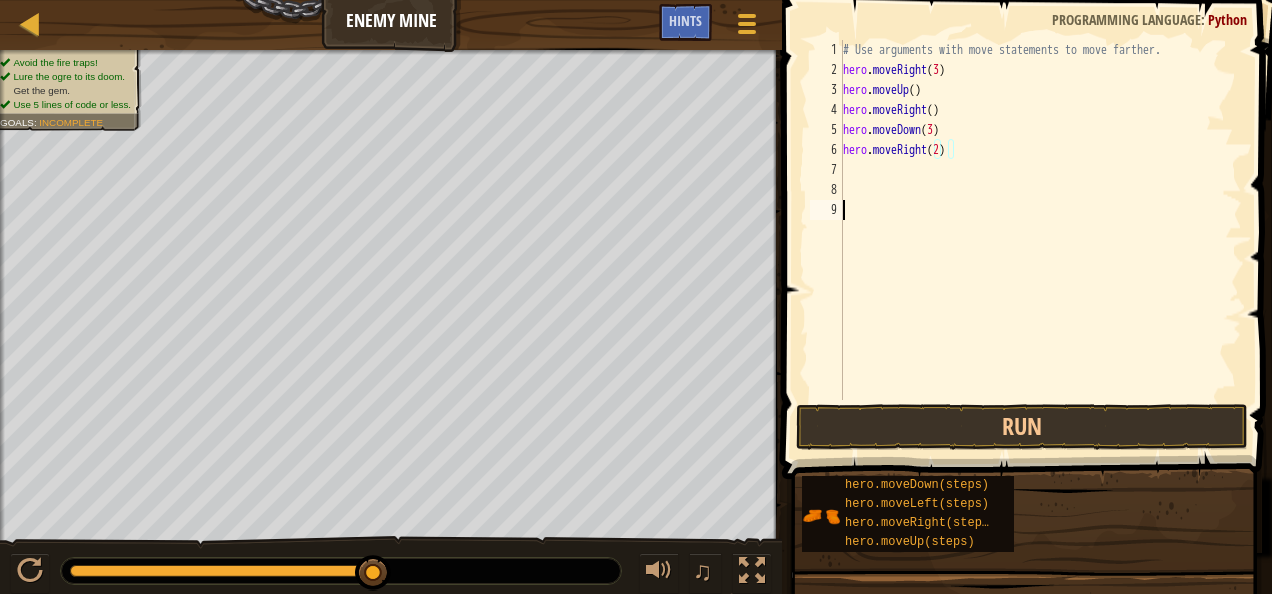 scroll, scrollTop: 9, scrollLeft: 0, axis: vertical 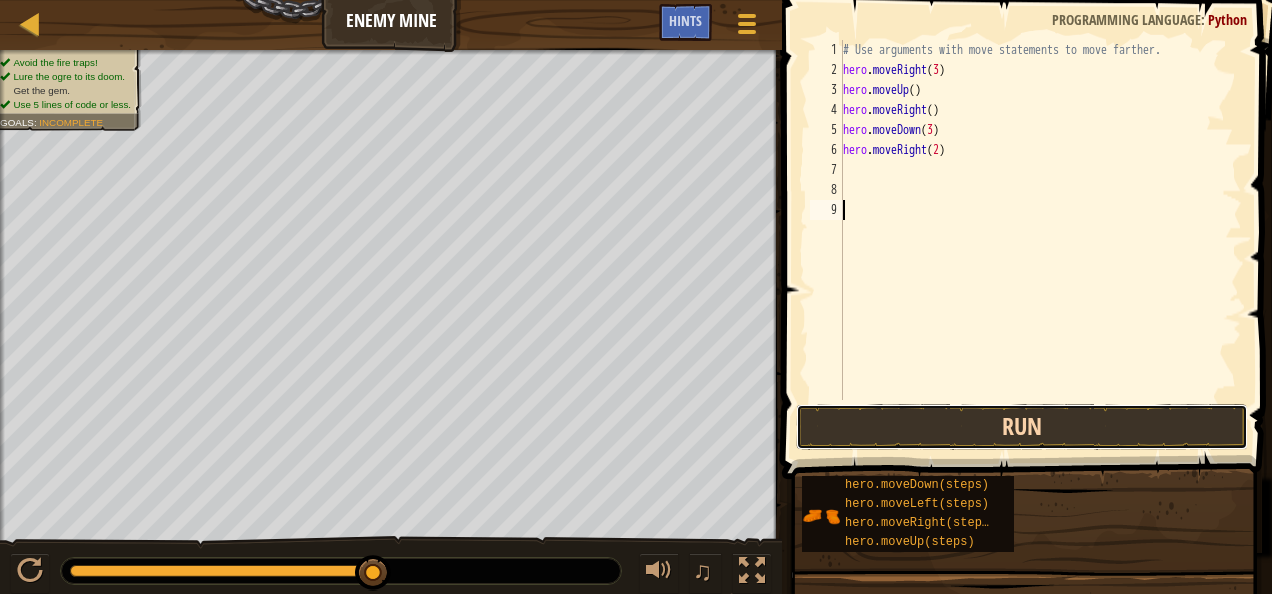 click on "Run" at bounding box center [1022, 427] 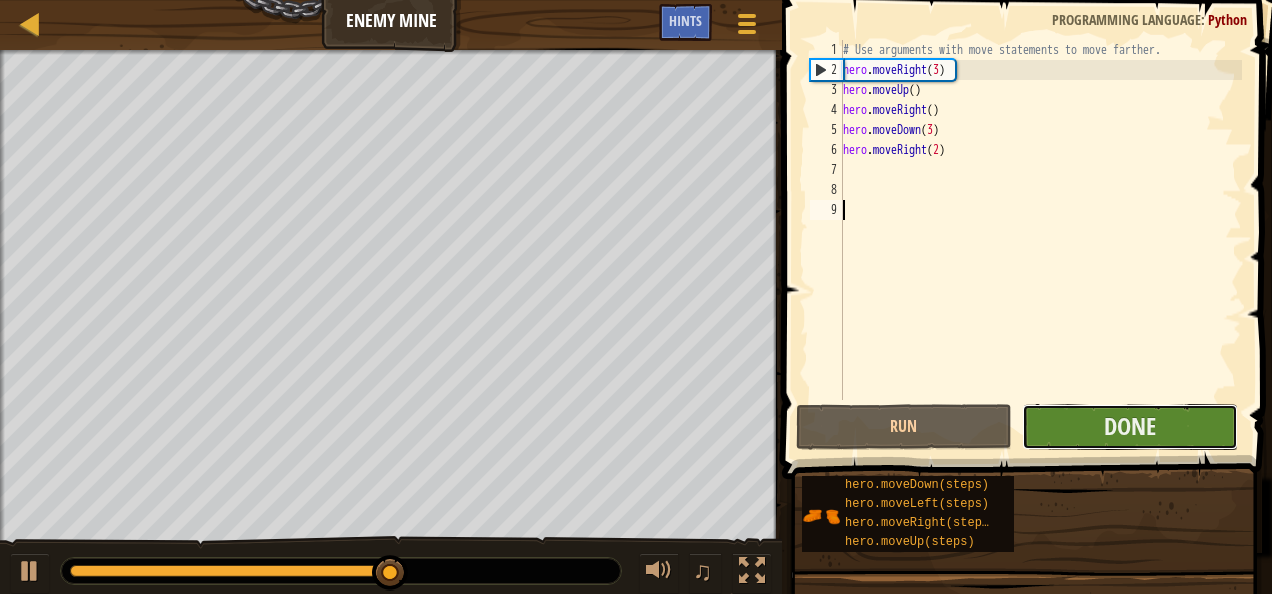 click on "Done" at bounding box center [1130, 427] 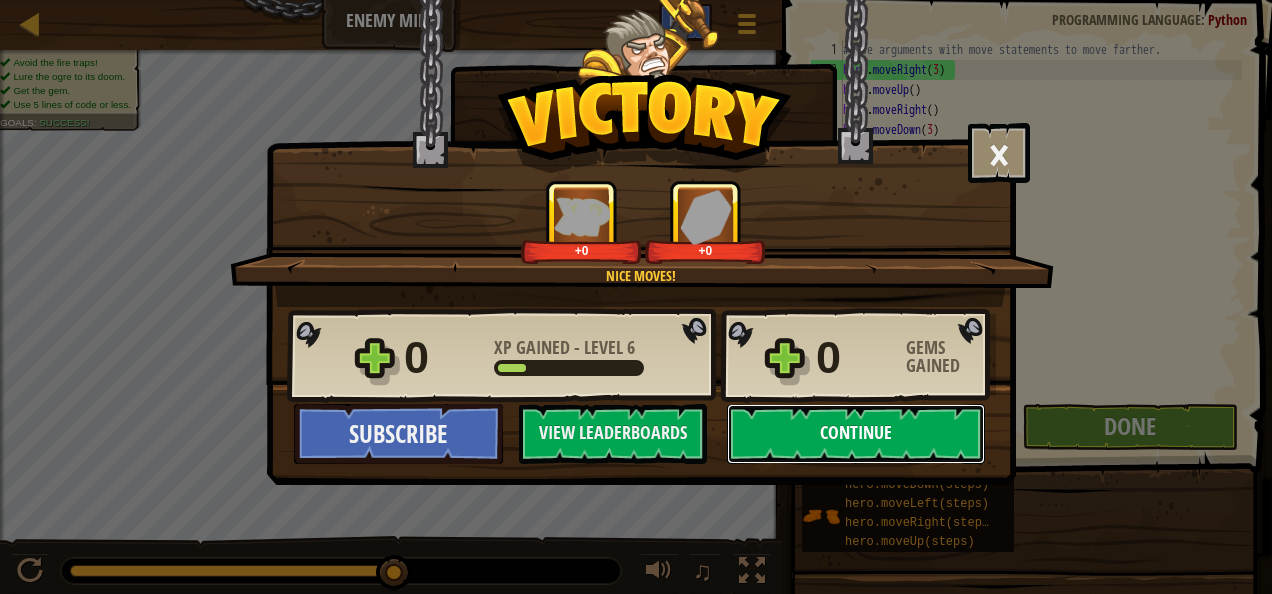 click on "Continue" at bounding box center (856, 434) 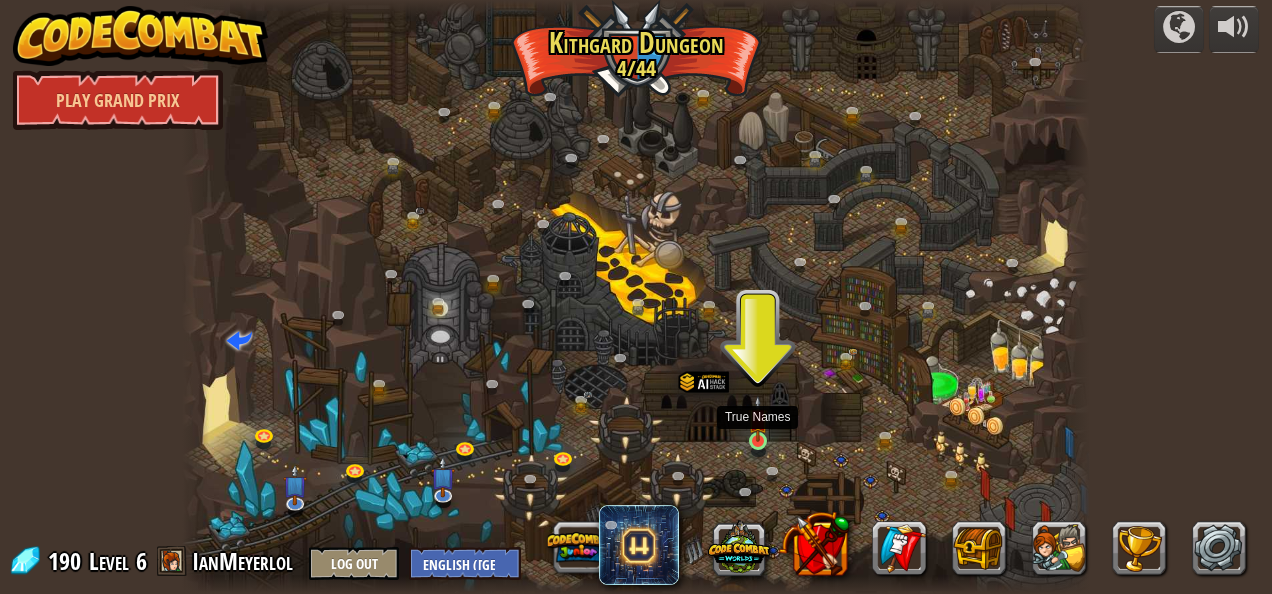 click at bounding box center [758, 418] 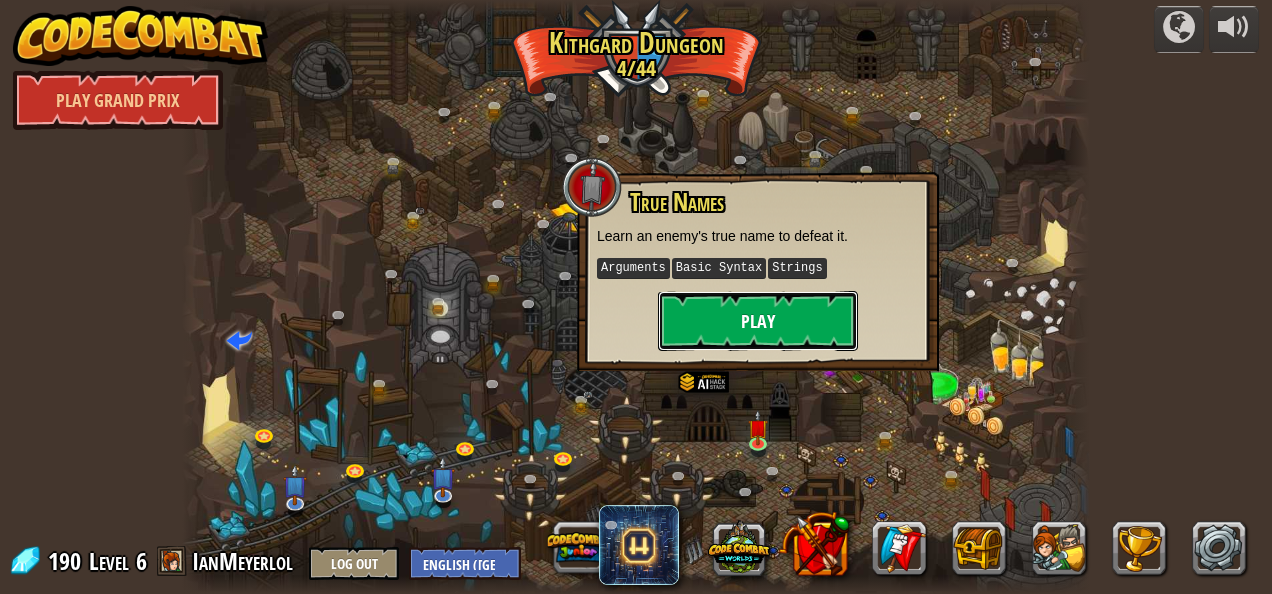 click on "Play" at bounding box center (758, 321) 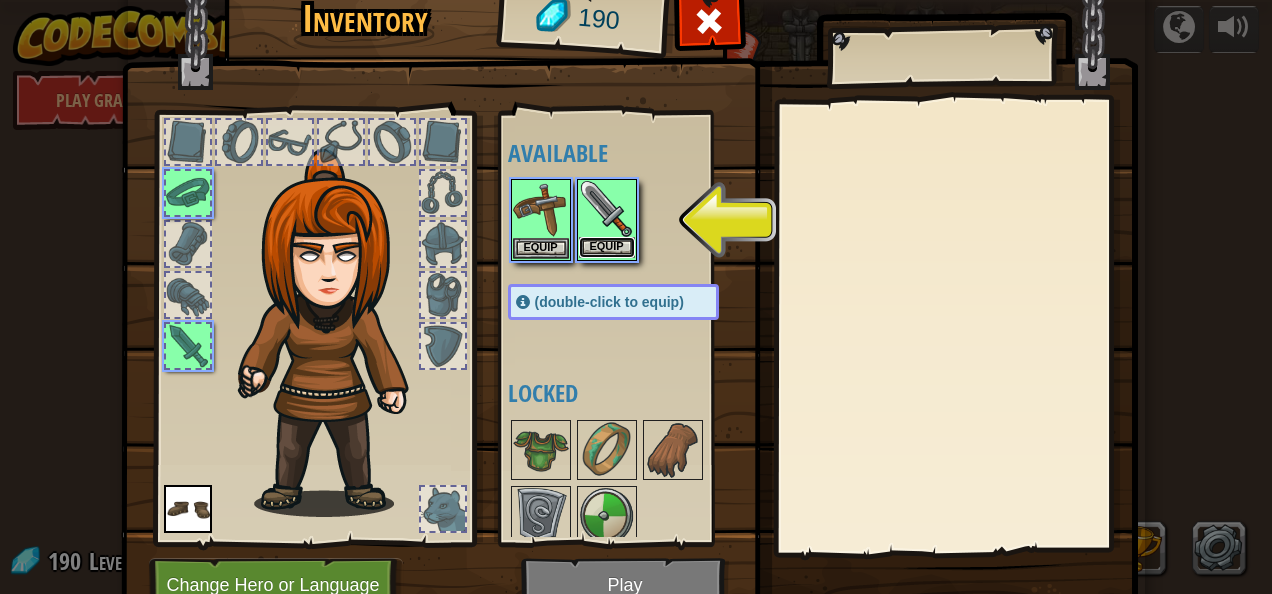 click on "Equip" at bounding box center (607, 247) 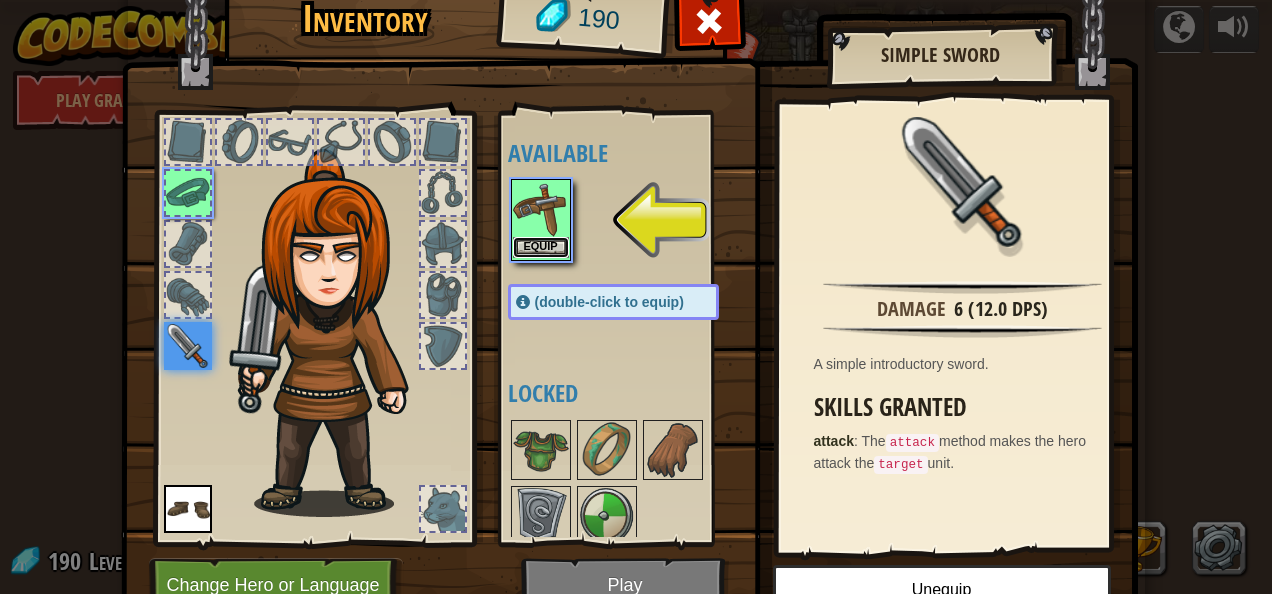 click on "Equip" at bounding box center [541, 247] 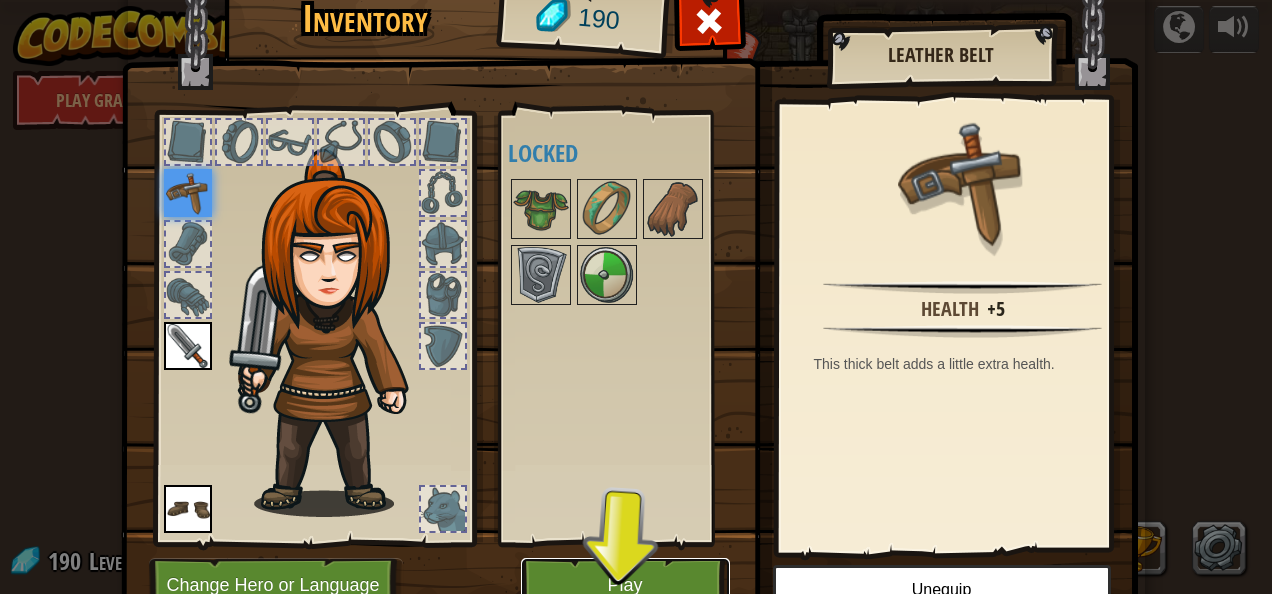 click on "Play" at bounding box center [625, 585] 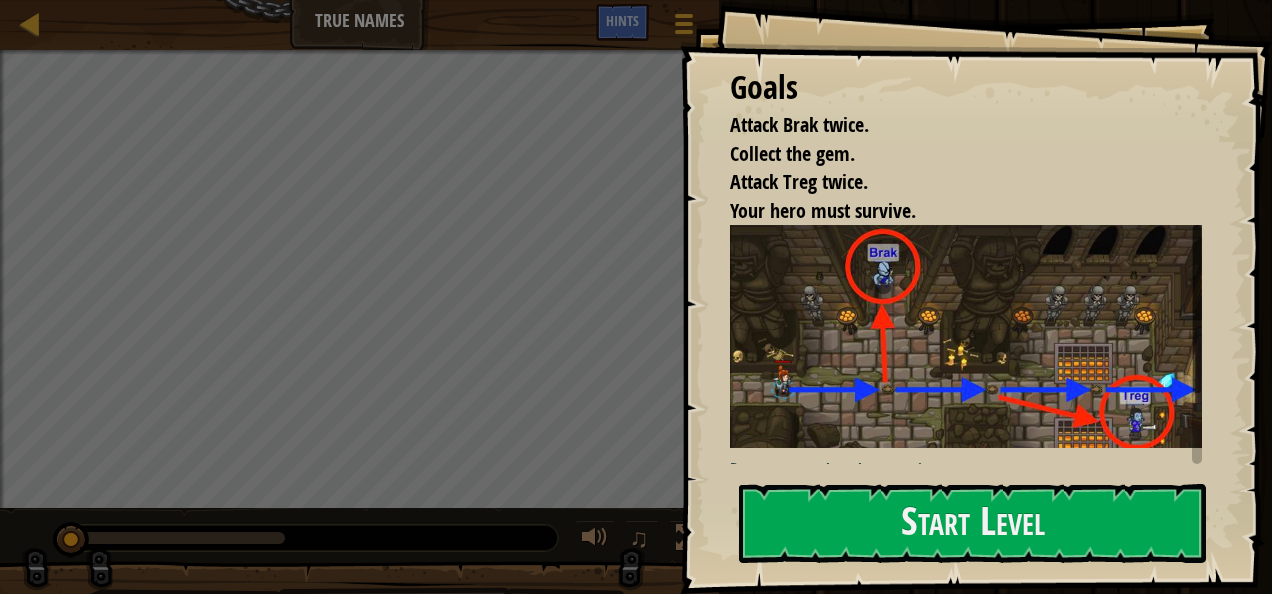 click on "Goals Attack Brak twice. Collect the gem. Attack Treg twice. Your hero must survive.
Be sure to attack each ogre twice.
Use the  attack  method to attack an enemy by their name ( "Name" ).
Capitalization is important!
Start Level Error loading from server. Try refreshing the page. You'll need a subscription to play this level. Subscribe You'll need to join a course to play this level. Back to my courses Ask your teacher to assign a license to you so you can continue to play CodeCombat! Back to my courses This level is locked. Back to my courses" at bounding box center [976, 297] 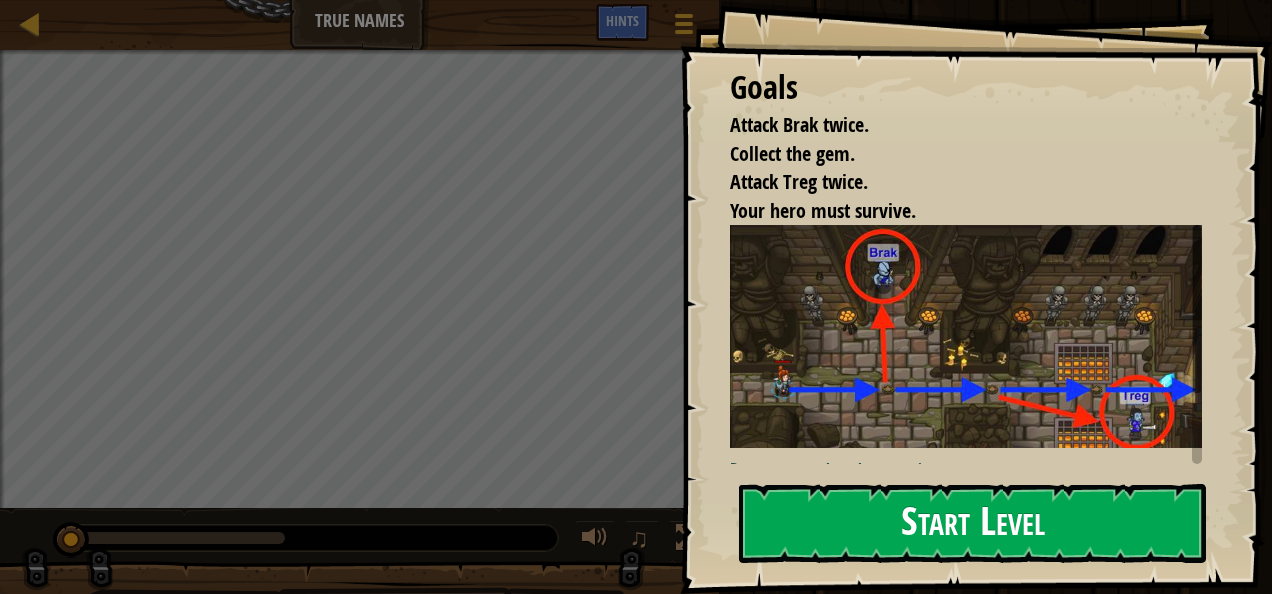 click on "Start Level" at bounding box center (972, 523) 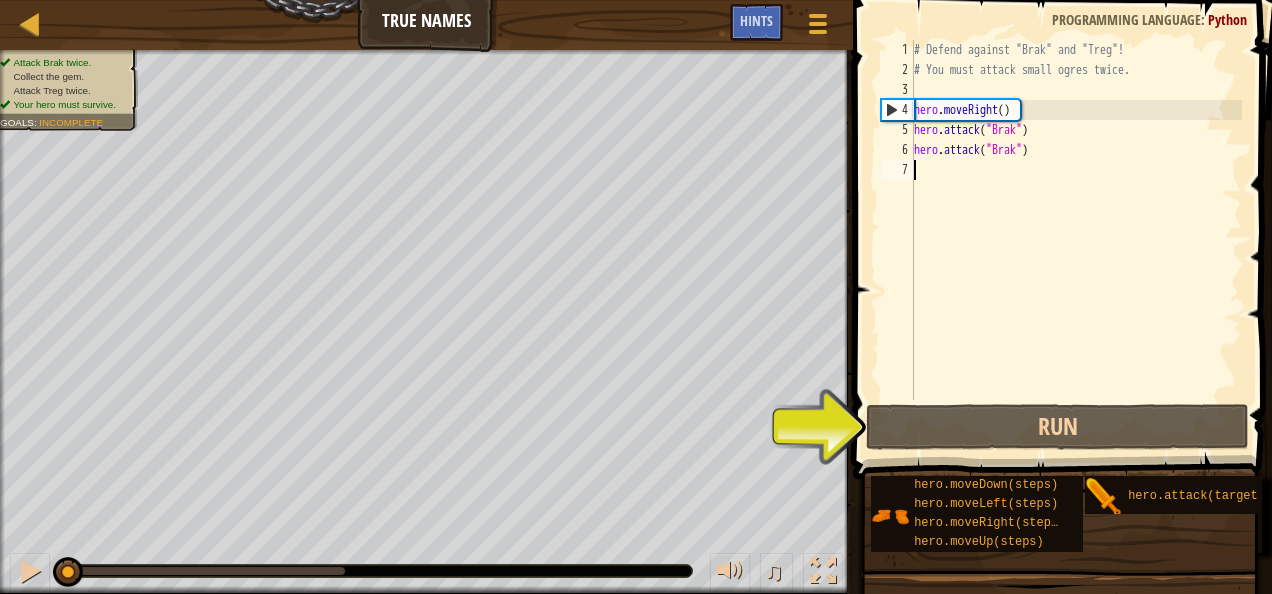 click on "# Defend against "Brak" and "Treg"! # You must attack small ogres twice. hero . moveRight ( ) hero . attack ( "Brak" ) hero . attack ( "Brak" )" at bounding box center [1076, 240] 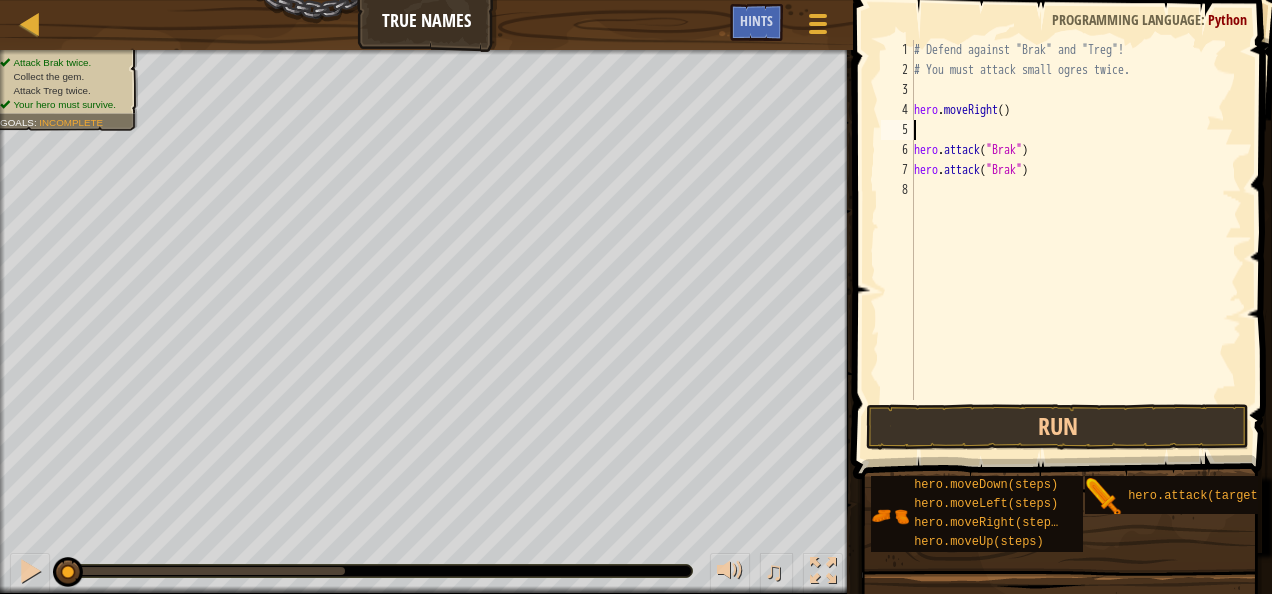 type on "j" 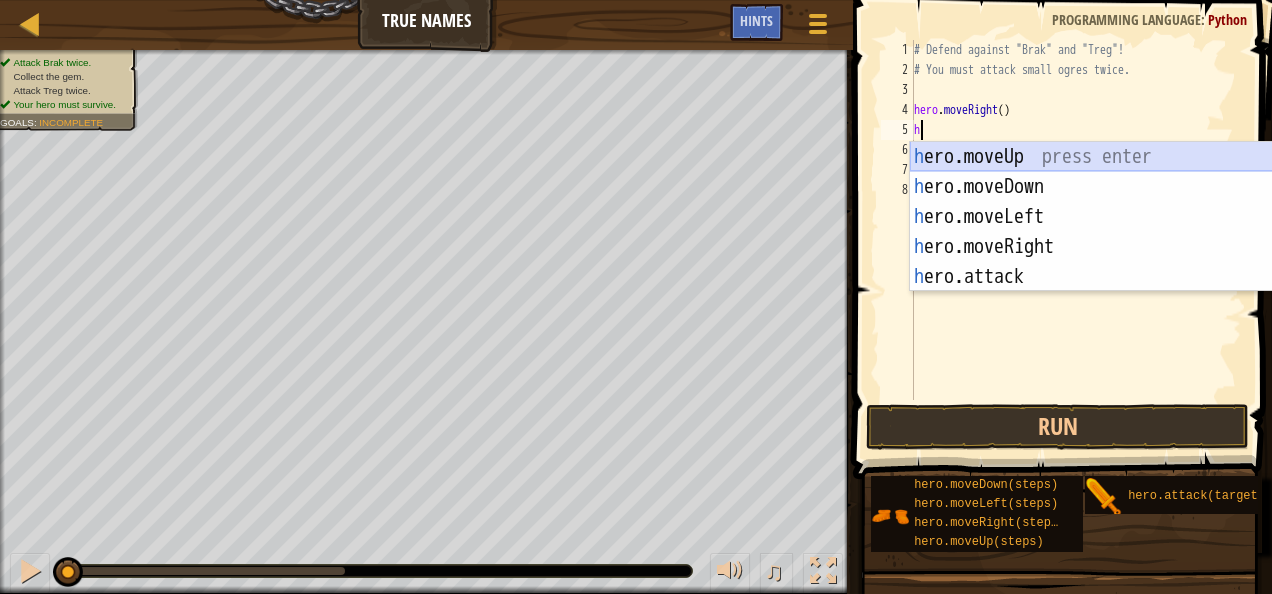 click on "h ero.moveUp press enter h ero.moveDown press enter h ero.moveLeft press enter h ero.moveRight press enter h ero.attack press enter" at bounding box center [1099, 247] 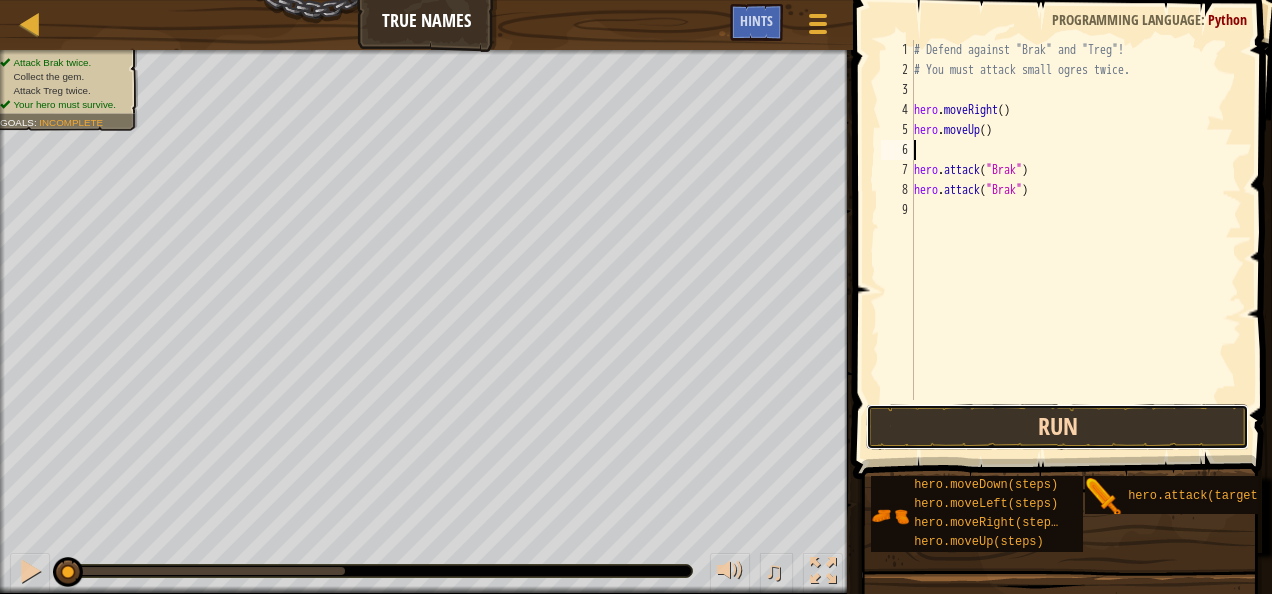 click on "Run" at bounding box center (1057, 427) 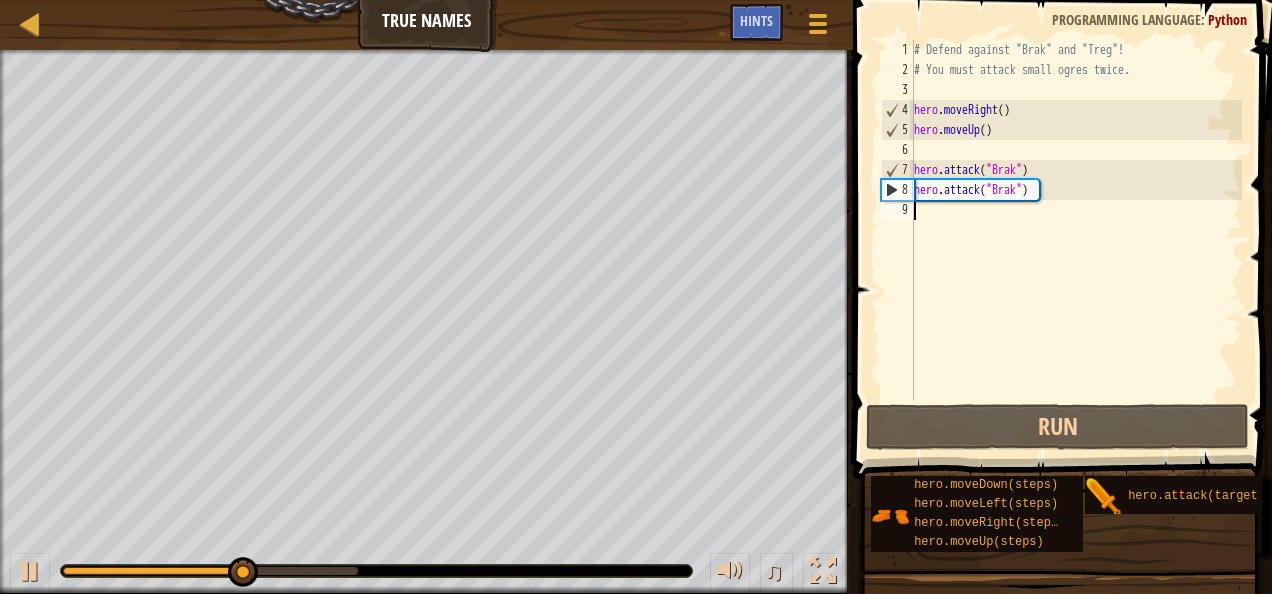 click on "# Defend against "Brak" and "Treg"! # You must attack small ogres twice. hero . moveRight ( ) hero . moveUp ( ) hero . attack ( "Brak" ) hero . attack ( "Brak" )" at bounding box center (1076, 240) 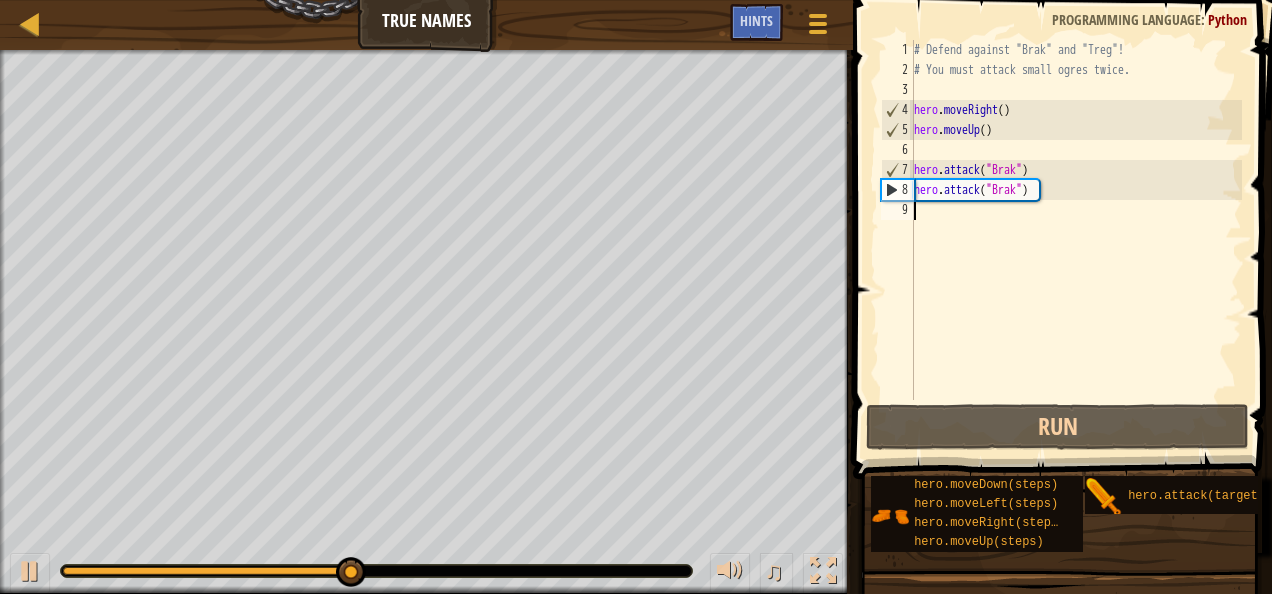 click on "# Defend against "Brak" and "Treg"! # You must attack small ogres twice. hero . moveRight ( ) hero . moveUp ( ) hero . attack ( "Brak" ) hero . attack ( "Brak" )" at bounding box center (1076, 240) 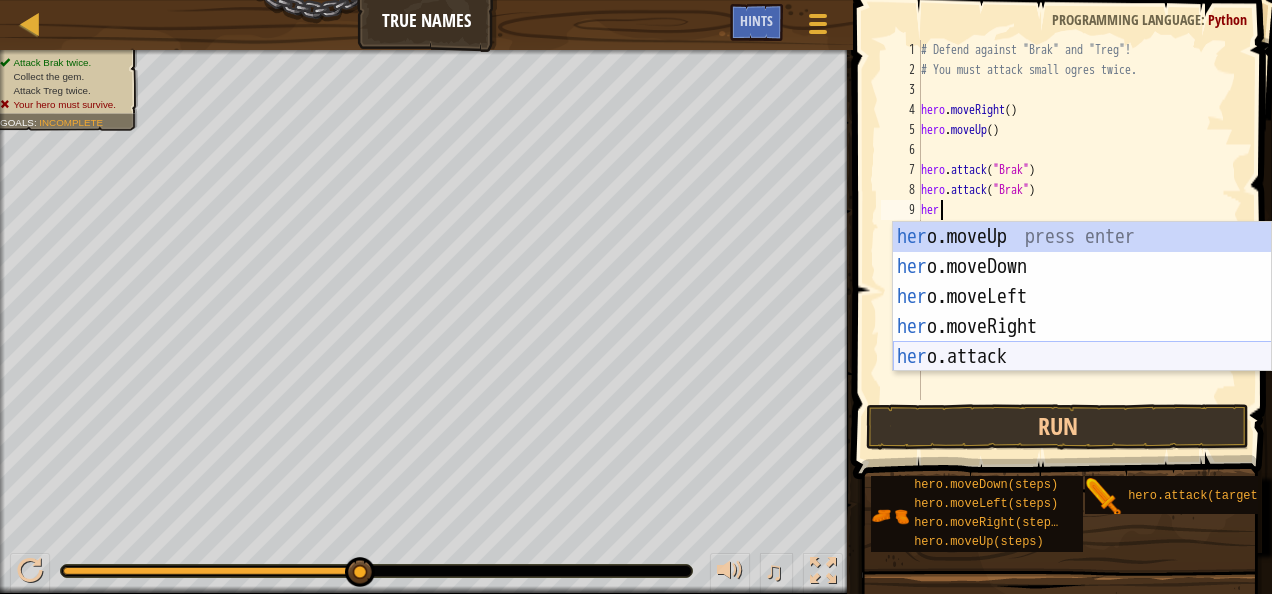 click on "her o.moveUp press enter her o.moveDown press enter her o.moveLeft press enter her o.moveRight press enter her o.attack press enter" at bounding box center (1082, 327) 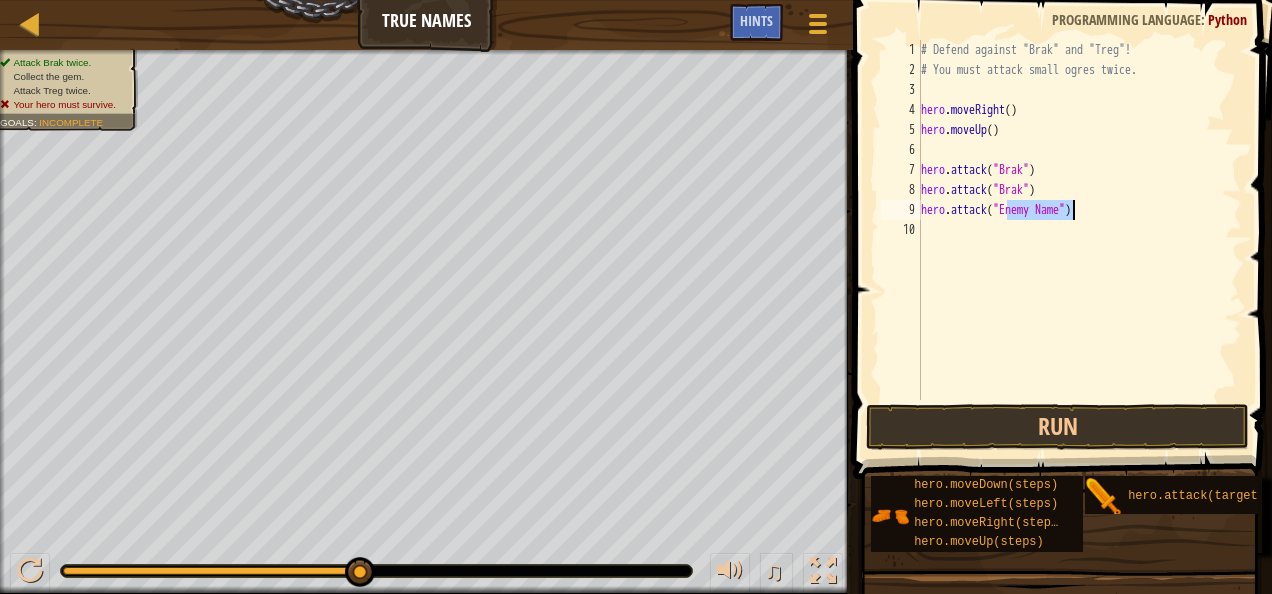 click on "# Defend against "Brak" and "Treg"! # You must attack small ogres twice. hero . moveRight ( ) hero . moveUp ( ) hero . attack ( "Brak" ) hero . attack ( "Brak" ) hero . attack ( "Enemy Name" )" at bounding box center (1079, 220) 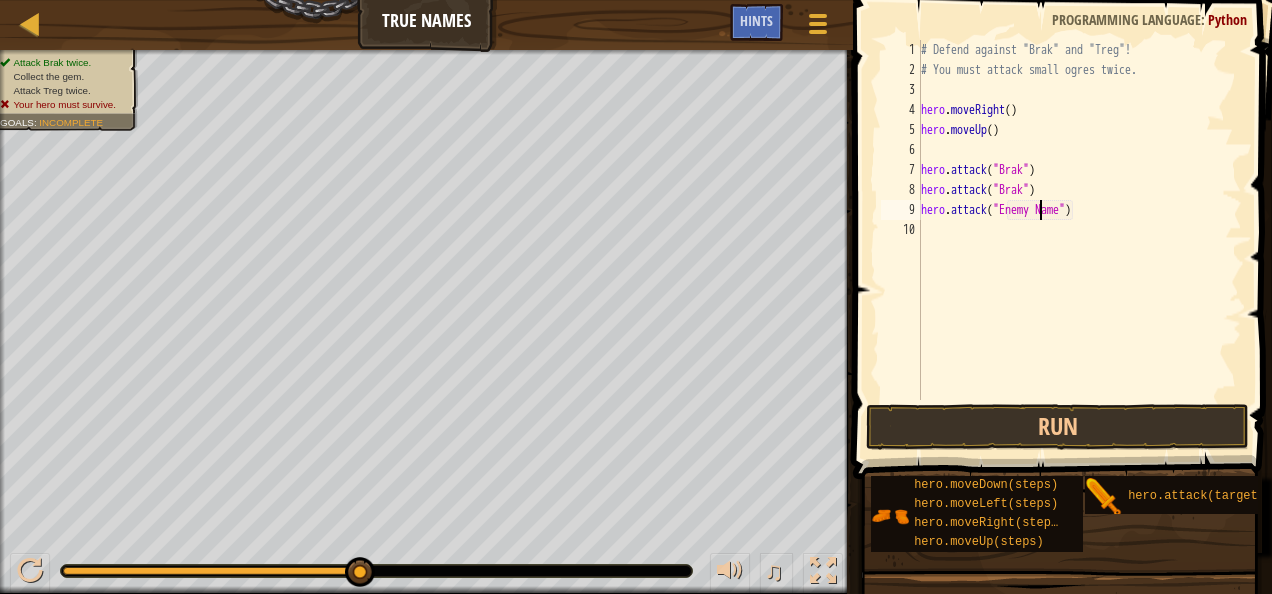 click on "# Defend against "Brak" and "Treg"! # You must attack small ogres twice. hero . moveRight ( ) hero . moveUp ( ) hero . attack ( "Brak" ) hero . attack ( "Brak" ) hero . attack ( "Enemy Name" )" at bounding box center [1080, 240] 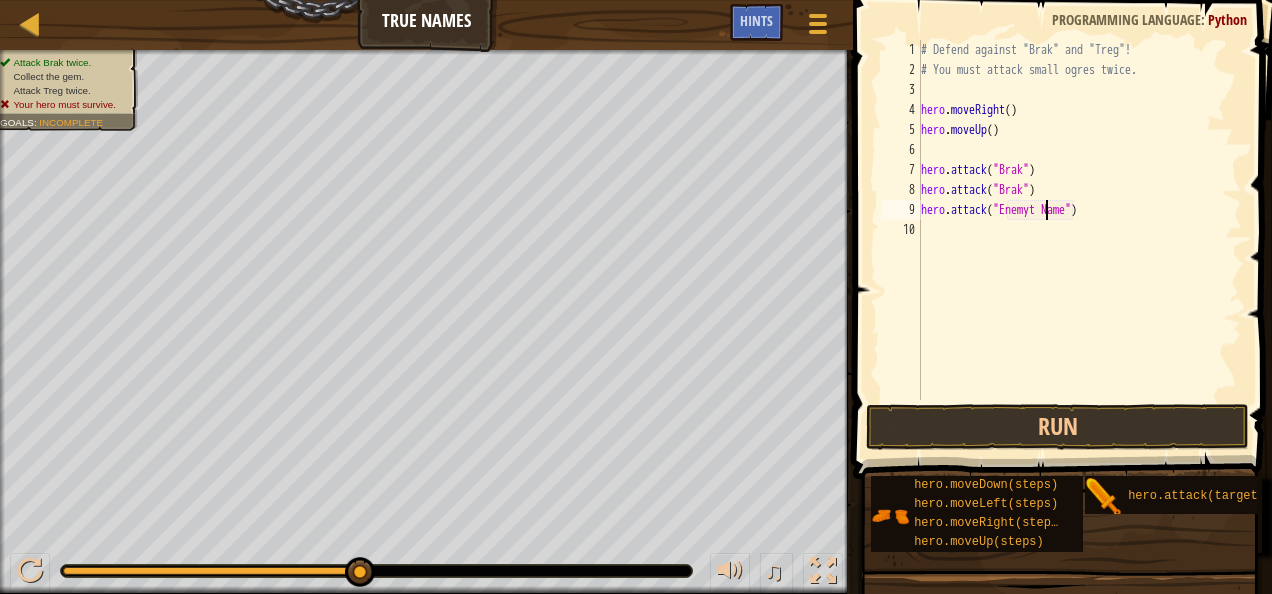 scroll, scrollTop: 9, scrollLeft: 10, axis: both 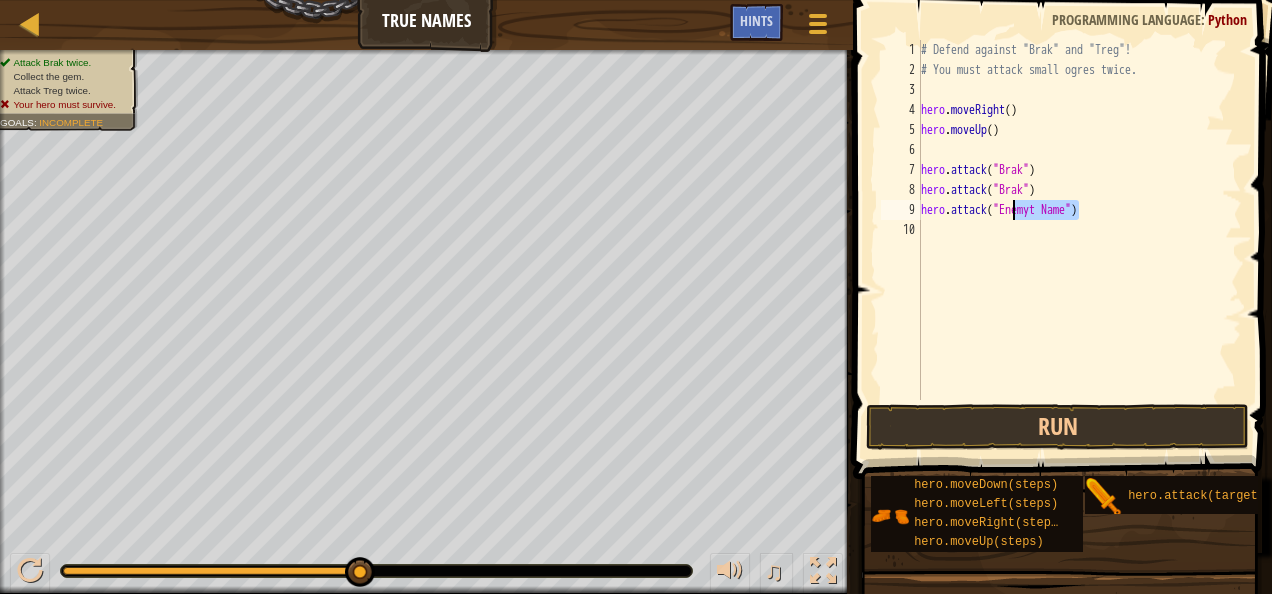 drag, startPoint x: 1076, startPoint y: 212, endPoint x: 1012, endPoint y: 212, distance: 64 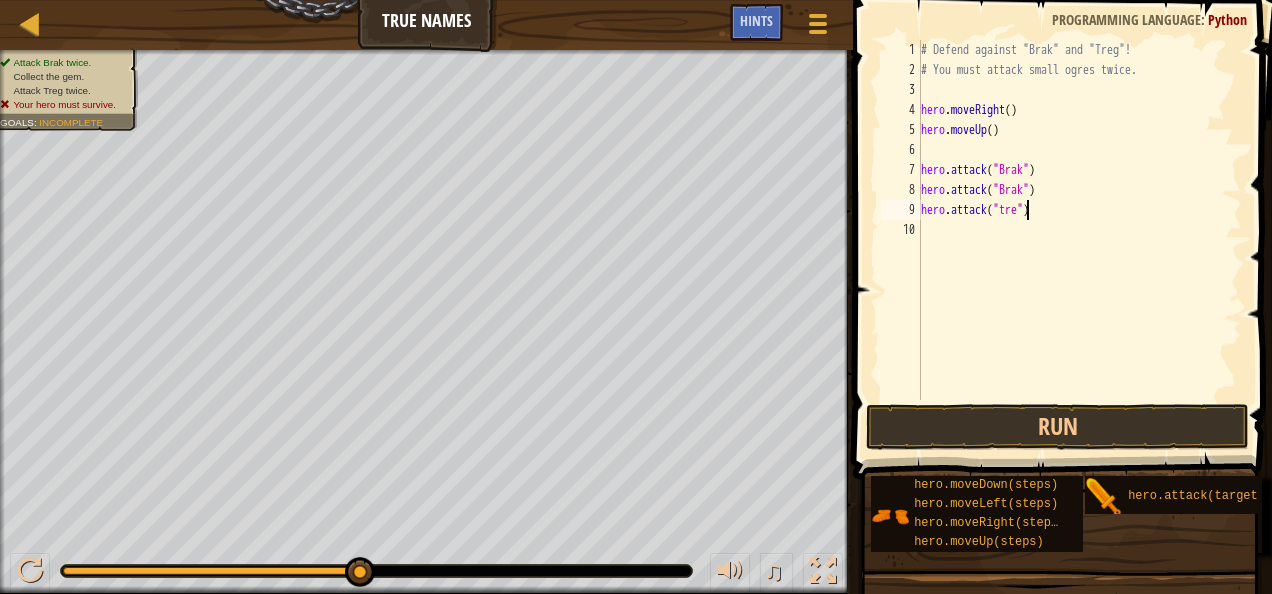 type on "hero.attack("treg")" 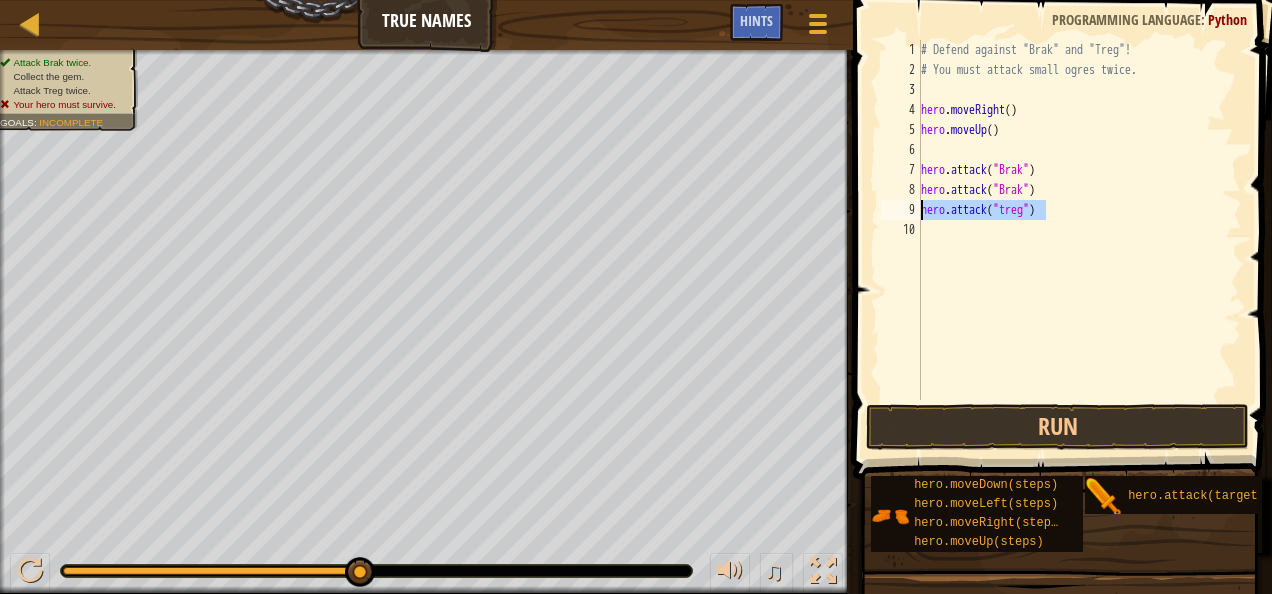 drag, startPoint x: 1052, startPoint y: 207, endPoint x: 917, endPoint y: 216, distance: 135.29967 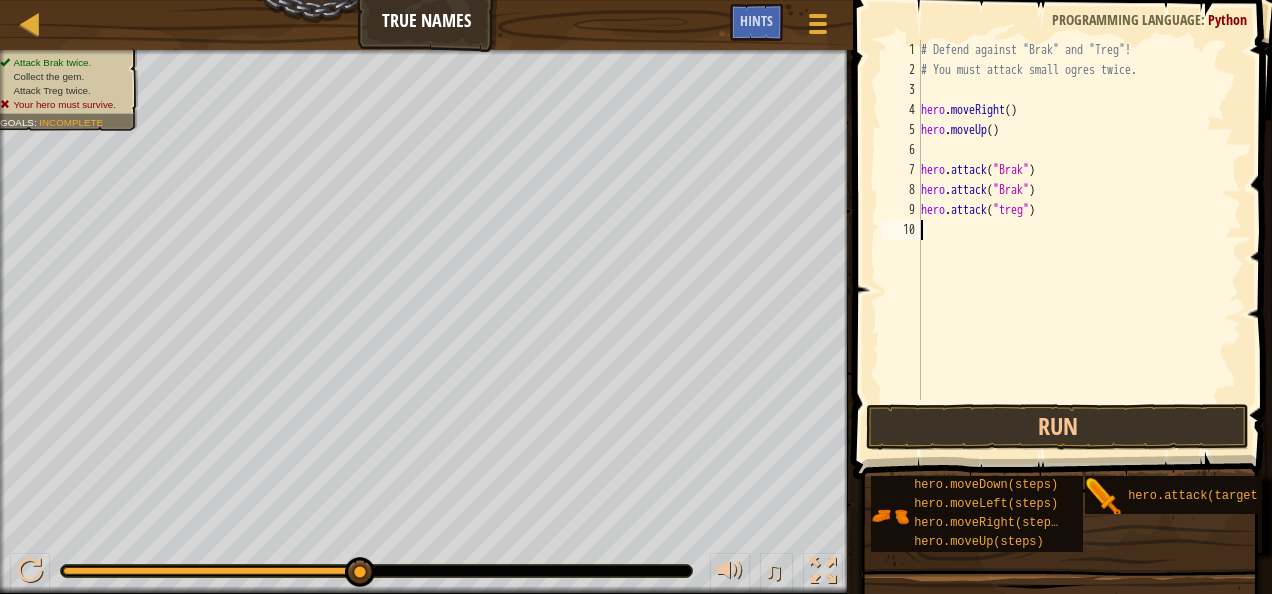 click on "# Defend against "Brak" and "Treg"! # You must attack small ogres twice. hero . moveRight ( ) hero . moveUp ( ) hero . attack ( "Brak" ) hero . attack ( "Brak" ) hero . attack ( "treg" )" at bounding box center (1080, 240) 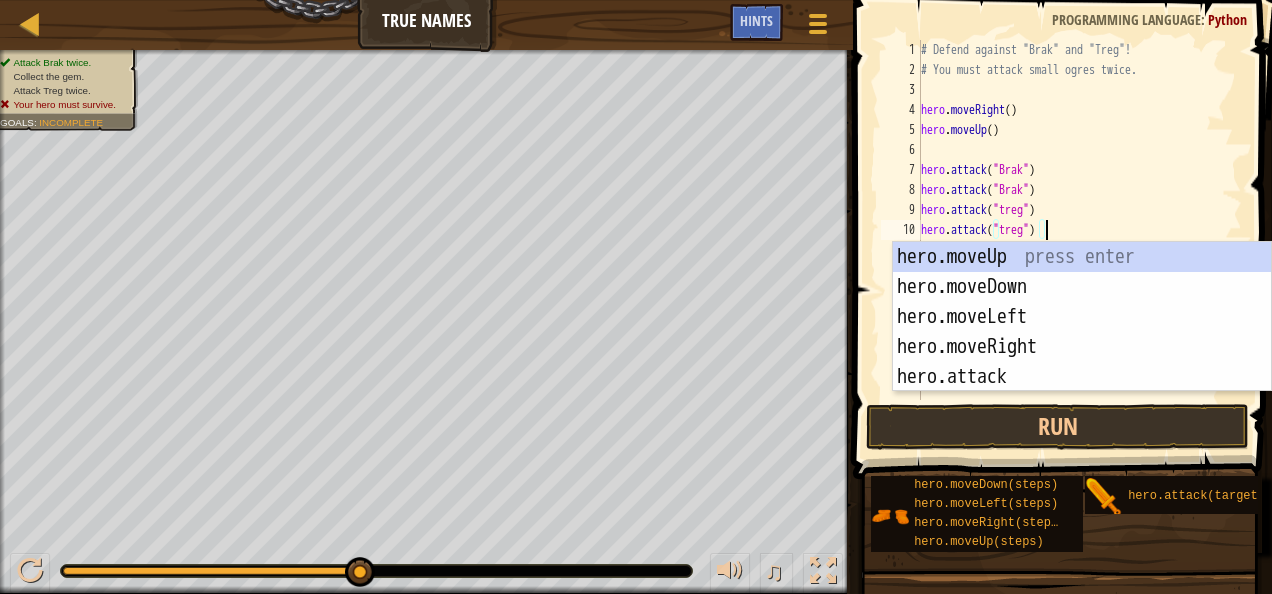 click on "# Defend against "Brak" and "Treg"! # You must attack small ogres twice. hero . moveRight ( ) hero . moveUp ( ) hero . attack ( "Brak" ) hero . attack ( "Brak" ) hero . attack ( "treg" ) hero . attack ( "treg" )" at bounding box center [1080, 240] 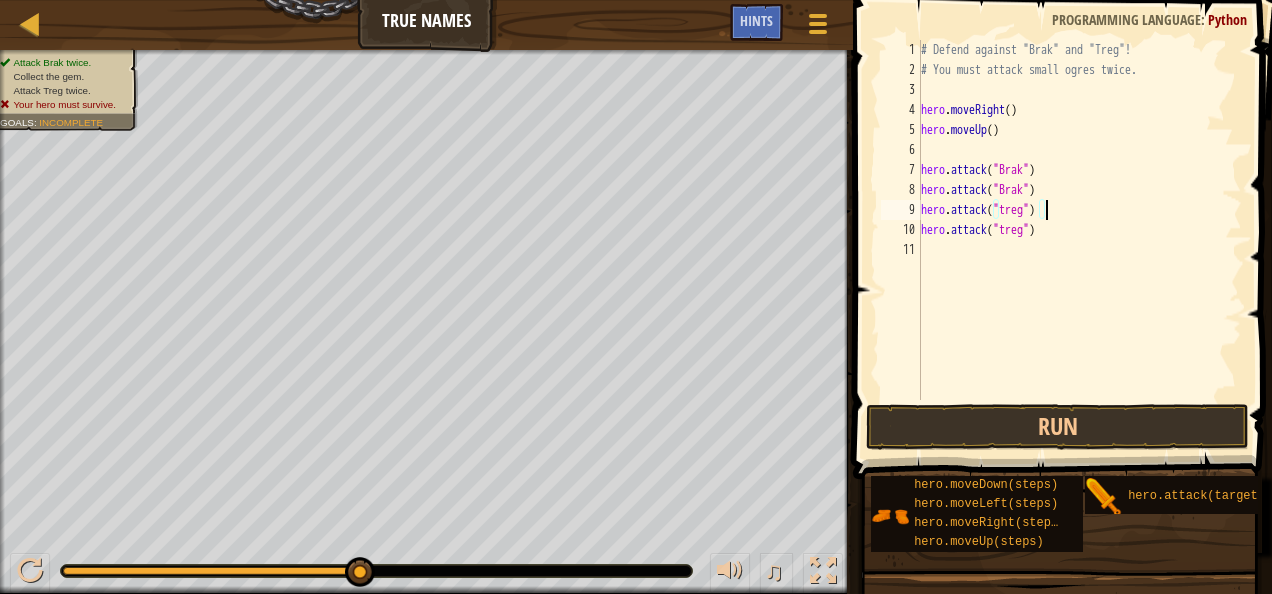 click on "# Defend against "Brak" and "Treg"! # You must attack small ogres twice. hero . moveRight ( ) hero . moveUp ( ) hero . attack ( "Brak" ) hero . attack ( "Brak" ) hero . attack ( "treg" ) hero . attack ( "treg" )" at bounding box center [1080, 240] 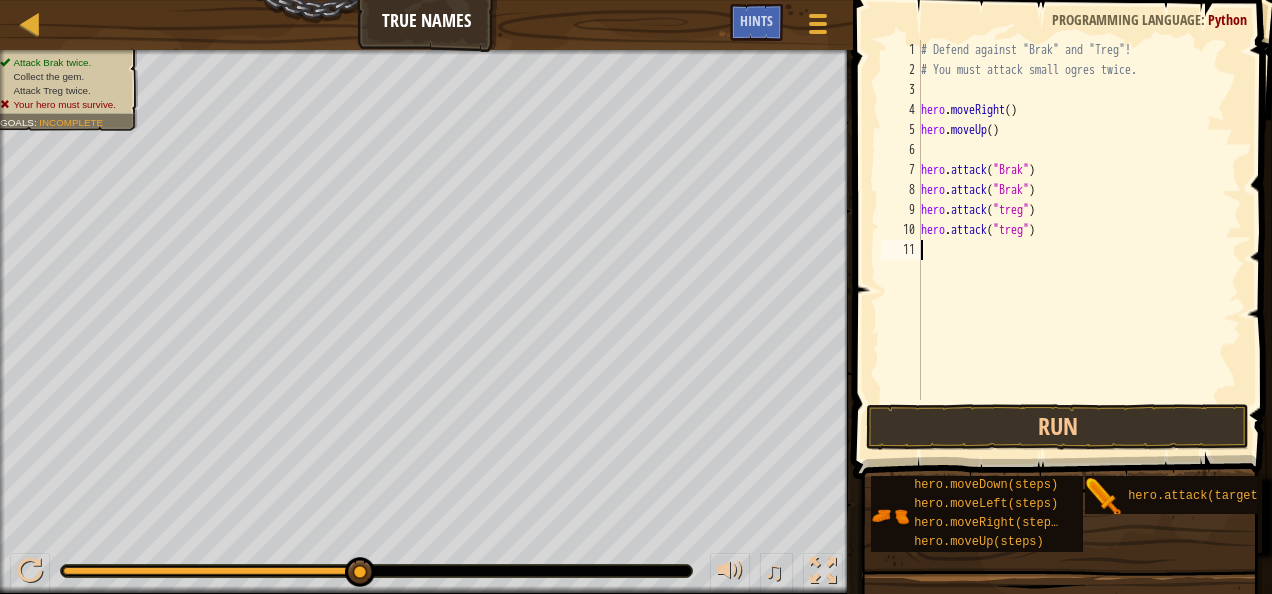 paste on "hero.attack("treg")" 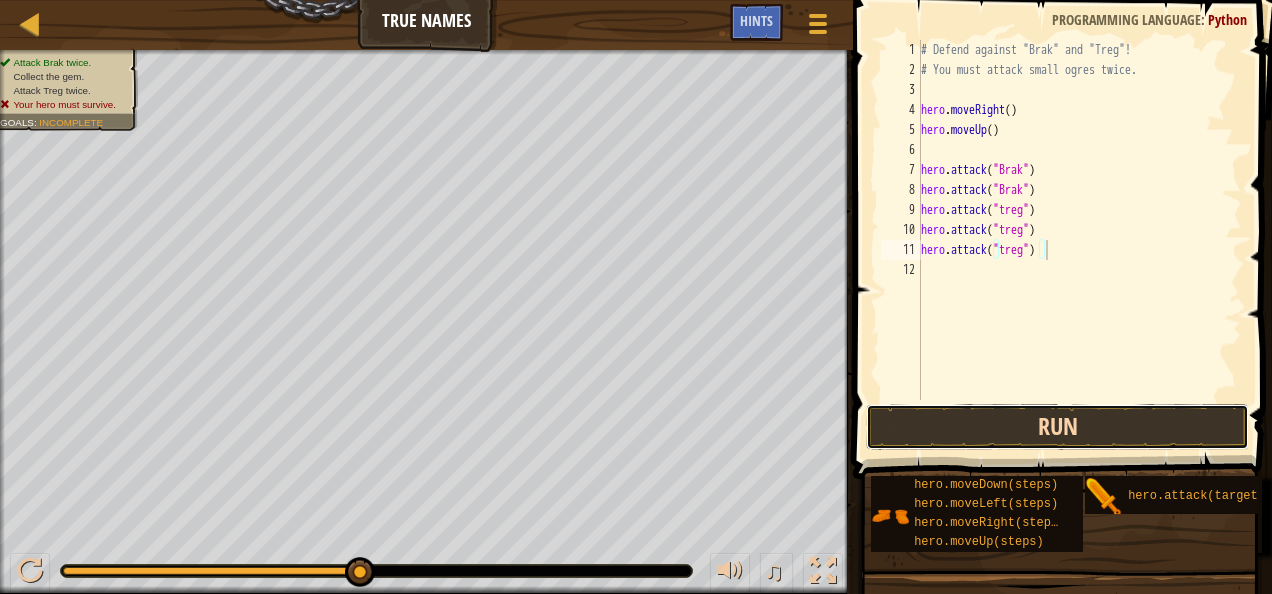 click on "Run" at bounding box center [1057, 427] 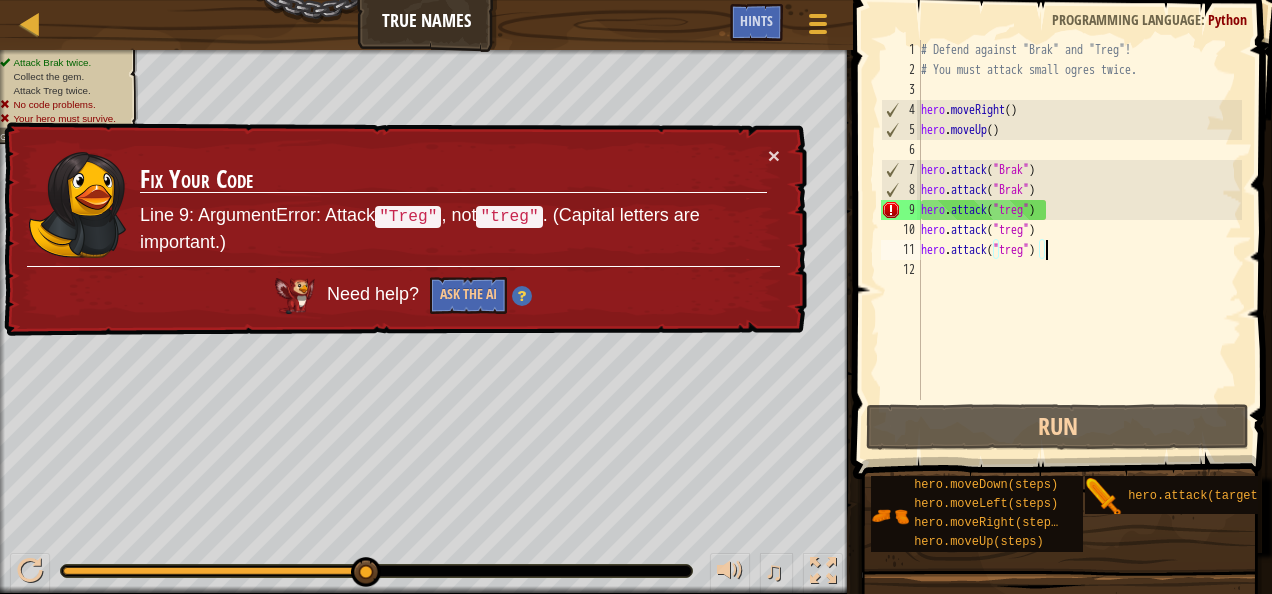 click on "# Defend against "Brak" and "Treg"! # You must attack small ogres twice. hero . moveRight ( ) hero . moveUp ( ) hero . attack ( "Brak" ) hero . attack ( "Brak" ) hero . attack ( "treg" ) hero . attack ( "treg" ) hero . attack ( "treg" )" at bounding box center (1080, 240) 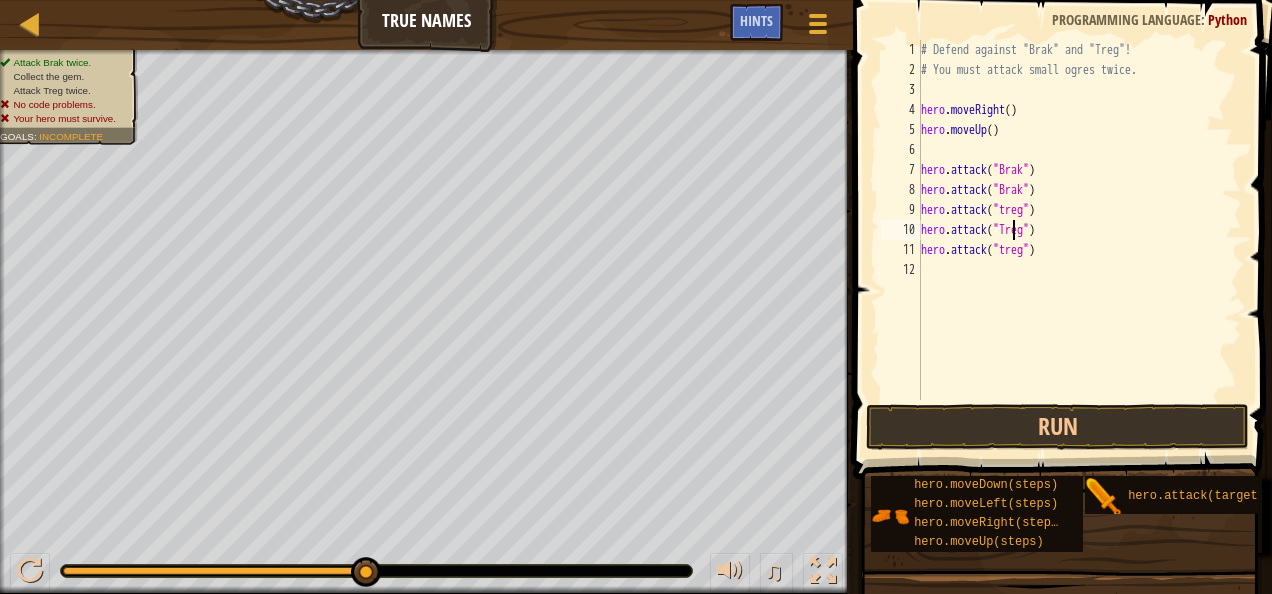 scroll, scrollTop: 9, scrollLeft: 8, axis: both 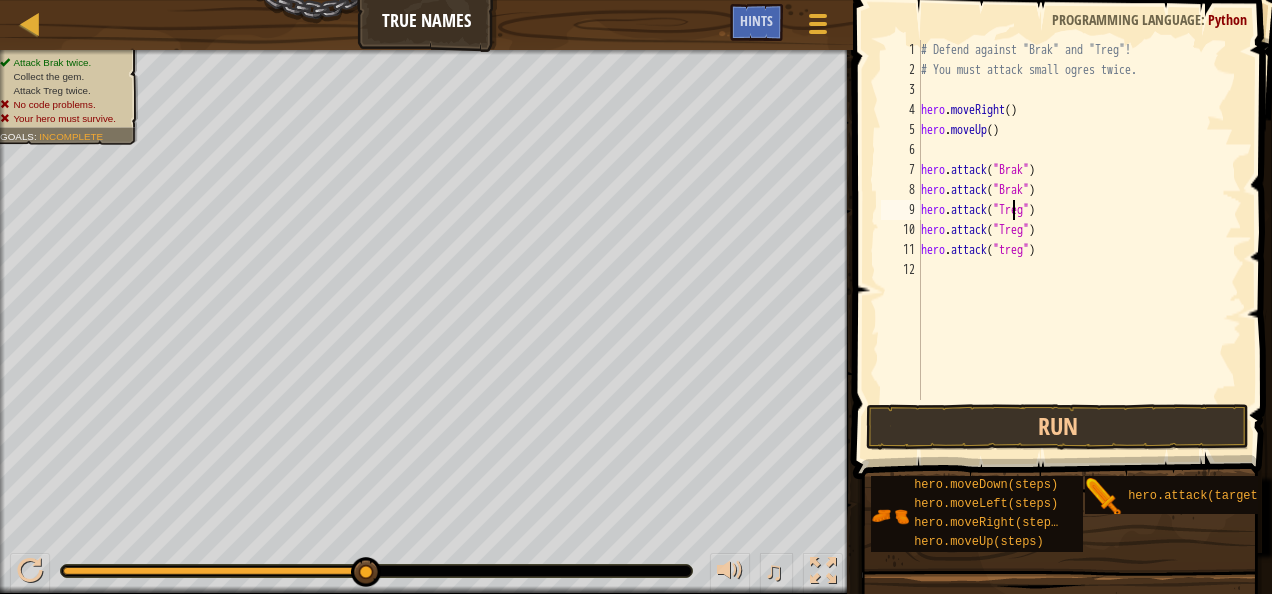 click on "# Defend against "Brak" and "Treg"! # You must attack small ogres twice. hero . moveRight ( ) hero . moveUp ( ) hero . attack ( "Brak" ) hero . attack ( "Brak" ) hero . attack ( "Treg" ) hero . attack ( "Treg" ) hero . attack ( "treg" )" at bounding box center [1080, 240] 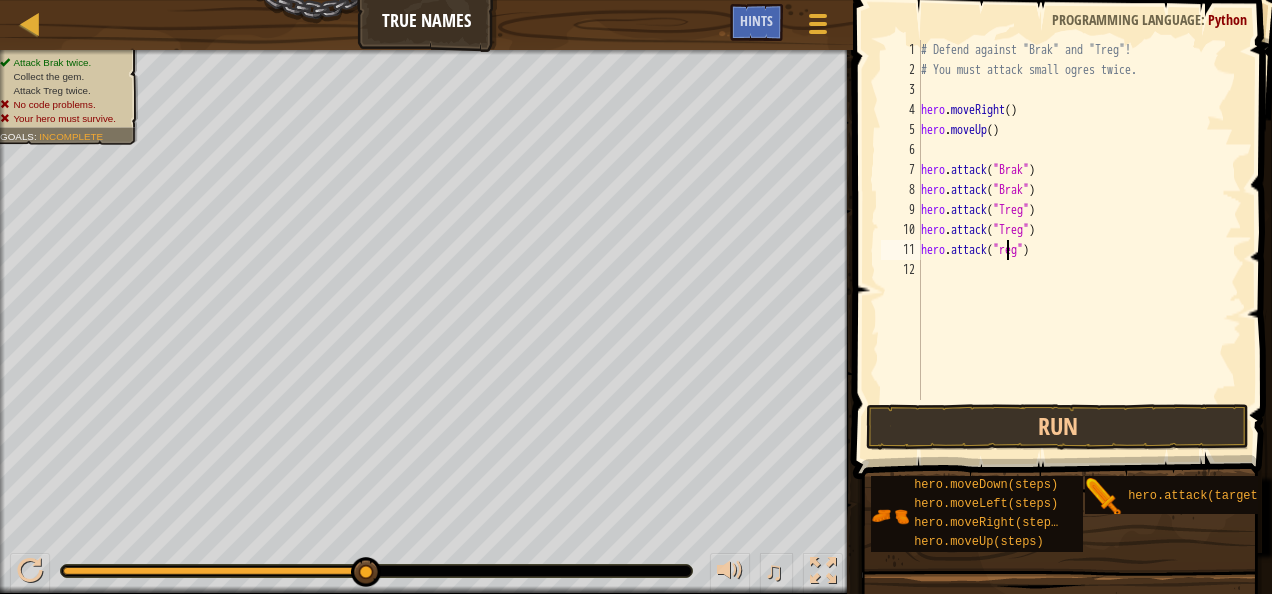 scroll, scrollTop: 9, scrollLeft: 8, axis: both 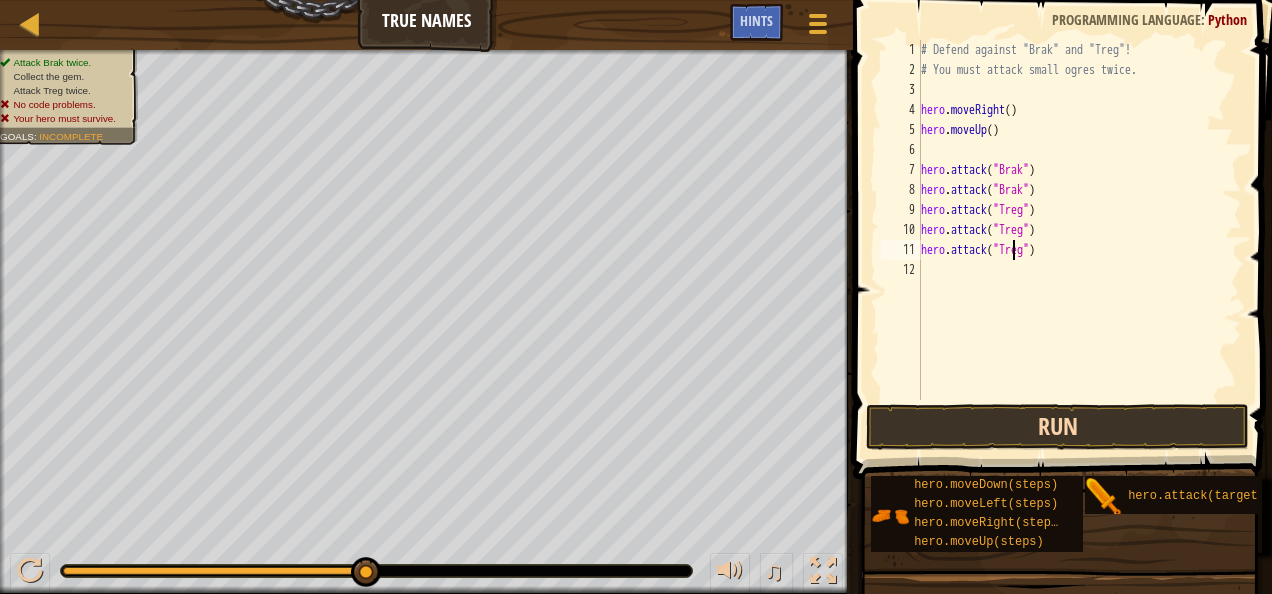 type on "hero.attack("Treg")" 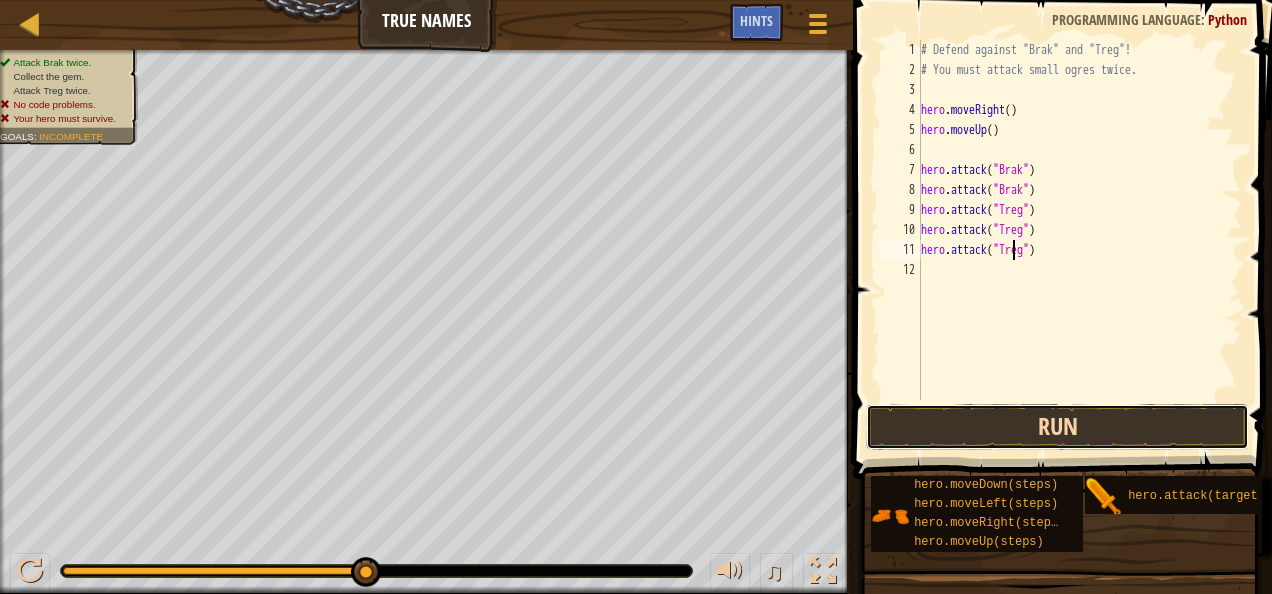 click on "Run" at bounding box center (1057, 427) 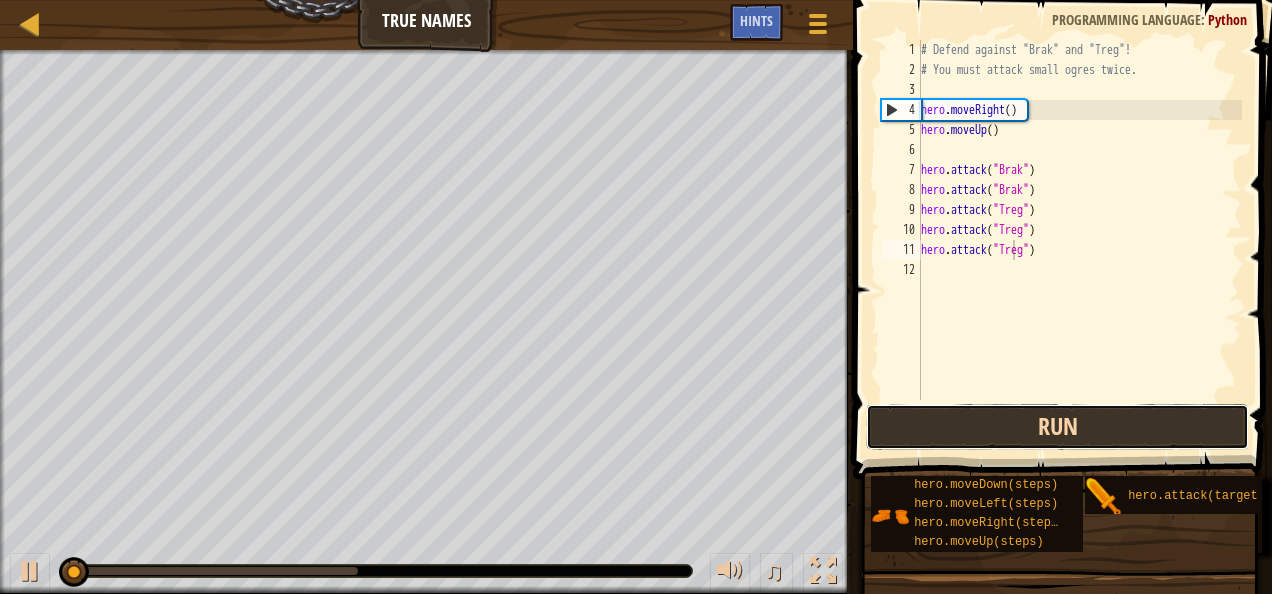click on "Run" at bounding box center (1057, 427) 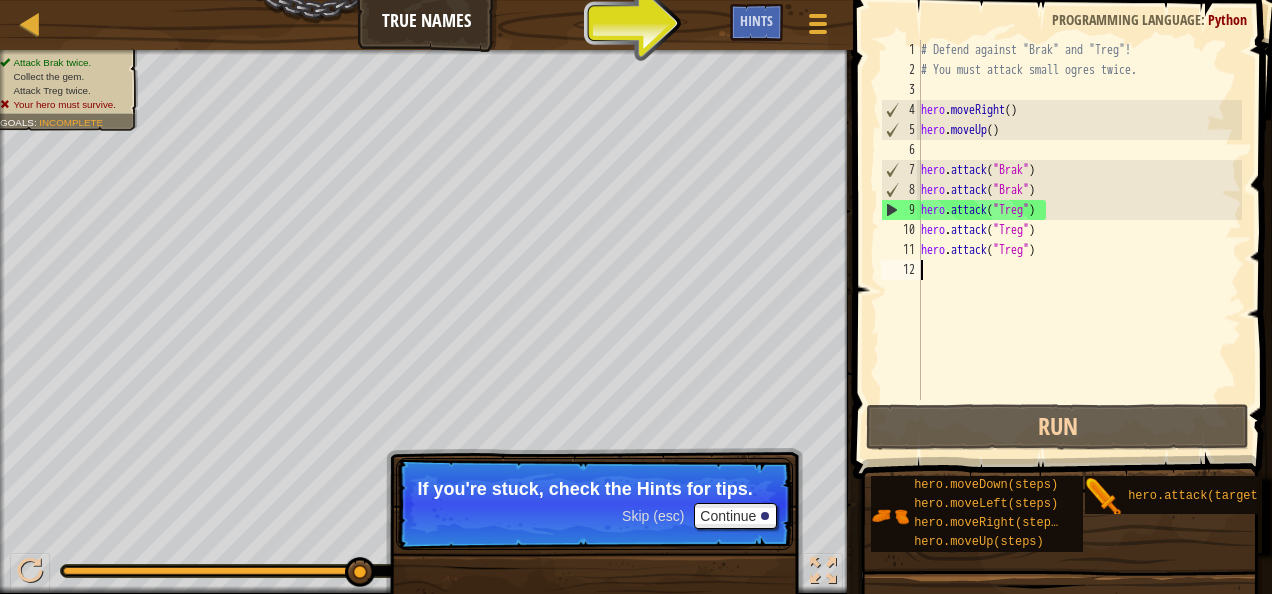 click on "# Defend against "Brak" and "Treg"! # You must attack small ogres twice. hero . moveRight ( ) hero . moveUp ( ) hero . attack ( "Brak" ) hero . attack ( "Brak" ) hero . attack ( "Treg" ) hero . attack ( "Treg" ) hero . attack ( "Treg" )" at bounding box center (1080, 240) 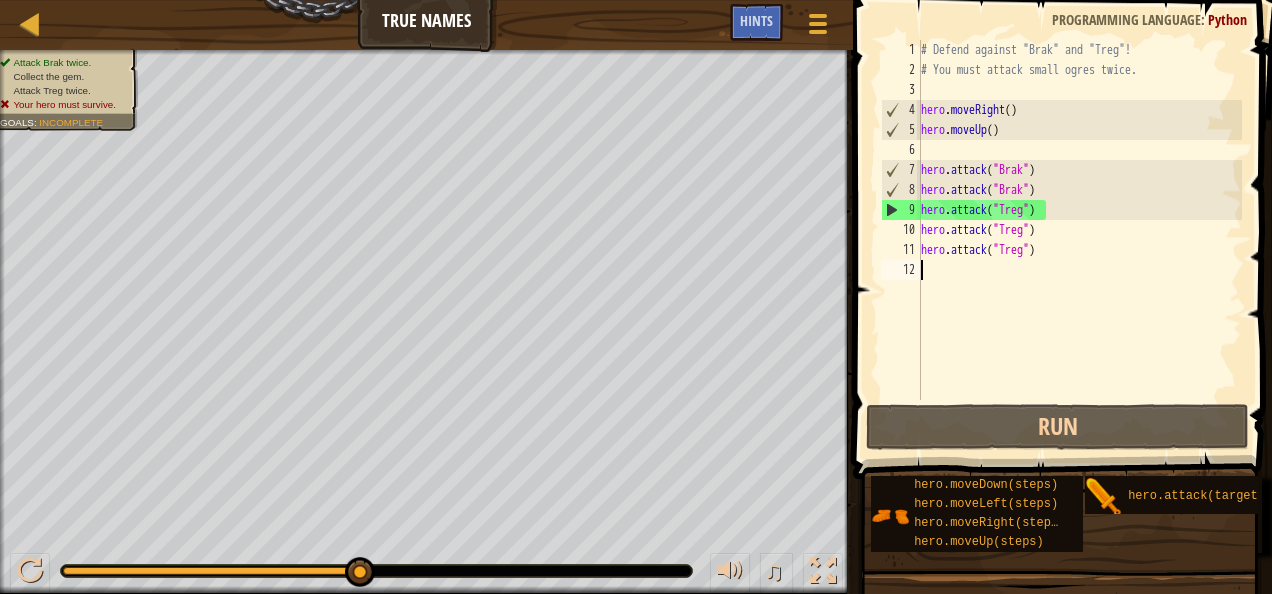 click on "# Defend against "Brak" and "Treg"! # You must attack small ogres twice. hero . moveRight ( ) hero . moveUp ( ) hero . attack ( "Brak" ) hero . attack ( "Brak" ) hero . attack ( "Treg" ) hero . attack ( "Treg" ) hero . attack ( "Treg" )" at bounding box center (1080, 240) 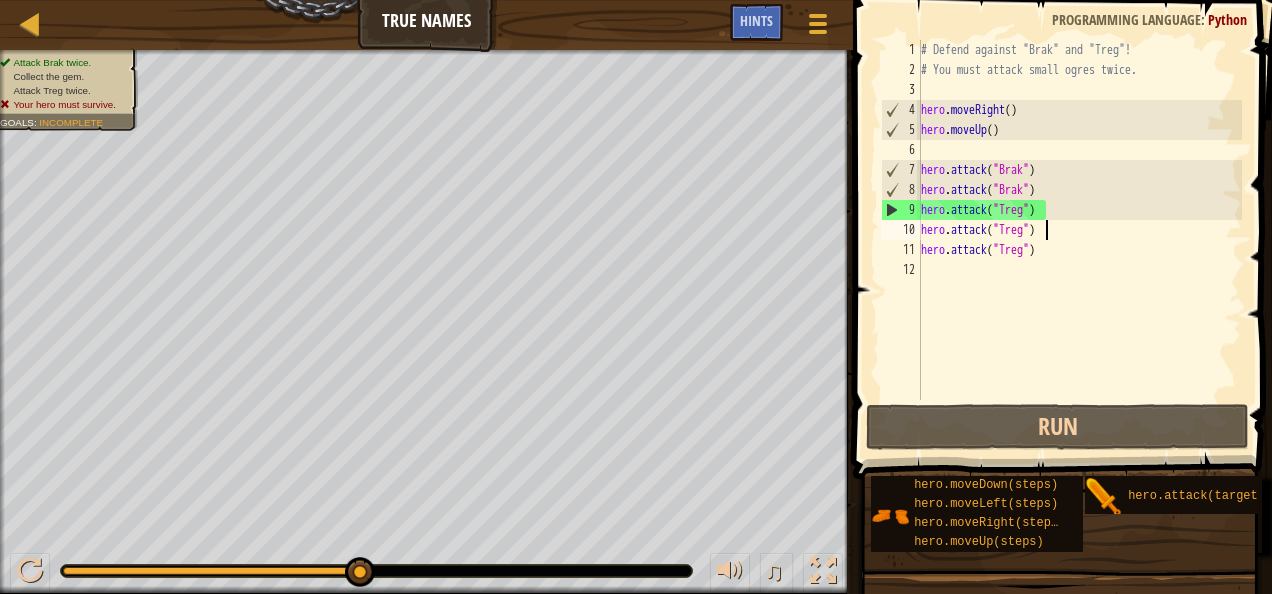 click on "# Defend against "Brak" and "Treg"! # You must attack small ogres twice. hero . moveRight ( ) hero . moveUp ( ) hero . attack ( "Brak" ) hero . attack ( "Brak" ) hero . attack ( "Treg" ) hero . attack ( "Treg" ) hero . attack ( "Treg" )" at bounding box center [1080, 240] 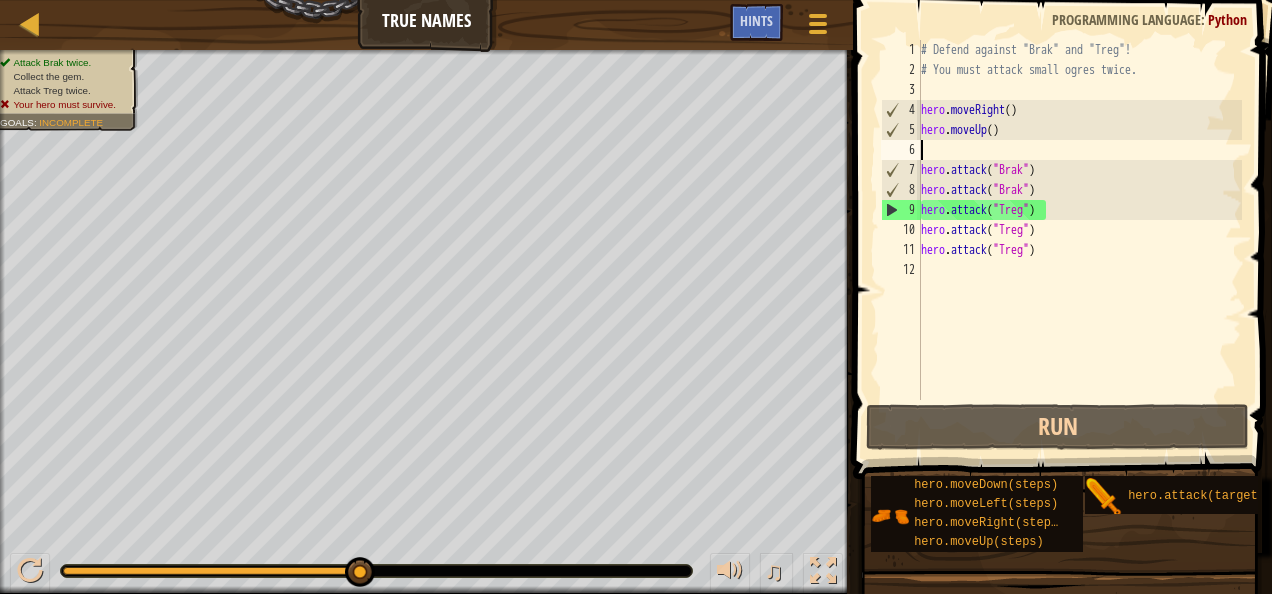 click on "# Defend against "Brak" and "Treg"! # You must attack small ogres twice. hero . moveRight ( ) hero . moveUp ( ) hero . attack ( "Brak" ) hero . attack ( "Brak" ) hero . attack ( "Treg" ) hero . attack ( "Treg" ) hero . attack ( "Treg" )" at bounding box center (1080, 240) 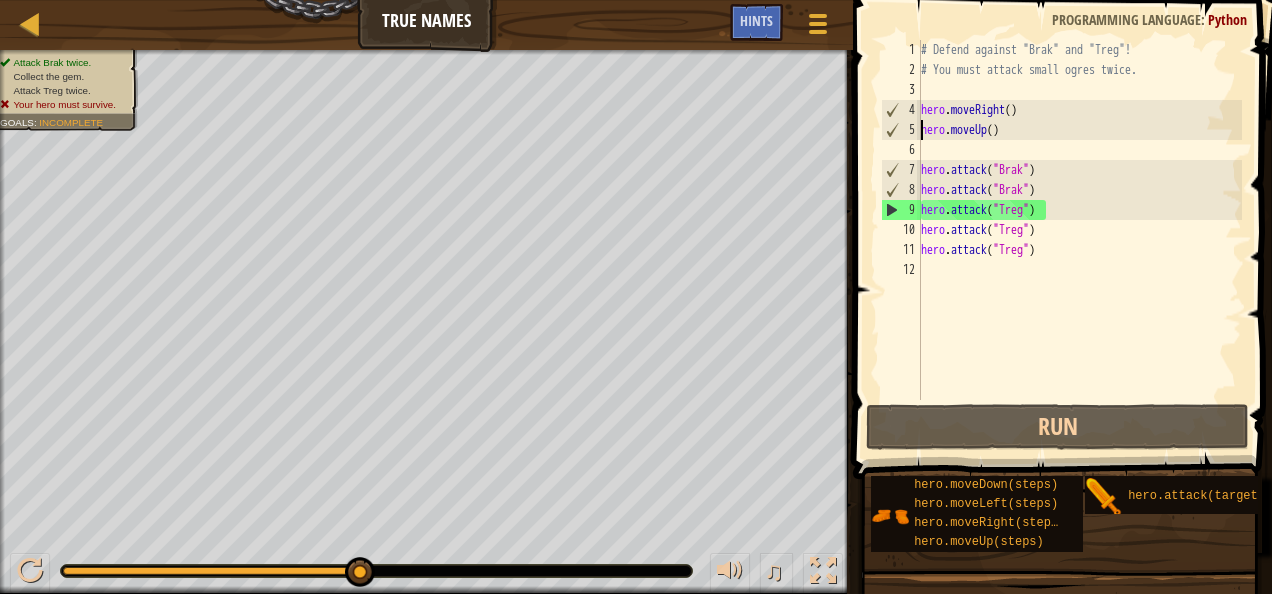 click on "# Defend against "Brak" and "Treg"! # You must attack small ogres twice. hero . moveRight ( ) hero . moveUp ( ) hero . attack ( "Brak" ) hero . attack ( "Brak" ) hero . attack ( "Treg" ) hero . attack ( "Treg" ) hero . attack ( "Treg" )" at bounding box center (1080, 240) 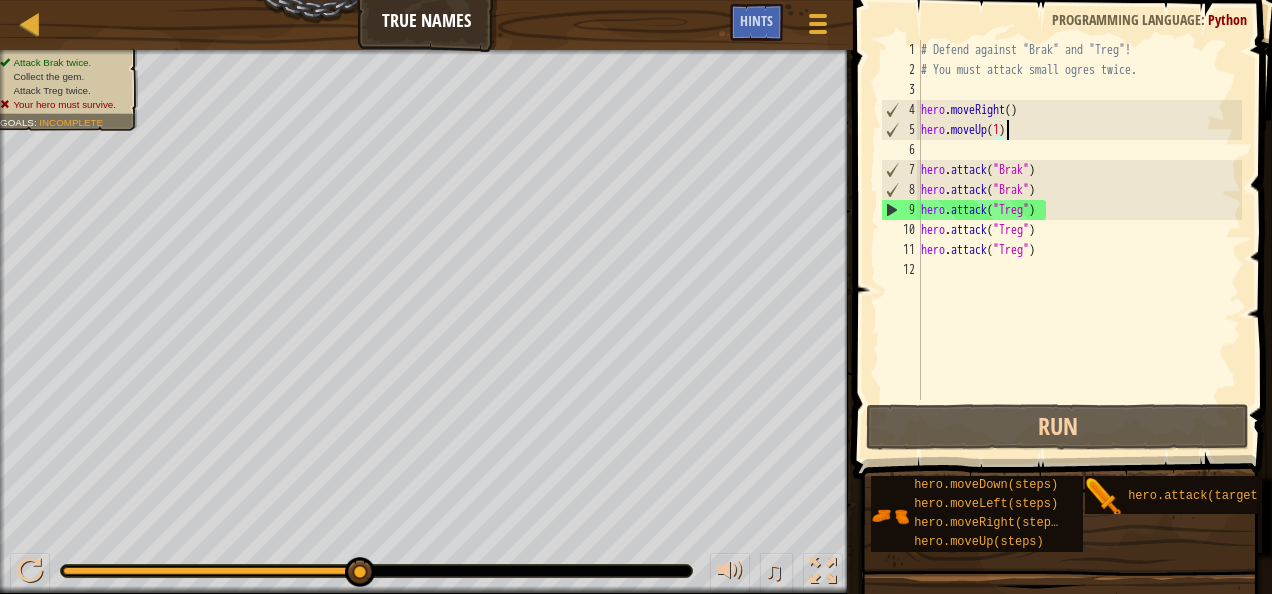 scroll, scrollTop: 9, scrollLeft: 6, axis: both 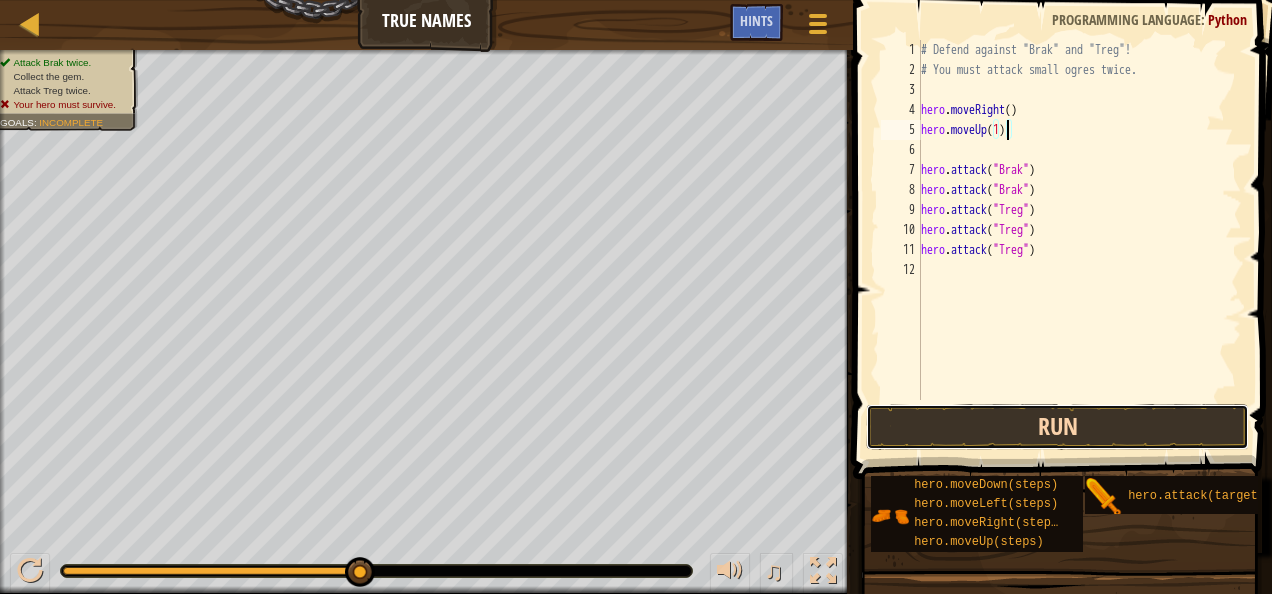 click on "Run" at bounding box center [1057, 427] 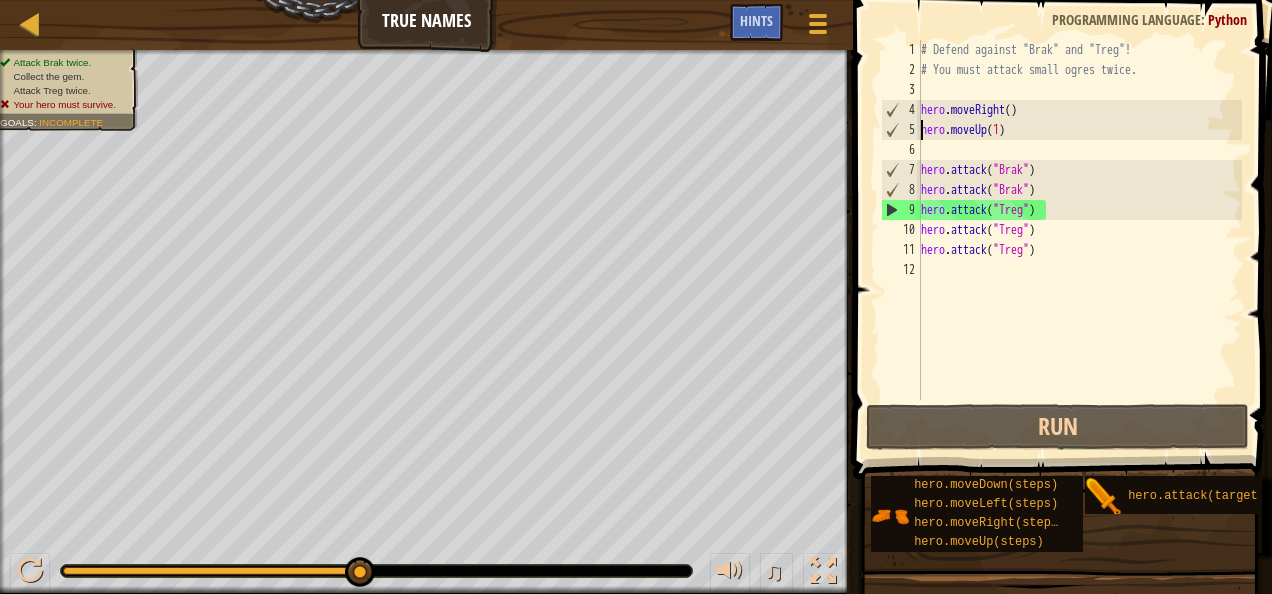 click on "# Defend against "Brak" and "Treg"! # You must attack small ogres twice. hero . moveRight ( ) hero . moveUp ( 1 ) hero . attack ( "Brak" ) hero . attack ( "Brak" ) hero . attack ( "Treg" ) hero . attack ( "Treg" ) hero . attack ( "Treg" )" at bounding box center (1080, 240) 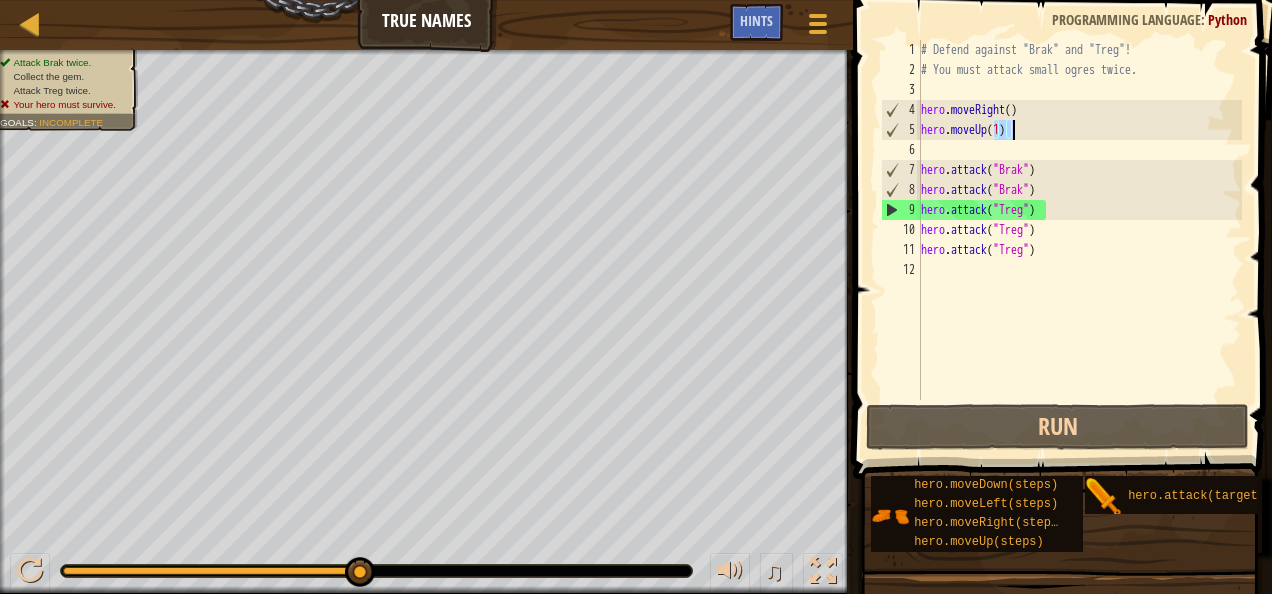 click on "# Defend against "Brak" and "Treg"! # You must attack small ogres twice. hero . moveRight ( ) hero . moveUp ( 1 ) hero . attack ( "Brak" ) hero . attack ( "Brak" ) hero . attack ( "Treg" ) hero . attack ( "Treg" ) hero . attack ( "Treg" )" at bounding box center [1080, 240] 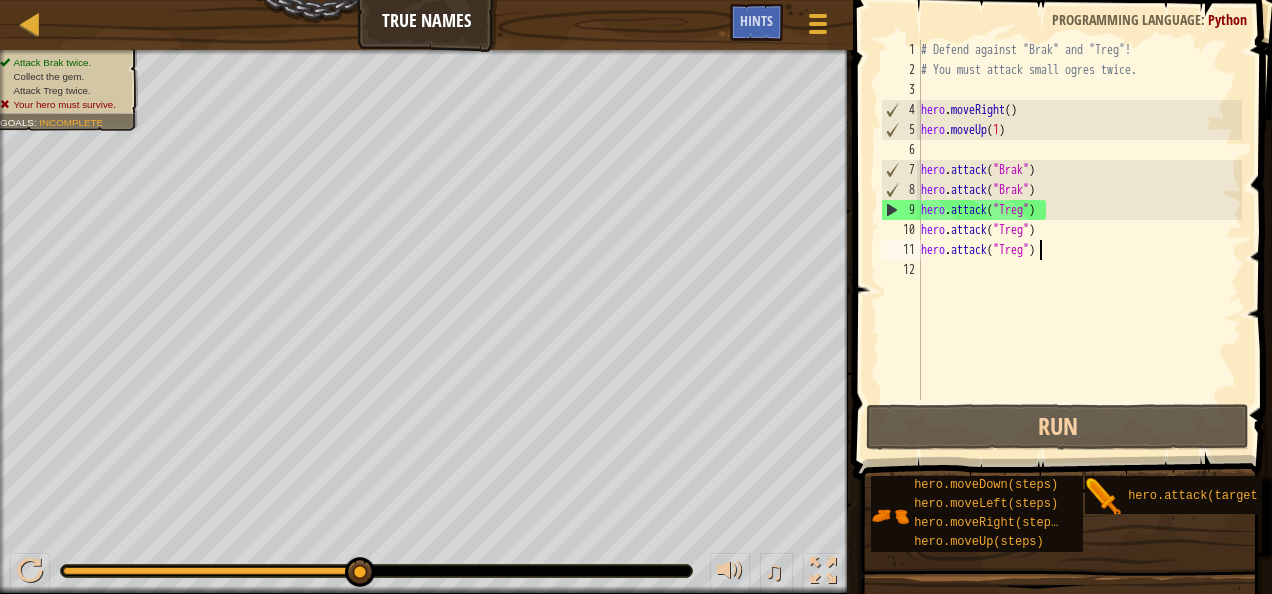 click on "# Defend against "Brak" and "Treg"! # You must attack small ogres twice. hero . moveRight ( ) hero . moveUp ( 1 ) hero . attack ( "Brak" ) hero . attack ( "Brak" ) hero . attack ( "Treg" ) hero . attack ( "Treg" ) hero . attack ( "Treg" )" at bounding box center (1080, 240) 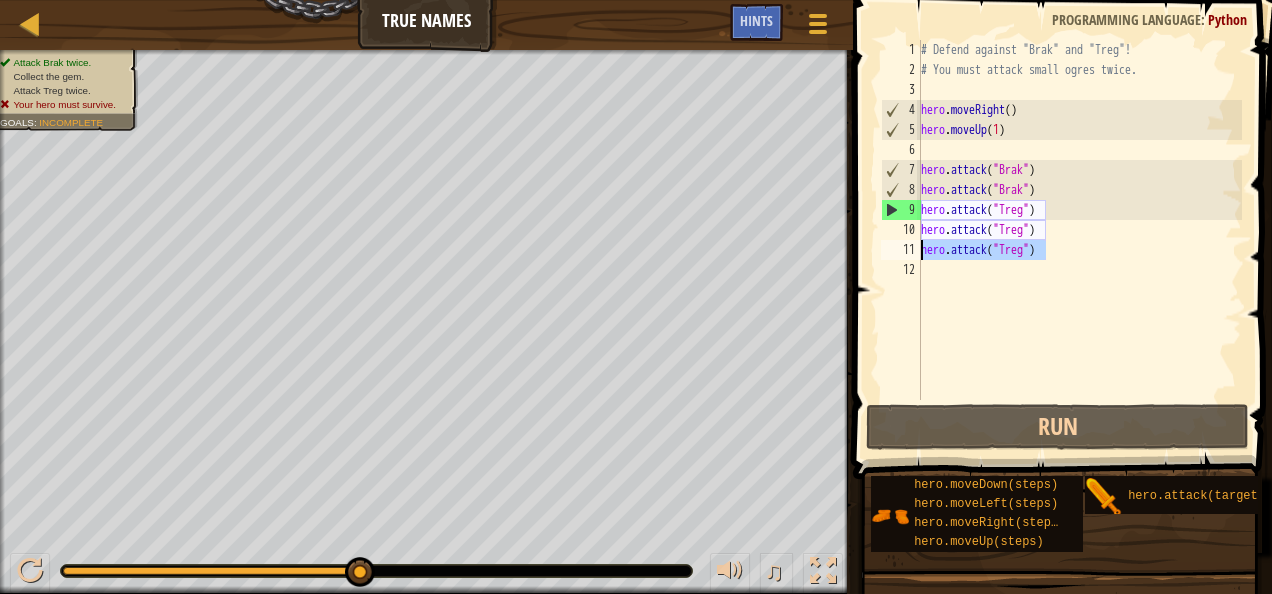 drag, startPoint x: 1046, startPoint y: 252, endPoint x: 916, endPoint y: 250, distance: 130.01538 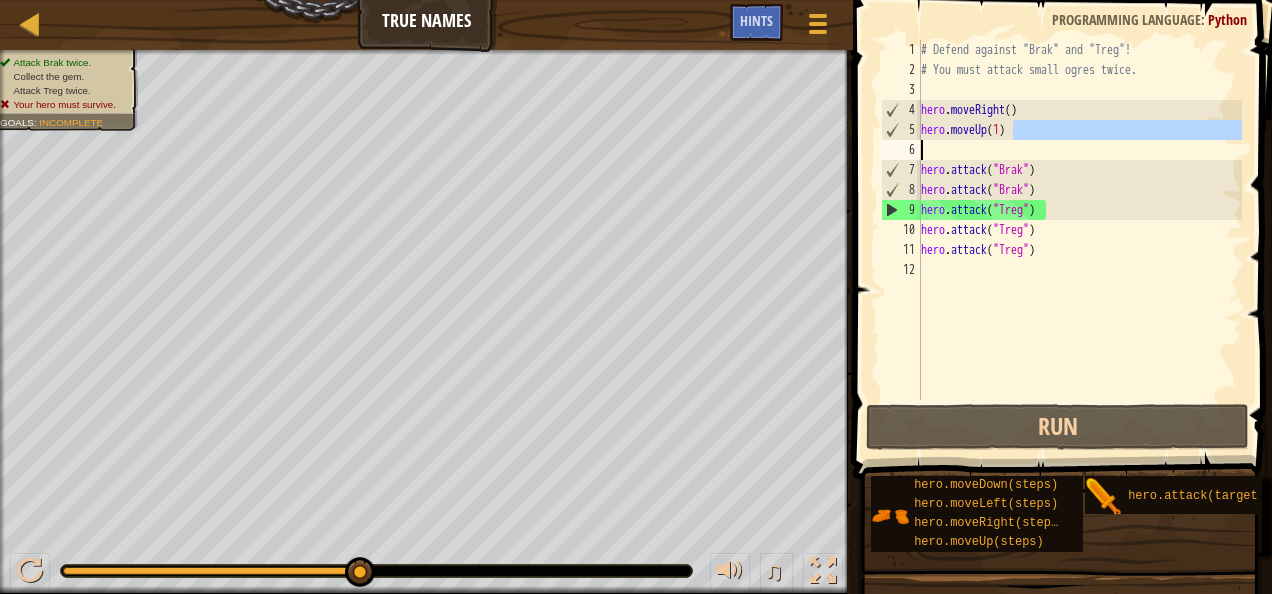 drag, startPoint x: 1055, startPoint y: 126, endPoint x: 916, endPoint y: 142, distance: 139.91783 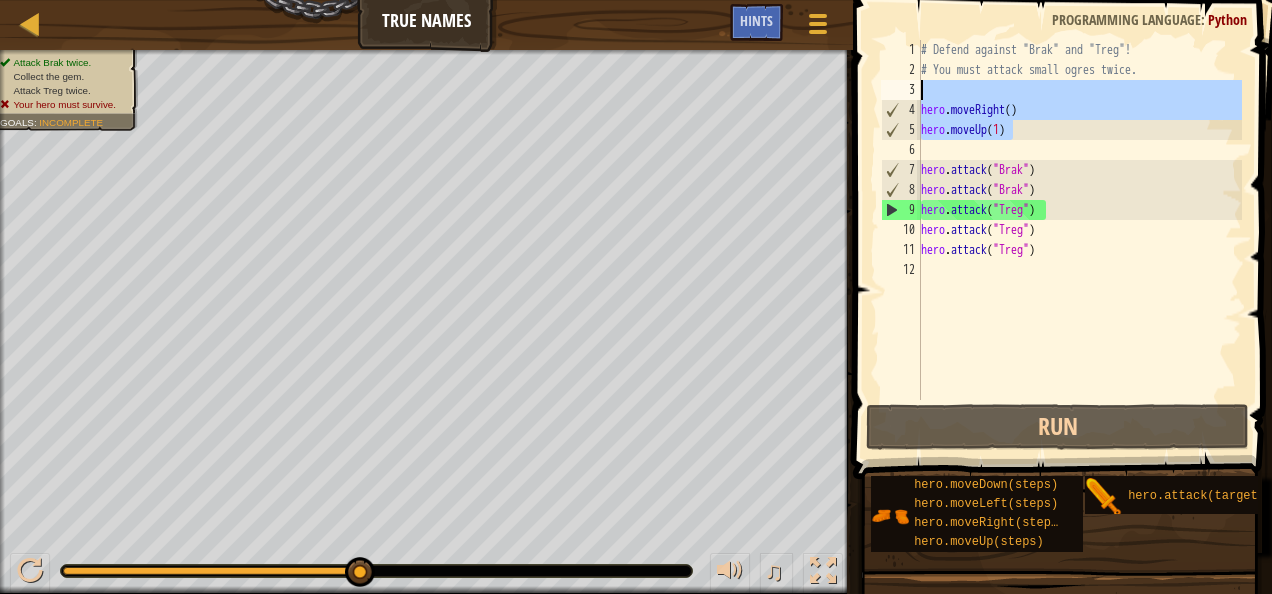 drag, startPoint x: 1030, startPoint y: 137, endPoint x: 868, endPoint y: 94, distance: 167.60966 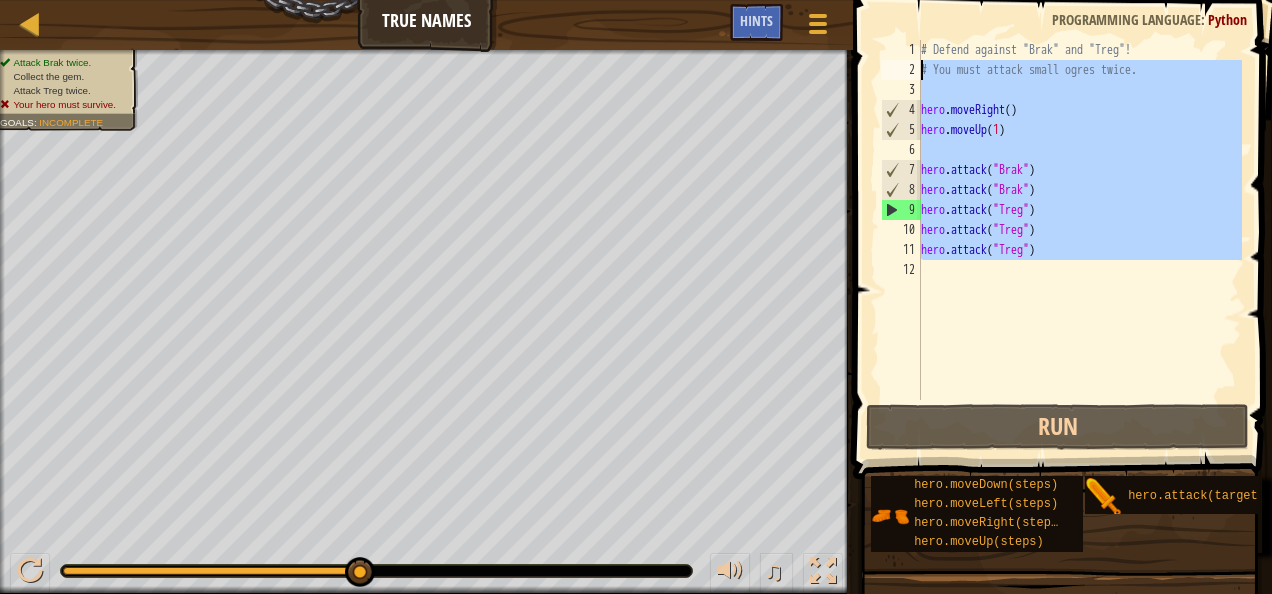 click on "Map True Names Game Menu Done Hints 1     הההההההההההההההההההההההההההההההההההההההההההההההההההההההההההההההההההההההההההההההההההההההההההההההההההההההההההההההההההההההההההההההההההההההההההההההההההההההההההההההההההההההההההההההההההההההההההההההההההההההההההההההההההההההההההההההההההההההההההההההההההההההההההההההה XXXXXXXXXXXXXXXXXXXXXXXXXXXXXXXXXXXXXXXXXXXXXXXXXXXXXXXXXXXXXXXXXXXXXXXXXXXXXXXXXXXXXXXXXXXXXXXXXXXXXXXXXXXXXXXXXXXXXXXXXXXXXXXXXXXXXXXXXXXXXXXXXXXXXXXXXXXXXXXXXXXXXXXXXXXXXXXXXXXXXXXXXXXXXXXXXXXXXXXXXXXXXXXXXXXXXXXXXXXXXXXXXXXXXXXXXXXXXXXXXXXXXXXXXXXXXXXX Solution × Hints 1 2 3 4 5 6 7 8 9 10 11 12 # Defend against "Brak" and "Treg"! # You must attack small ogres twice. hero . moveRight ( ) hero . moveUp ( 1 ) hero . attack ( "Brak" ) hero . attack ( "Brak" ) ." at bounding box center [636, 297] 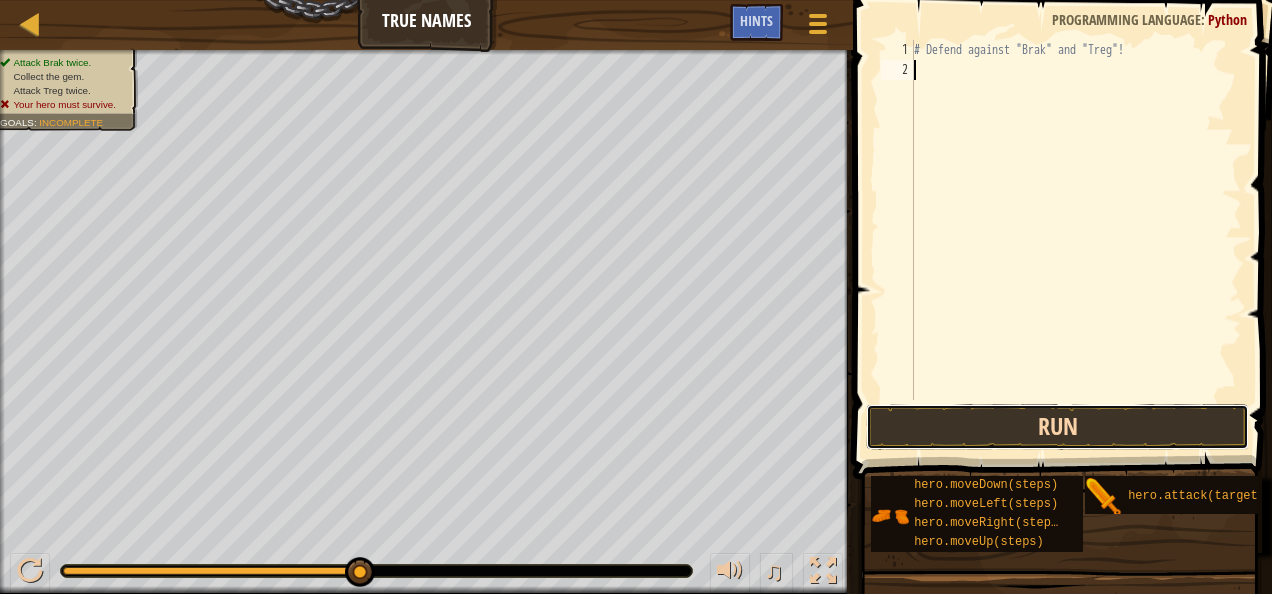 click on "Run" at bounding box center (1057, 427) 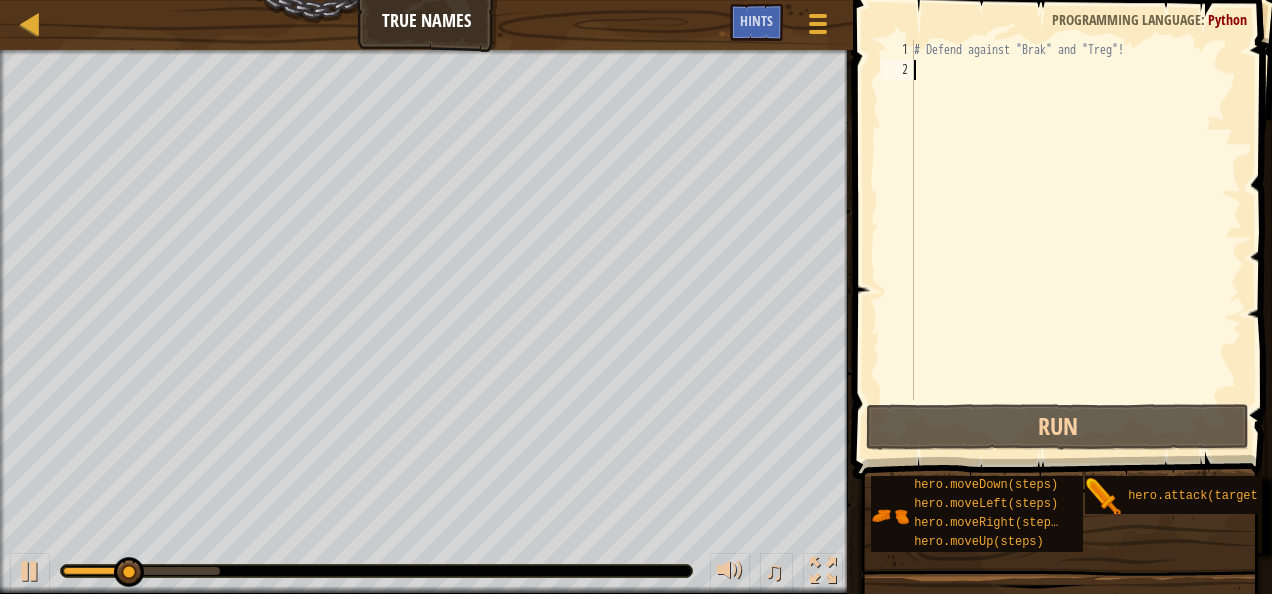 type on "h" 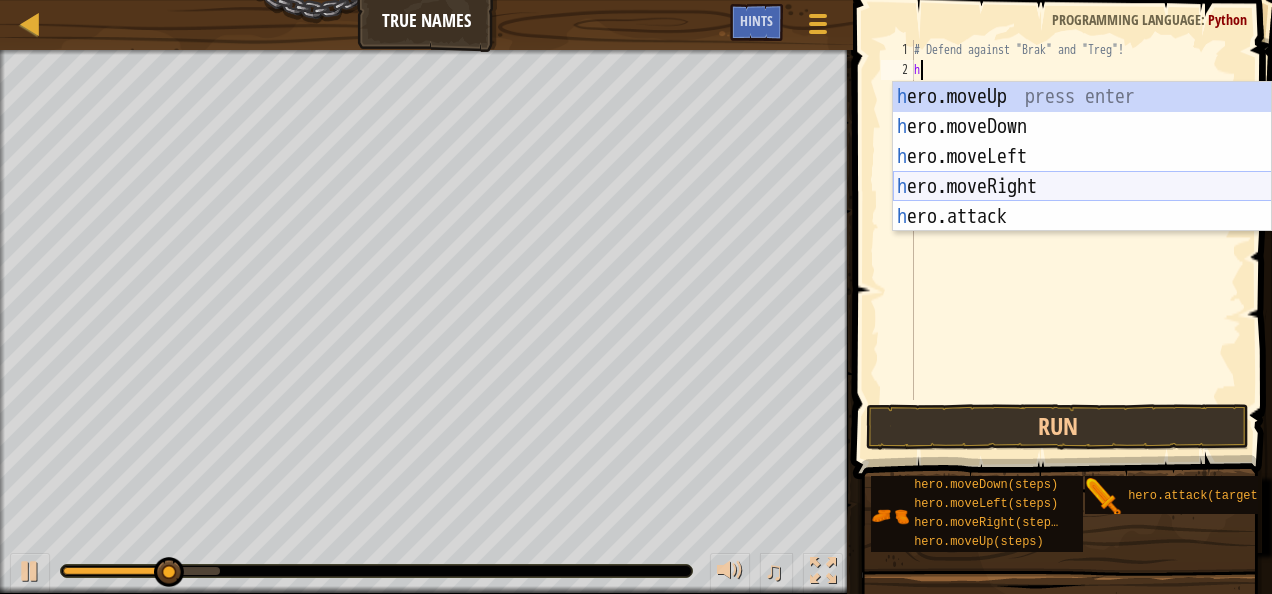 click on "h ero.moveUp press enter h ero.moveDown press enter h ero.moveLeft press enter h ero.moveRight press enter h ero.attack press enter" at bounding box center (1082, 187) 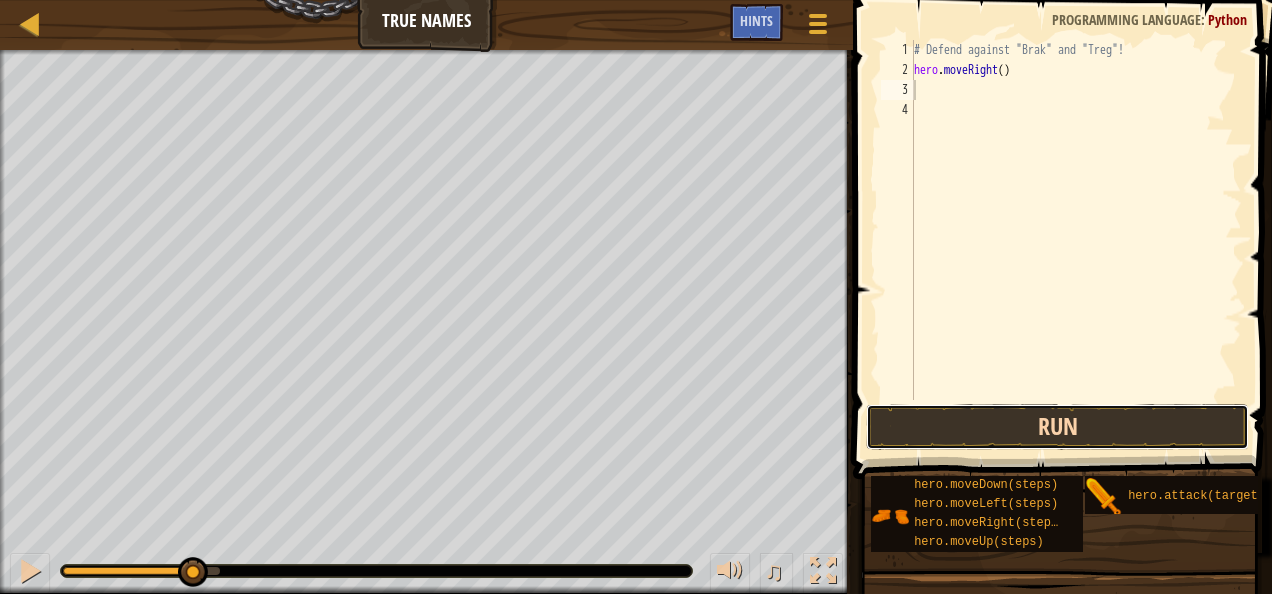 click on "Run" at bounding box center [1057, 427] 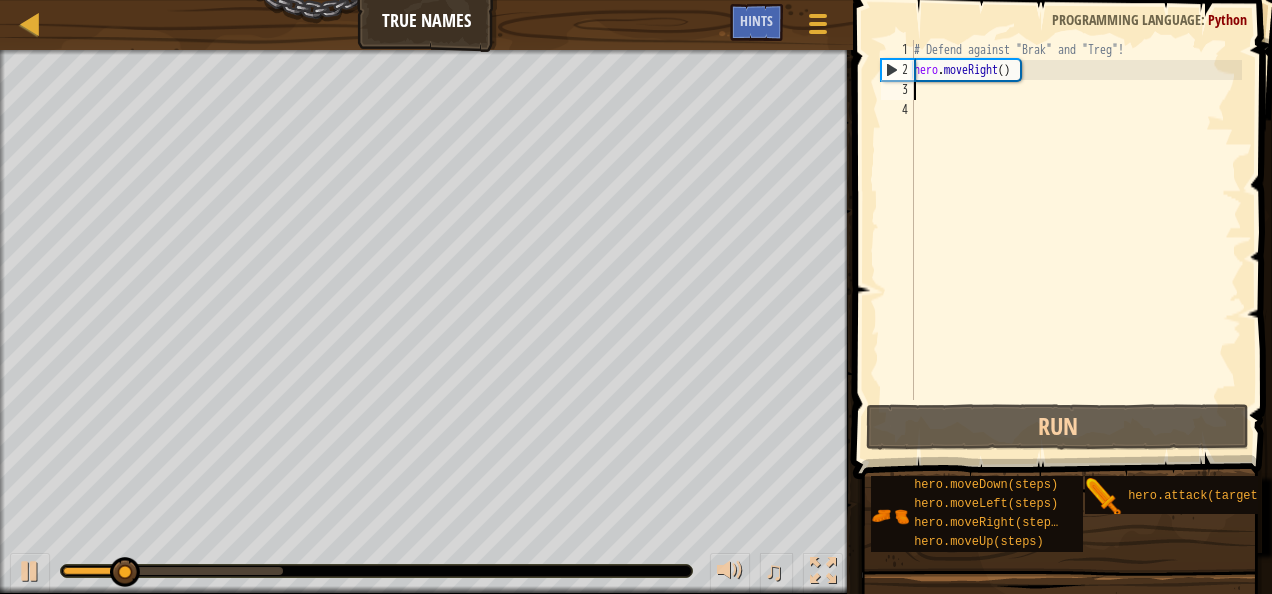 type on "h" 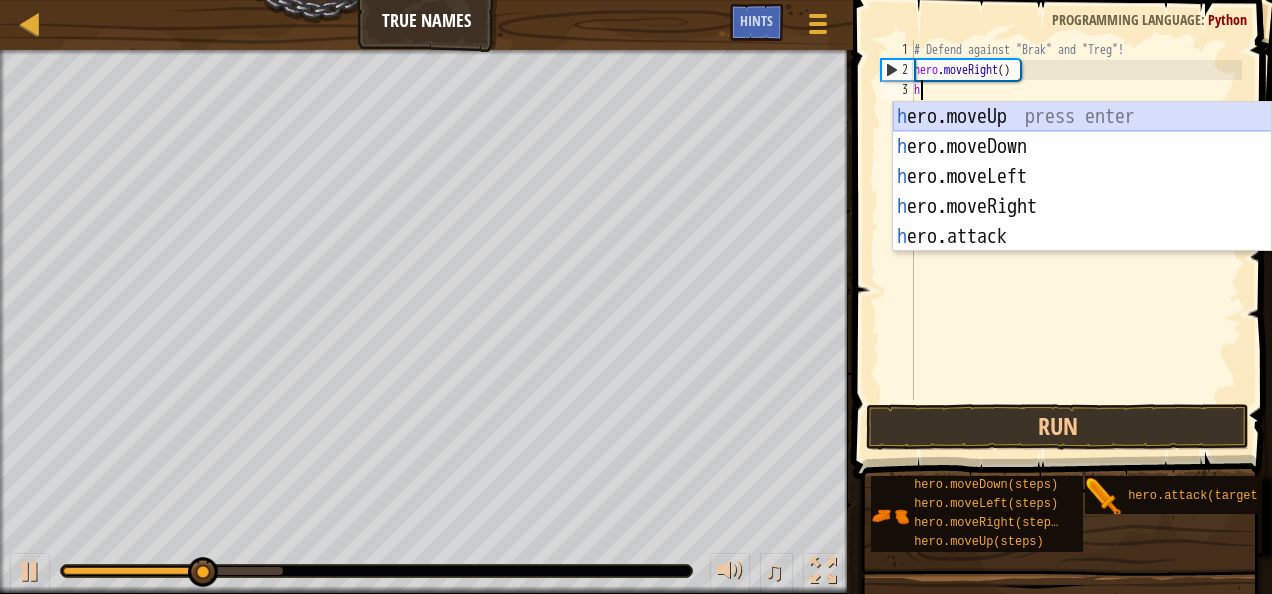 click on "h ero.moveUp press enter h ero.moveDown press enter h ero.moveLeft press enter h ero.moveRight press enter h ero.attack press enter" at bounding box center [1082, 207] 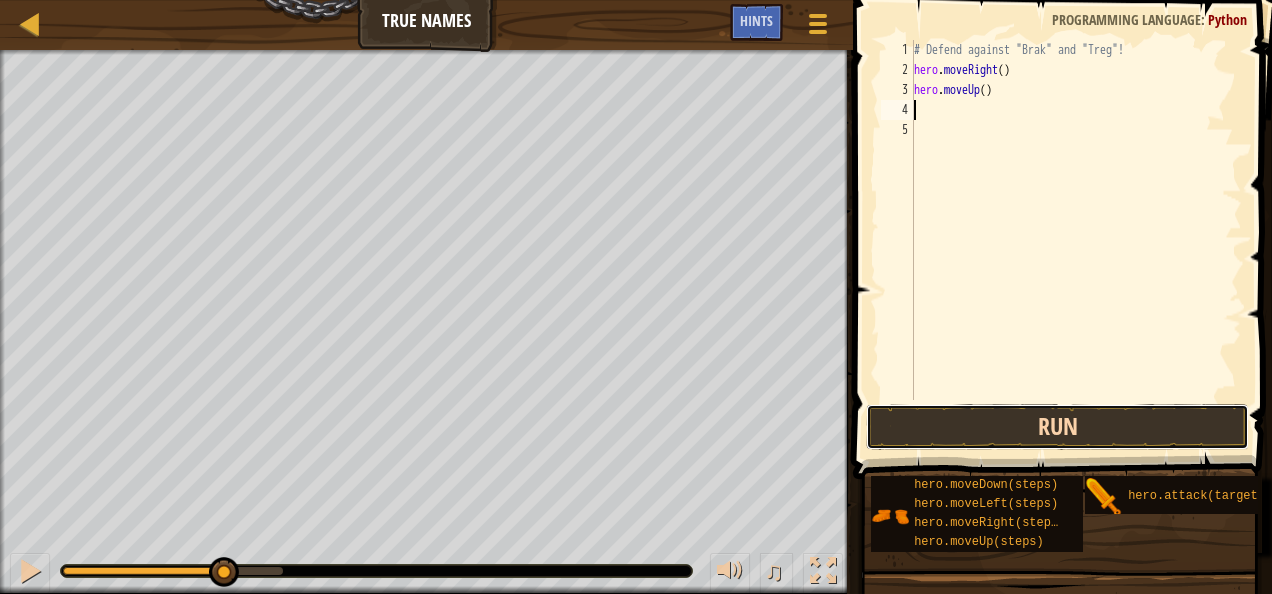 click on "Run" at bounding box center (1057, 427) 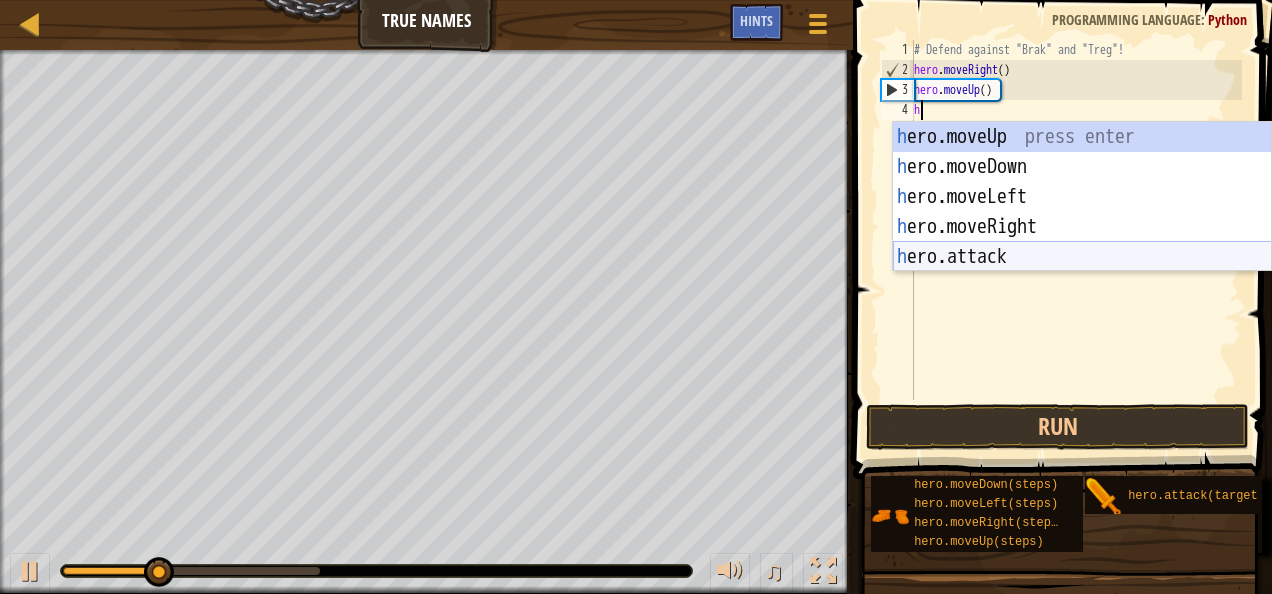 click on "h ero.moveUp press enter h ero.moveDown press enter h ero.moveLeft press enter h ero.moveRight press enter h ero.attack press enter" at bounding box center (1082, 227) 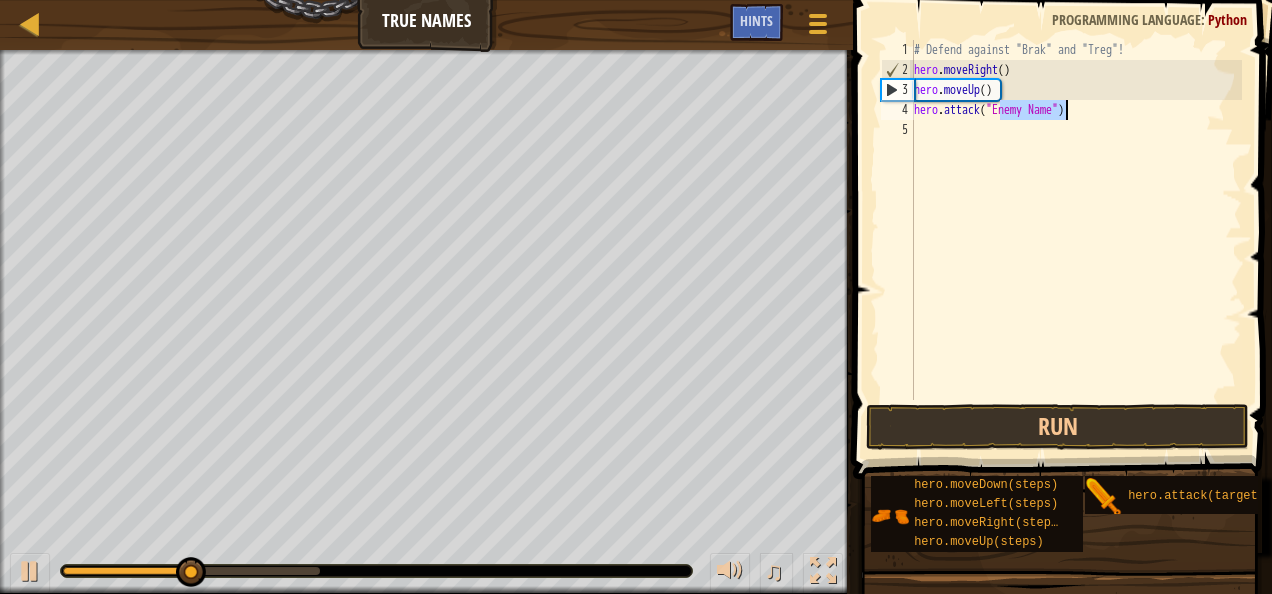 click on "# Defend against "Brak" and "Treg"! hero . moveRight ( ) hero . moveUp ( ) hero . attack ( "Enemy Name" )" at bounding box center (1076, 220) 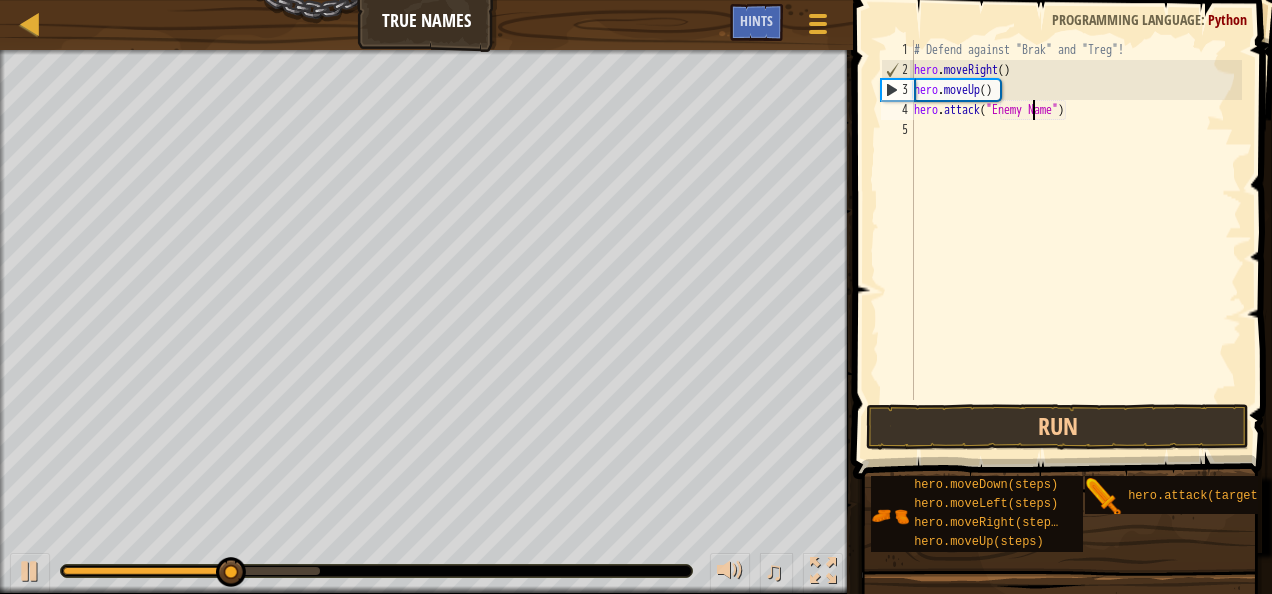 click on "# Defend against "Brak" and "Treg"! hero . moveRight ( ) hero . moveUp ( ) hero . attack ( "Enemy Name" )" at bounding box center [1076, 240] 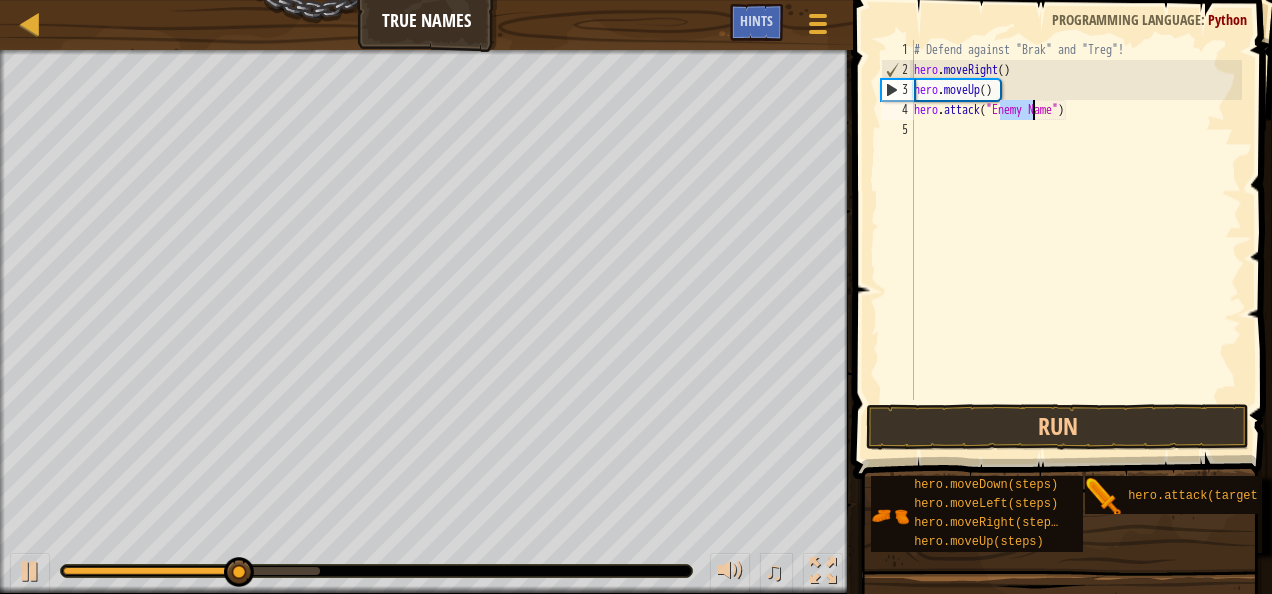 click on "# Defend against "Brak" and "Treg"! hero . moveRight ( ) hero . moveUp ( ) hero . attack ( "Enemy Name" )" at bounding box center (1076, 240) 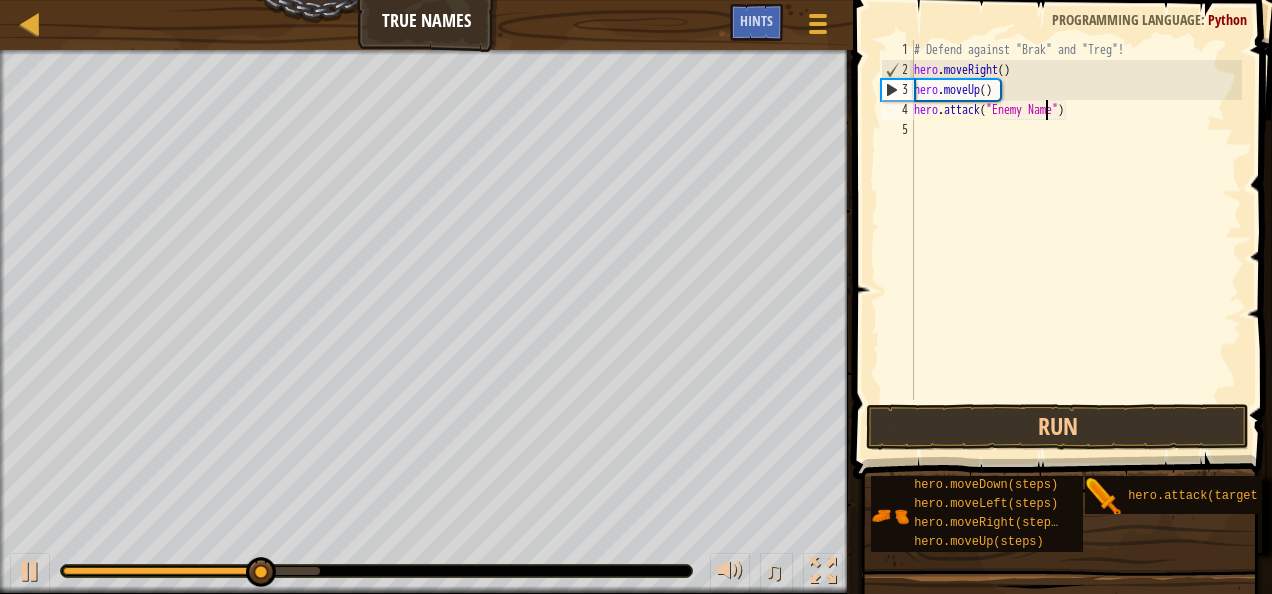 click on "# Defend against "Brak" and "Treg"! hero . moveRight ( ) hero . moveUp ( ) hero . attack ( "Enemy Name" )" at bounding box center [1076, 240] 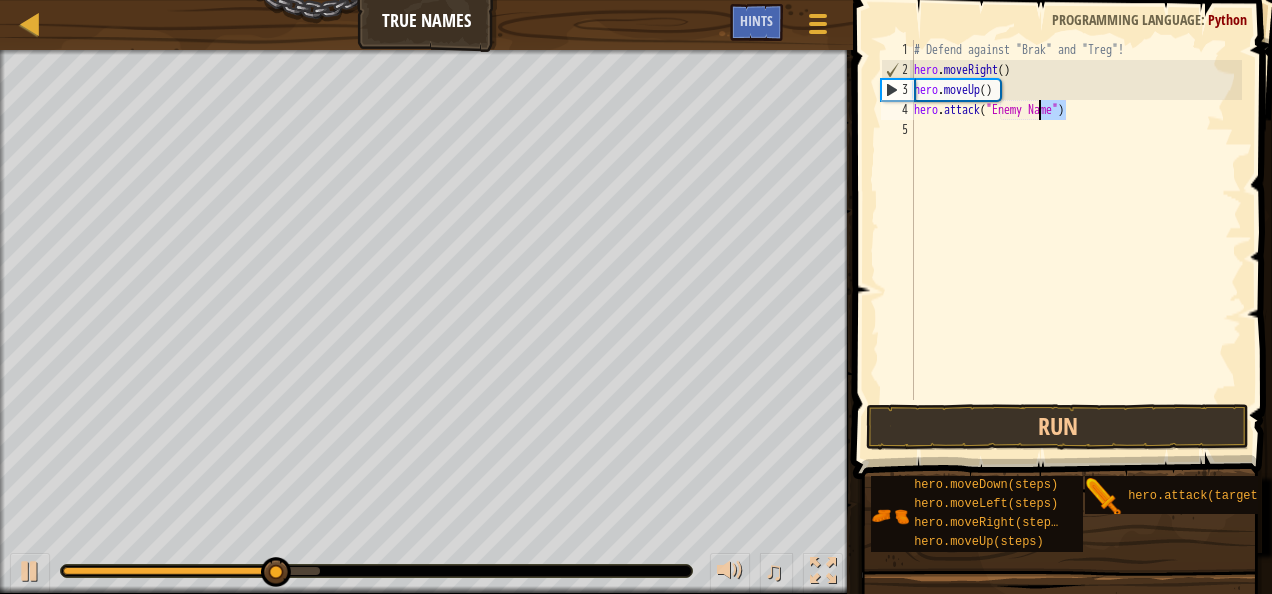 click on "# Defend against "Brak" and "Treg"! hero . moveRight ( ) hero . moveUp ( ) hero . attack ( "Enemy Name" )" at bounding box center [1076, 240] 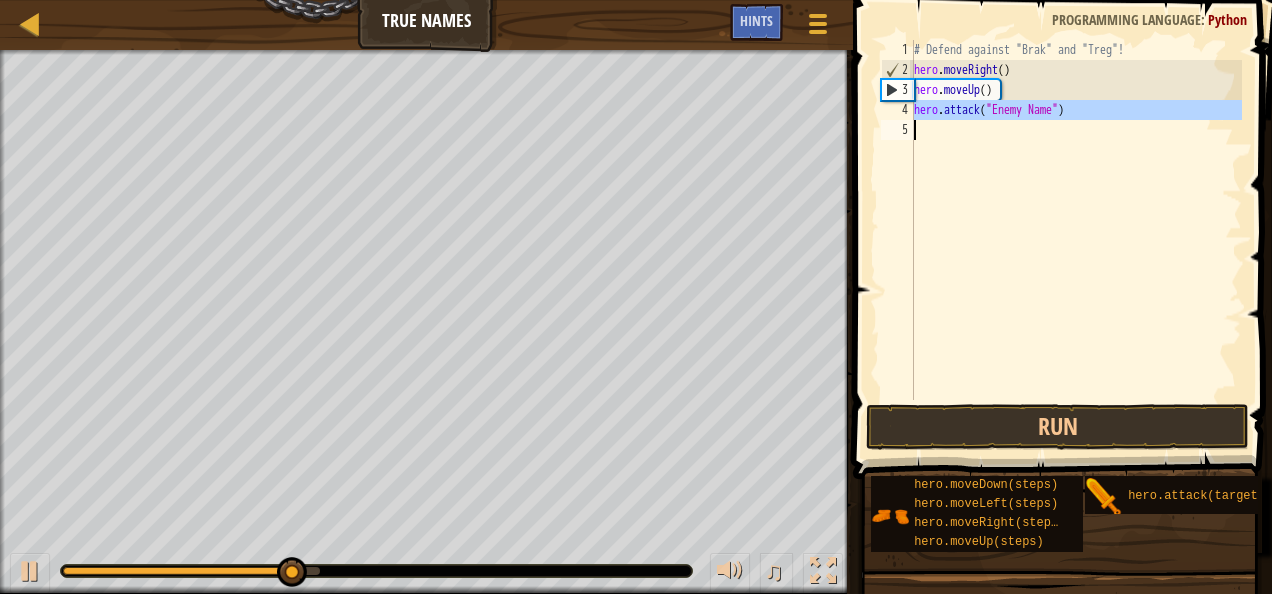 click on "# Defend against "Brak" and "Treg"! hero . moveRight ( ) hero . moveUp ( ) hero . attack ( "Enemy Name" )" at bounding box center [1076, 220] 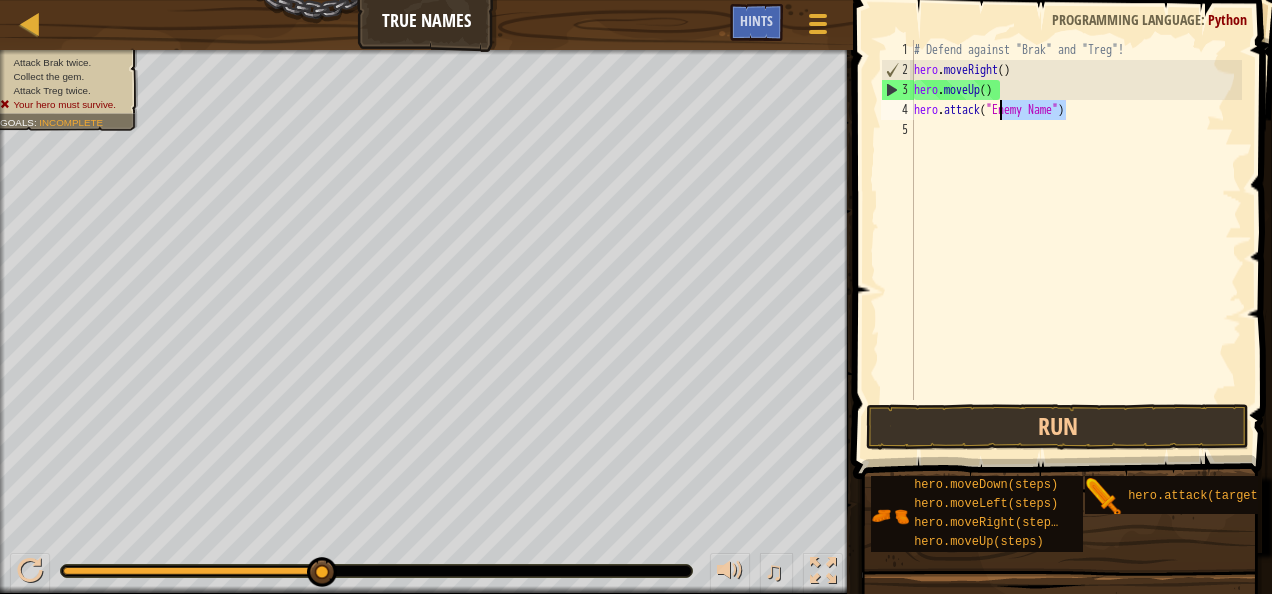drag, startPoint x: 1065, startPoint y: 110, endPoint x: 1001, endPoint y: 118, distance: 64.49806 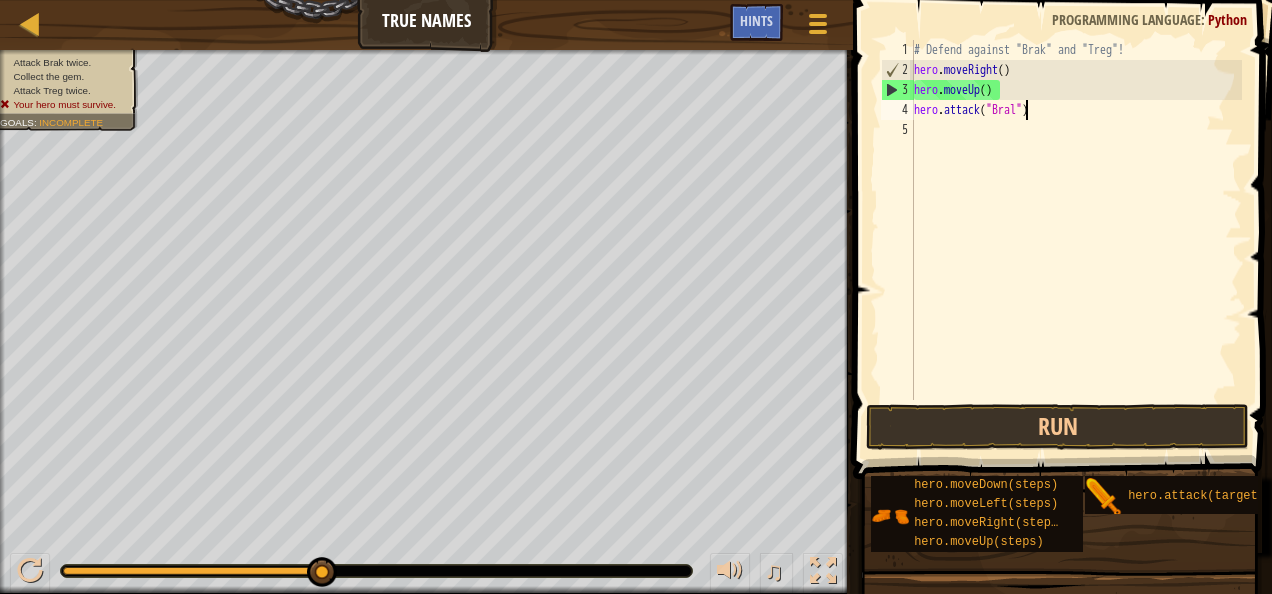 scroll, scrollTop: 9, scrollLeft: 9, axis: both 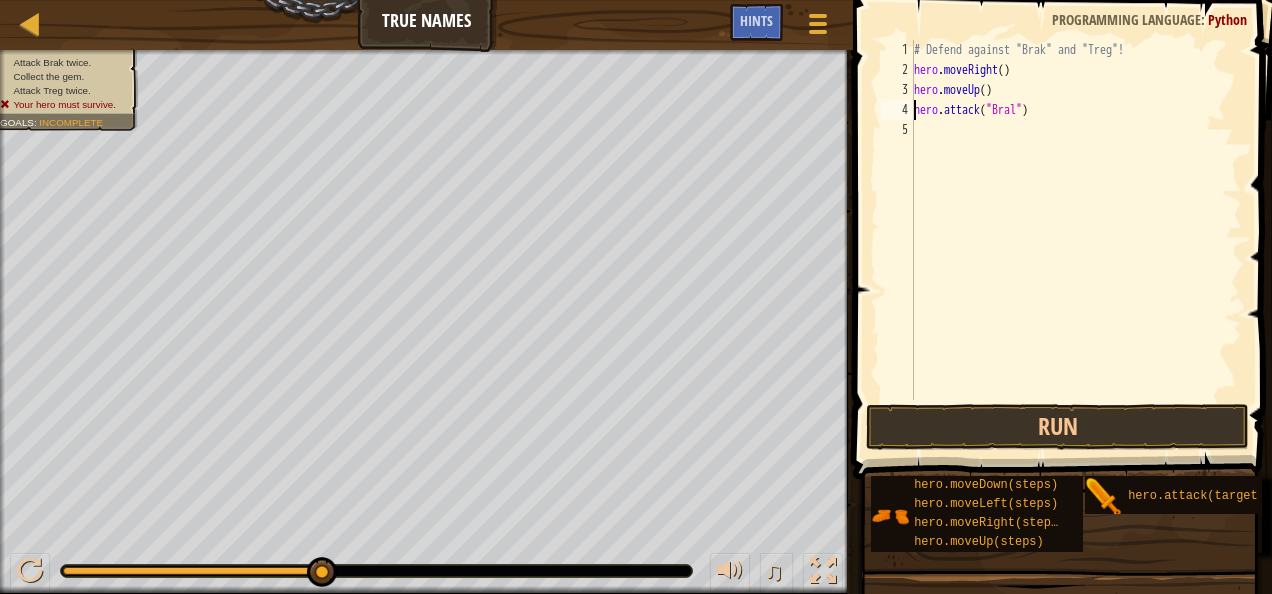 click on "# Defend against "Brak" and "Treg"! hero . moveRight ( ) hero . moveUp ( ) hero . attack ( "Bral" )" at bounding box center (1076, 240) 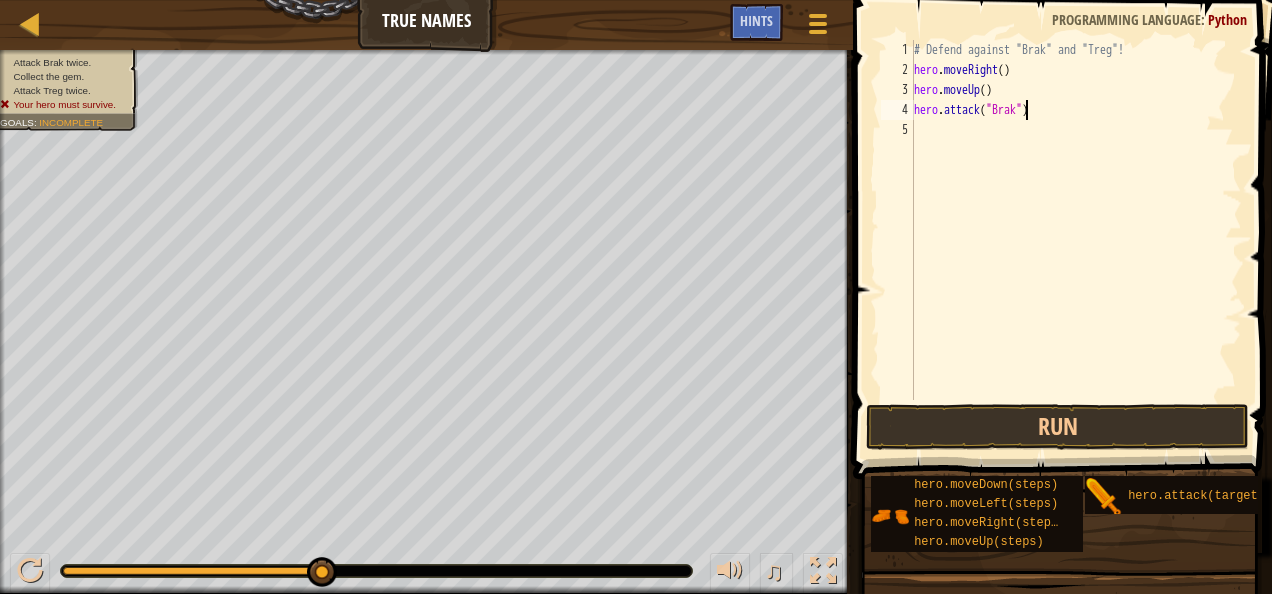 scroll, scrollTop: 9, scrollLeft: 9, axis: both 